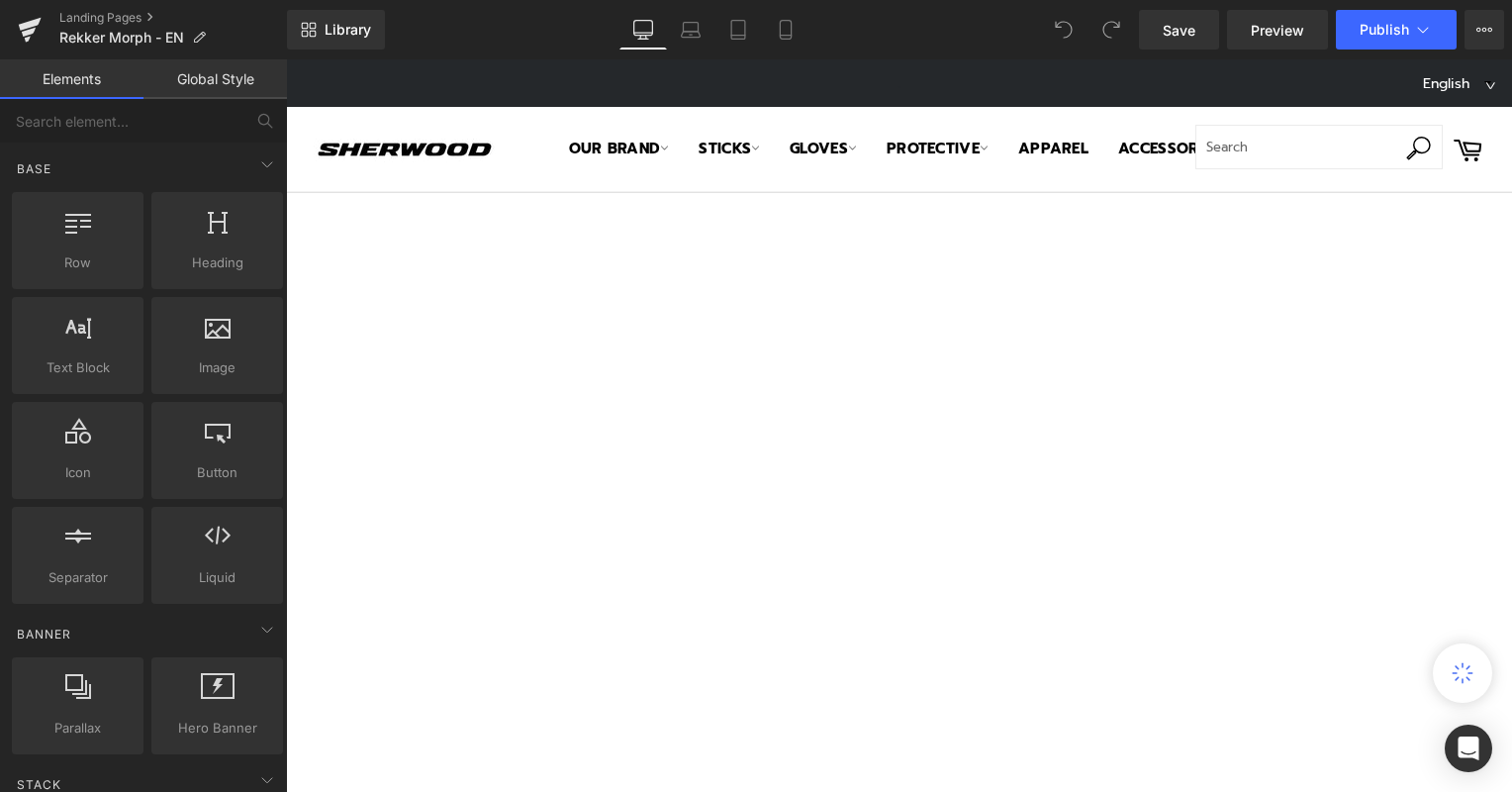 scroll, scrollTop: 0, scrollLeft: 0, axis: both 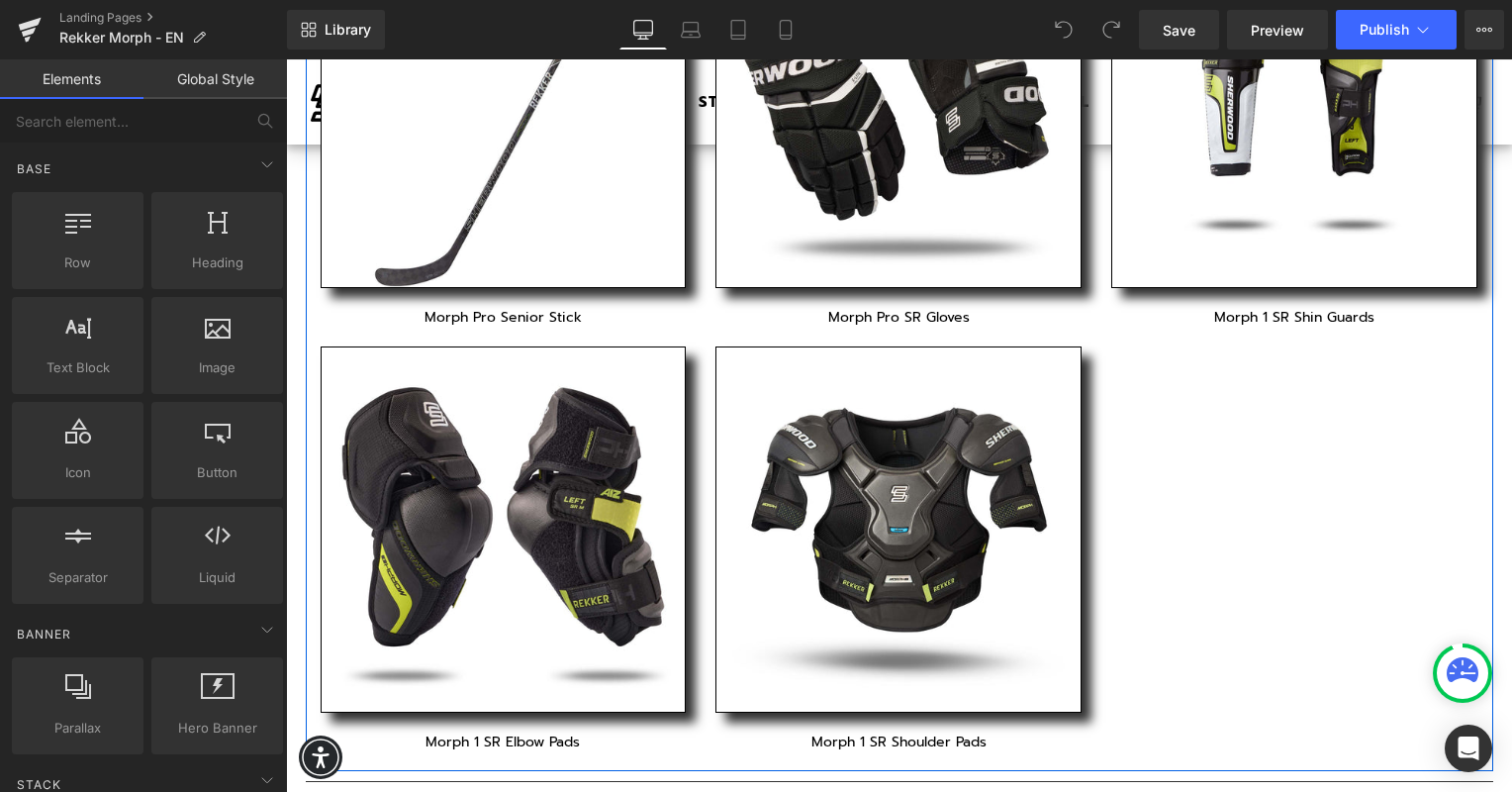 click on "Image         Morph Pro Senior Stick Text Block         Row         Image         Morph 1 SR Elbow Pads Text Block         Row         Image         Morph Pro SR Gloves Text Block         Row         Image         Morph 1 SR Shoulder Pads Text Block         Row         Image         Morph 1 SR Shin Guards Text Block         Row         Row" at bounding box center [899, 337] 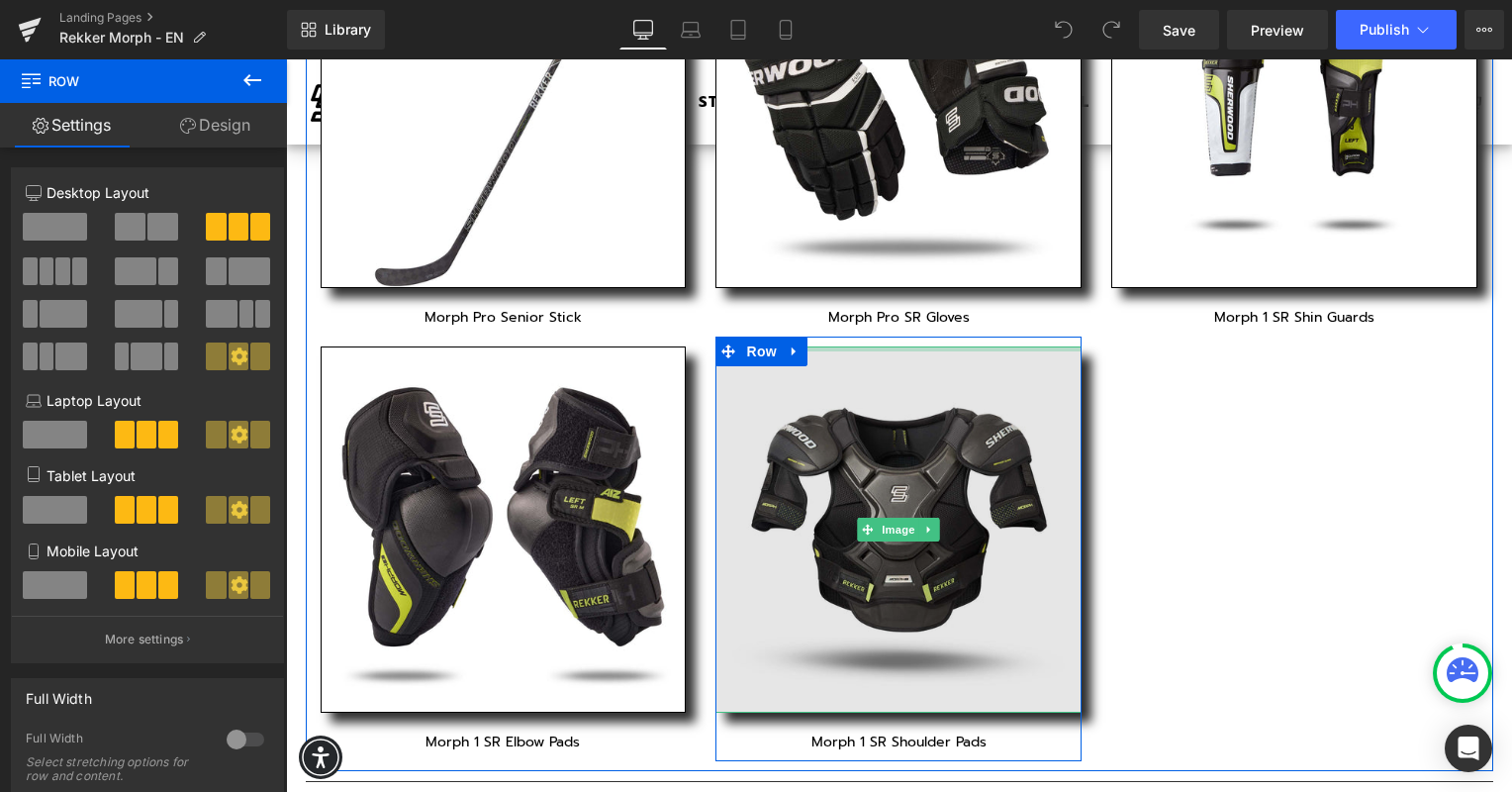 click at bounding box center (898, 348) 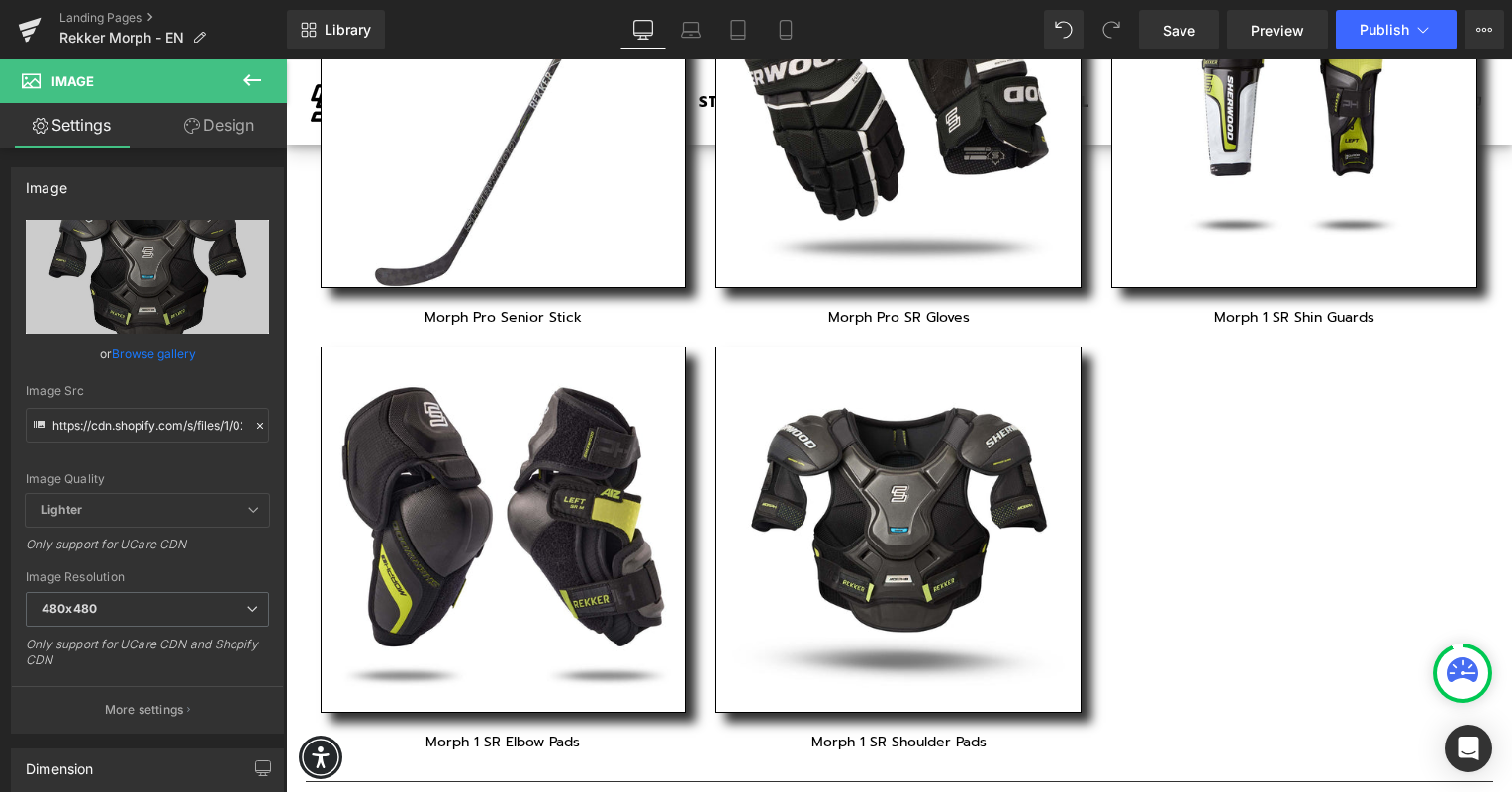 click 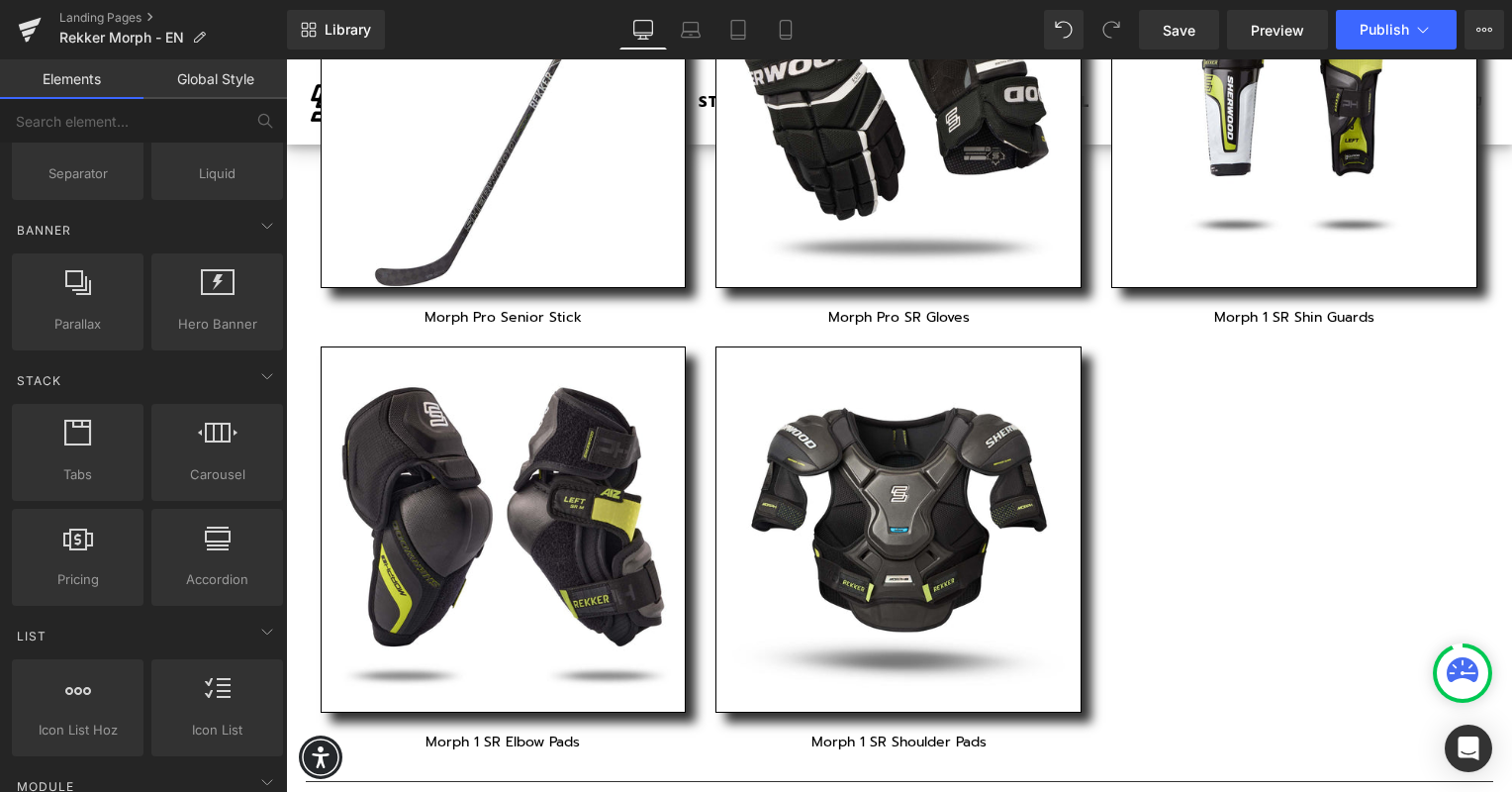 scroll, scrollTop: 404, scrollLeft: 0, axis: vertical 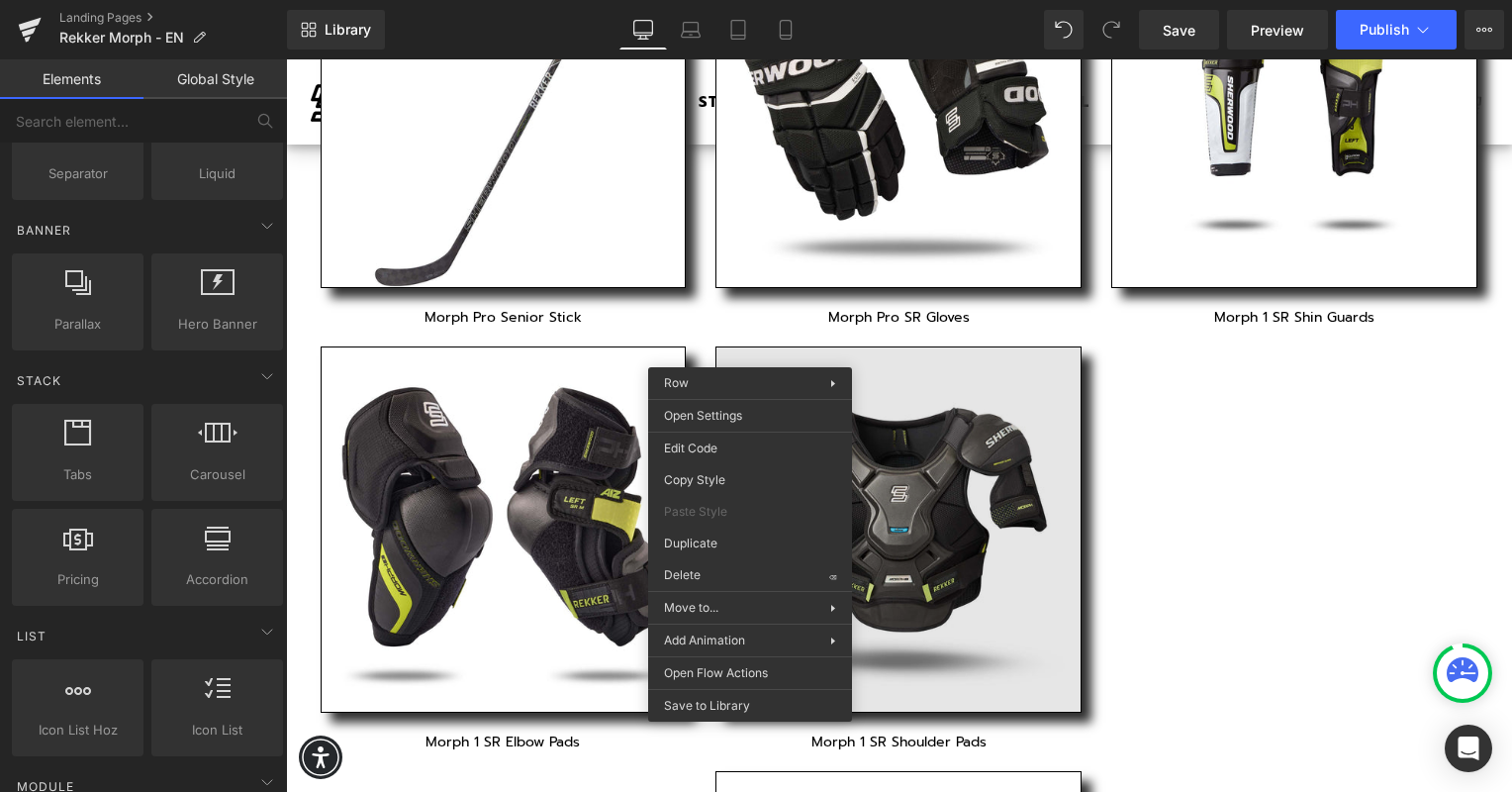 drag, startPoint x: 1024, startPoint y: 607, endPoint x: 738, endPoint y: 547, distance: 292.22594 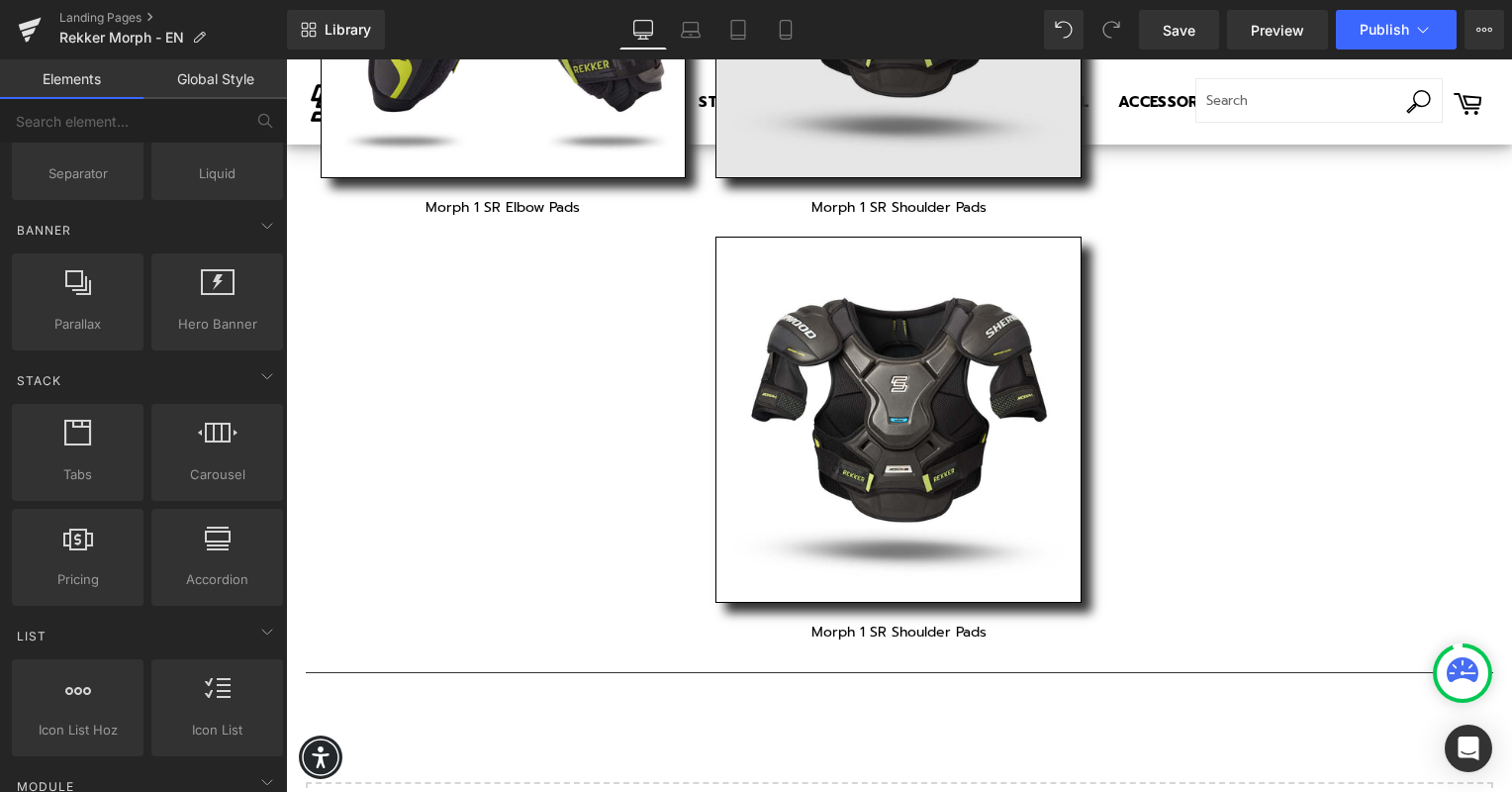 scroll, scrollTop: 1949, scrollLeft: 0, axis: vertical 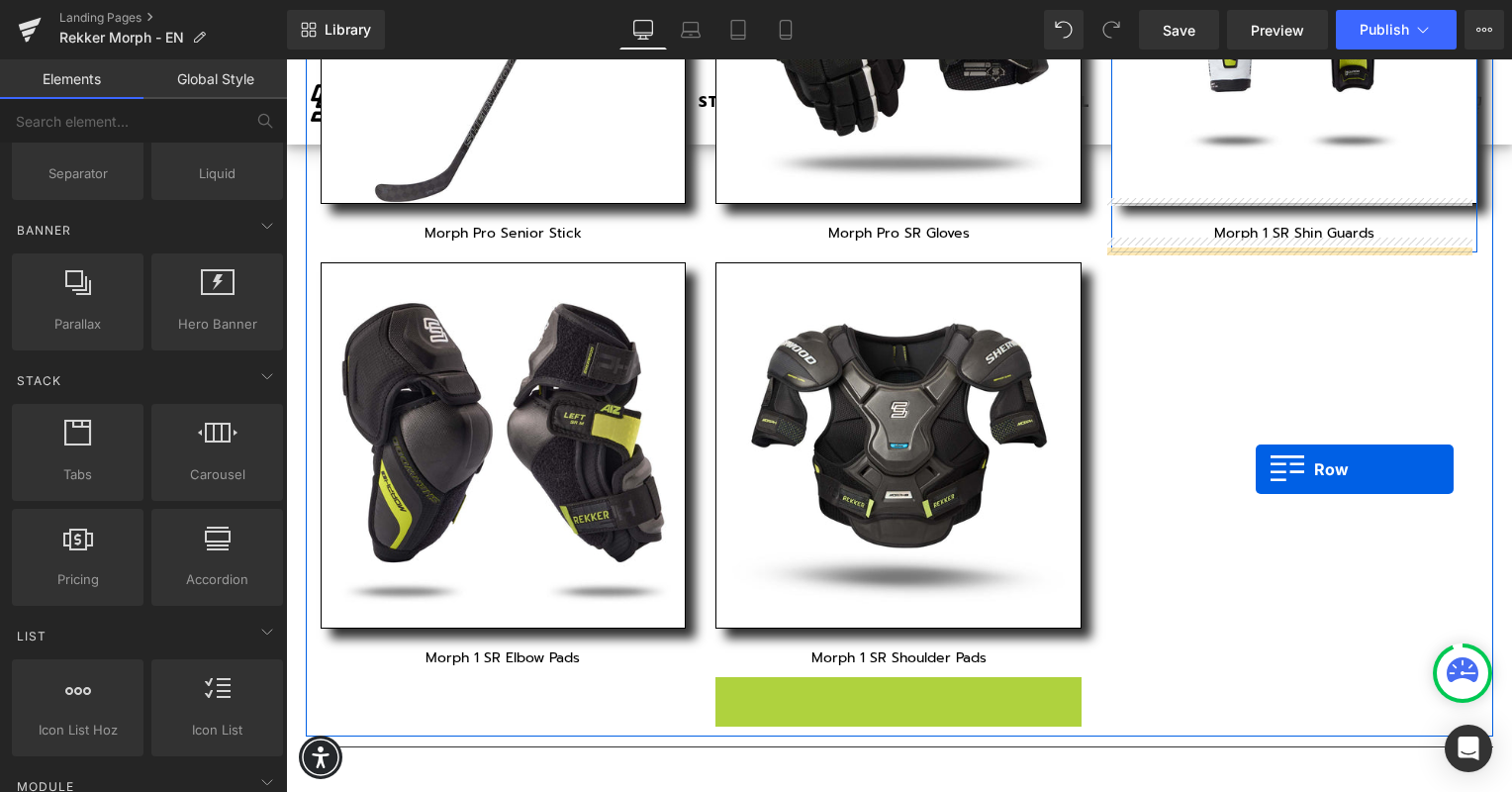 drag, startPoint x: 751, startPoint y: 226, endPoint x: 1226, endPoint y: 455, distance: 527.31964 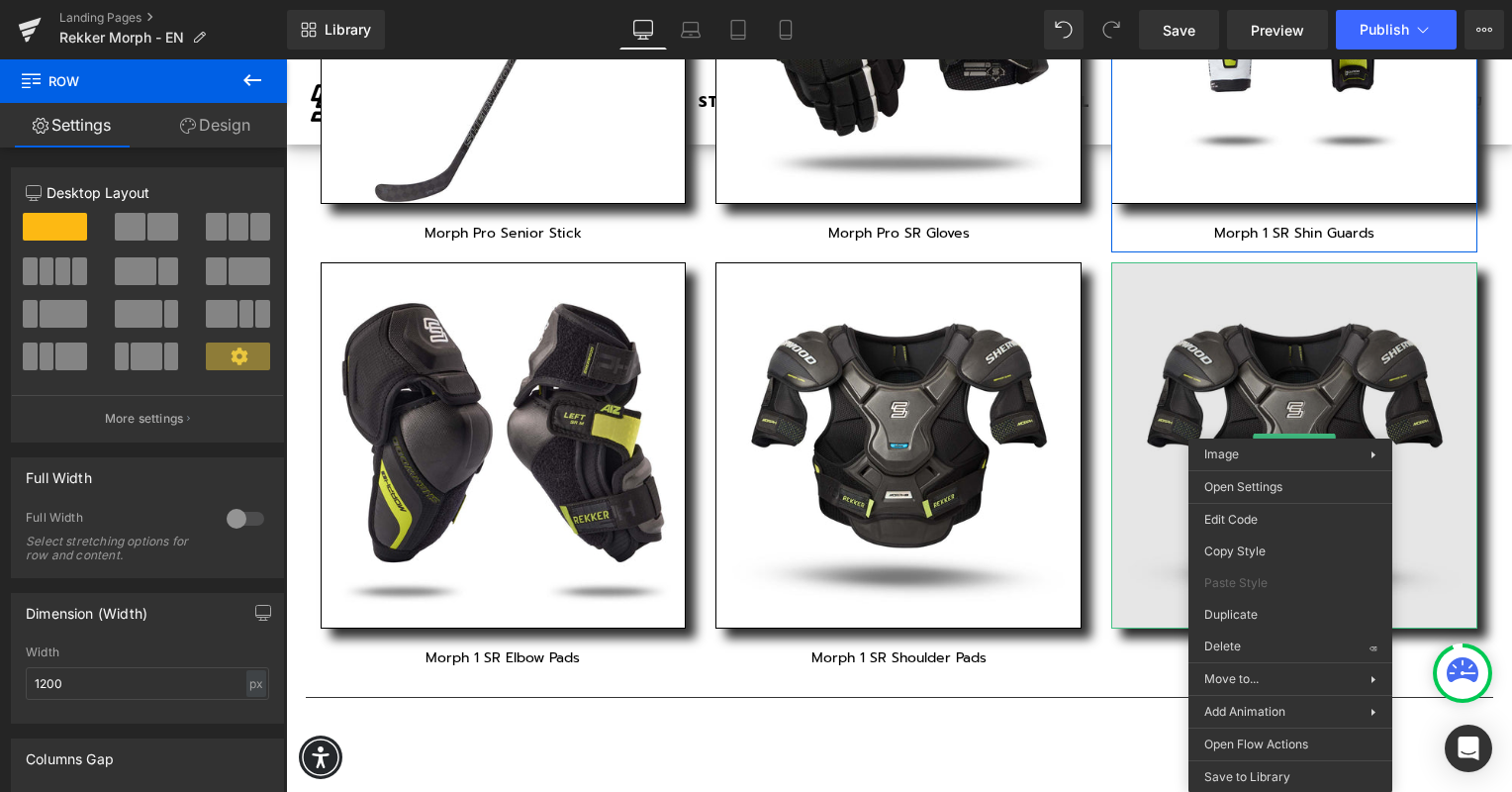 click at bounding box center [1294, 446] 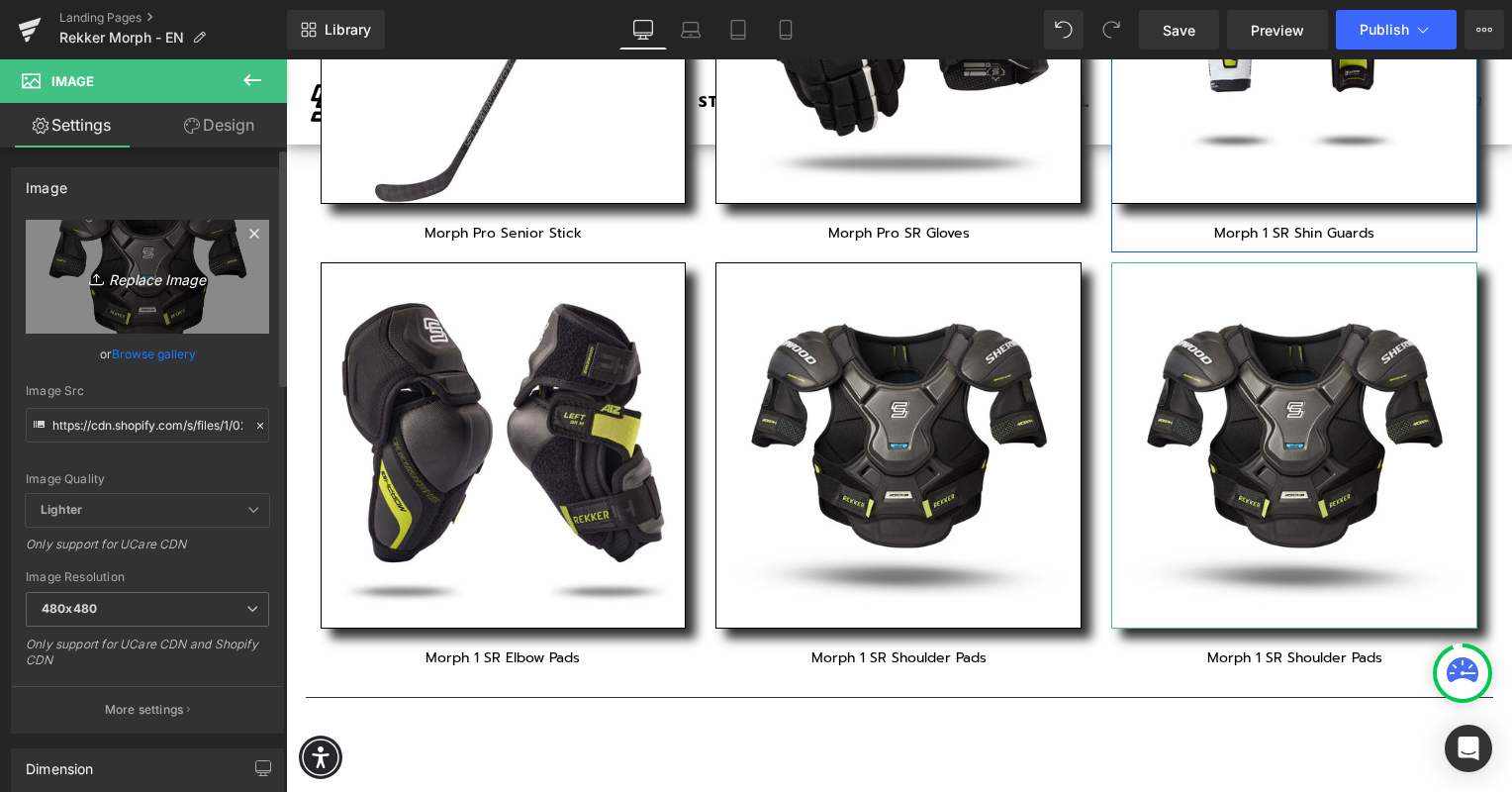 click on "Replace Image" at bounding box center [147, 276] 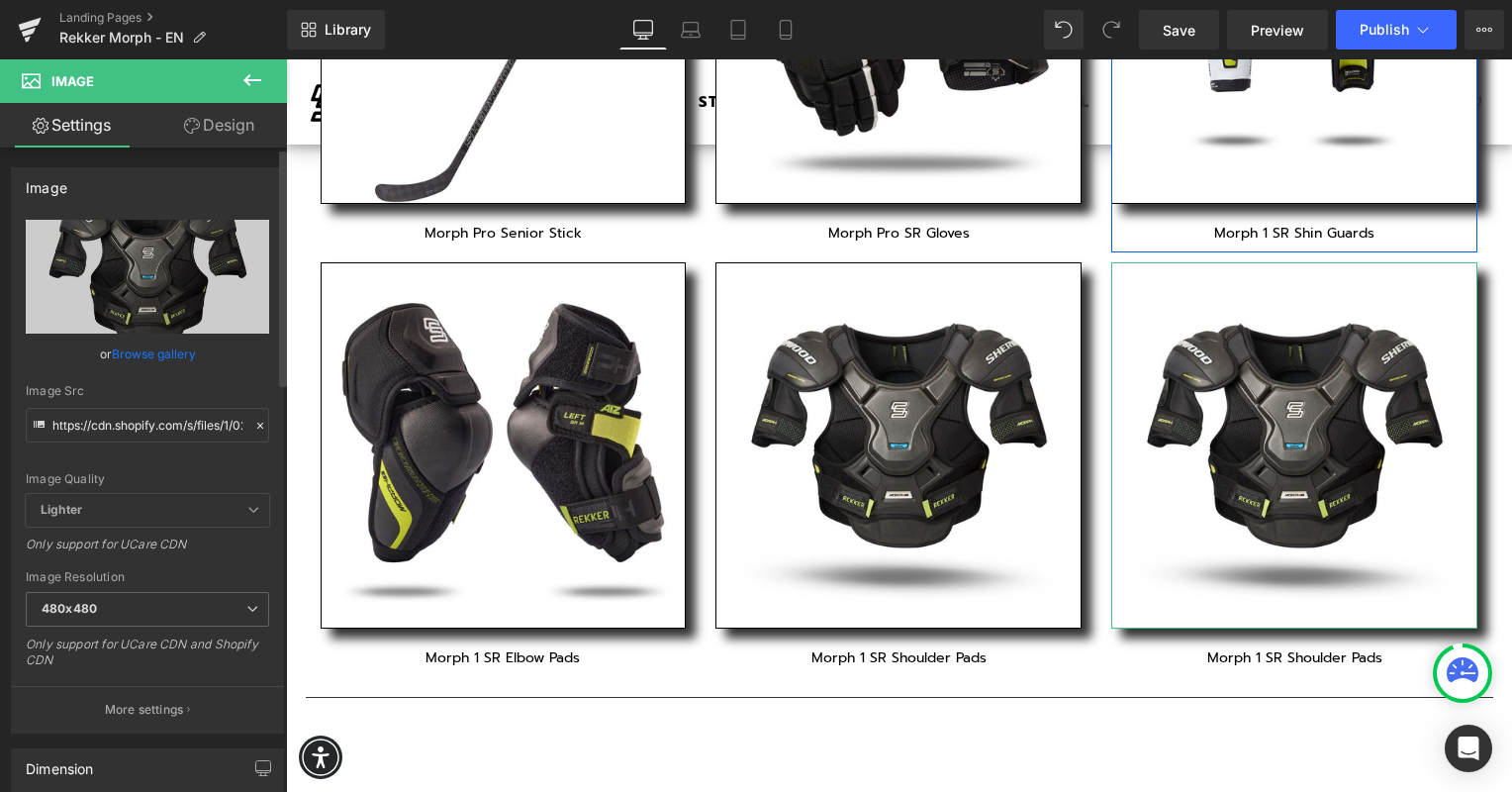 click on "Browse gallery" at bounding box center [153, 353] 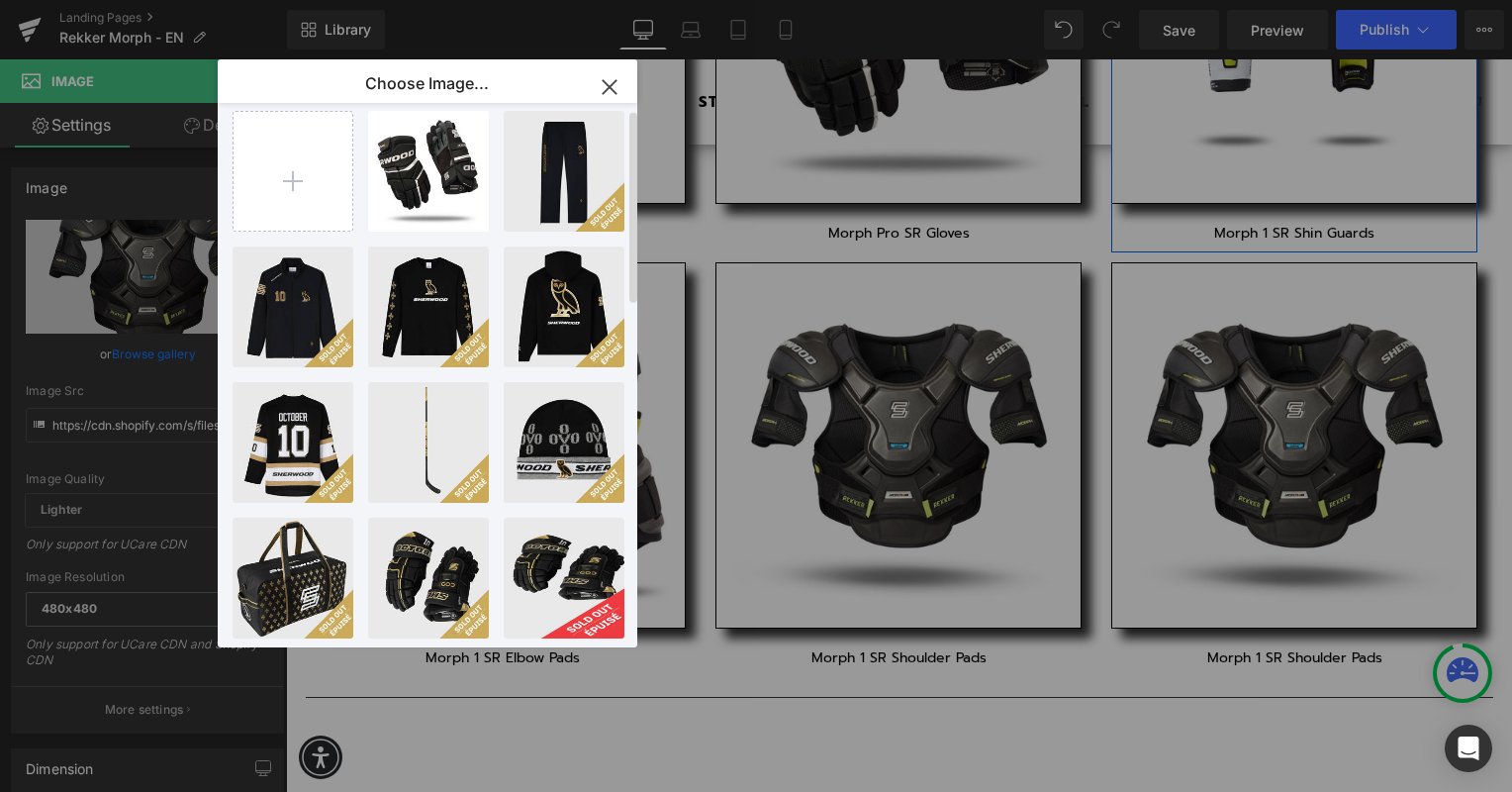 scroll, scrollTop: 16, scrollLeft: 0, axis: vertical 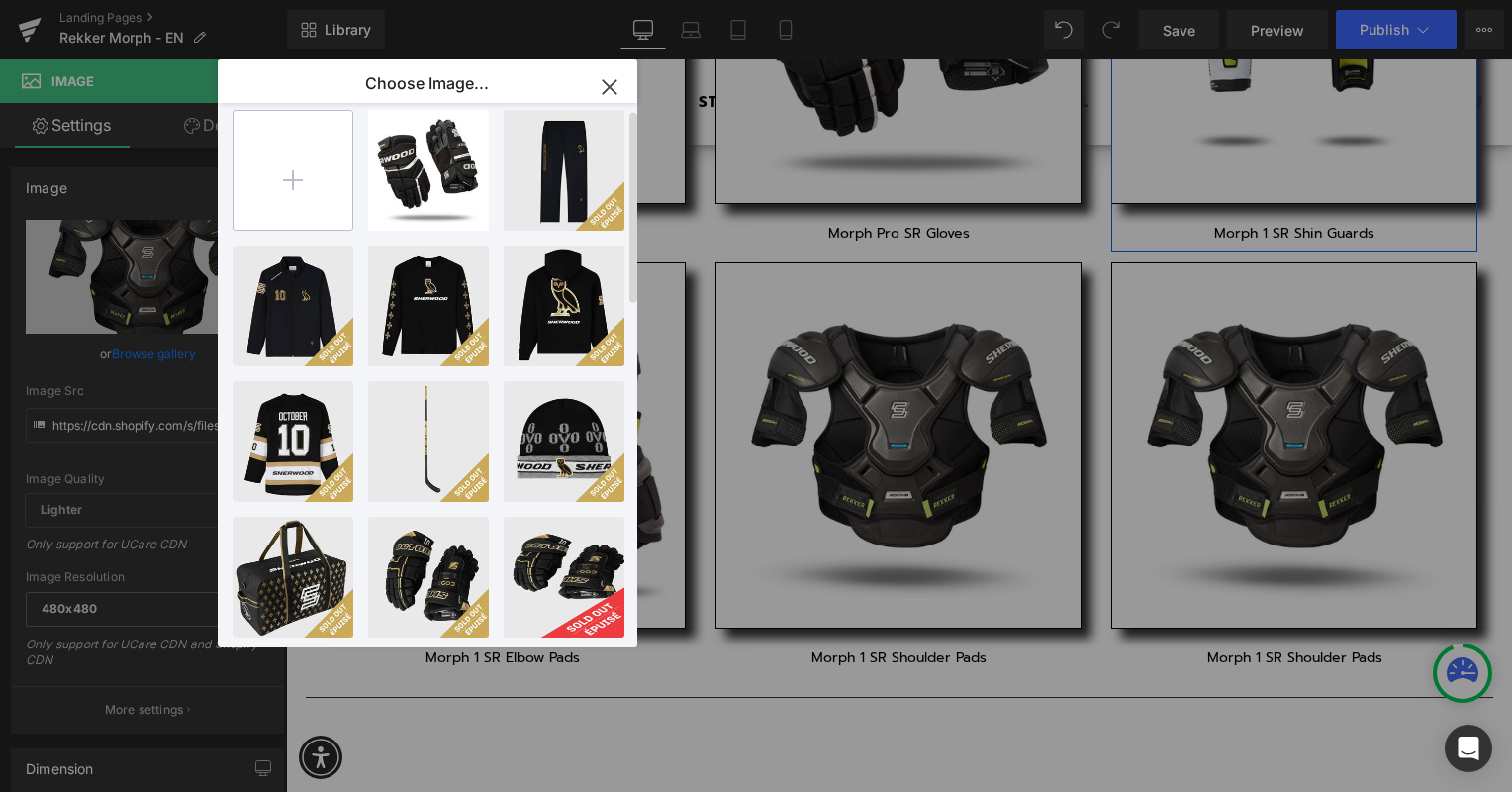 click at bounding box center [293, 170] 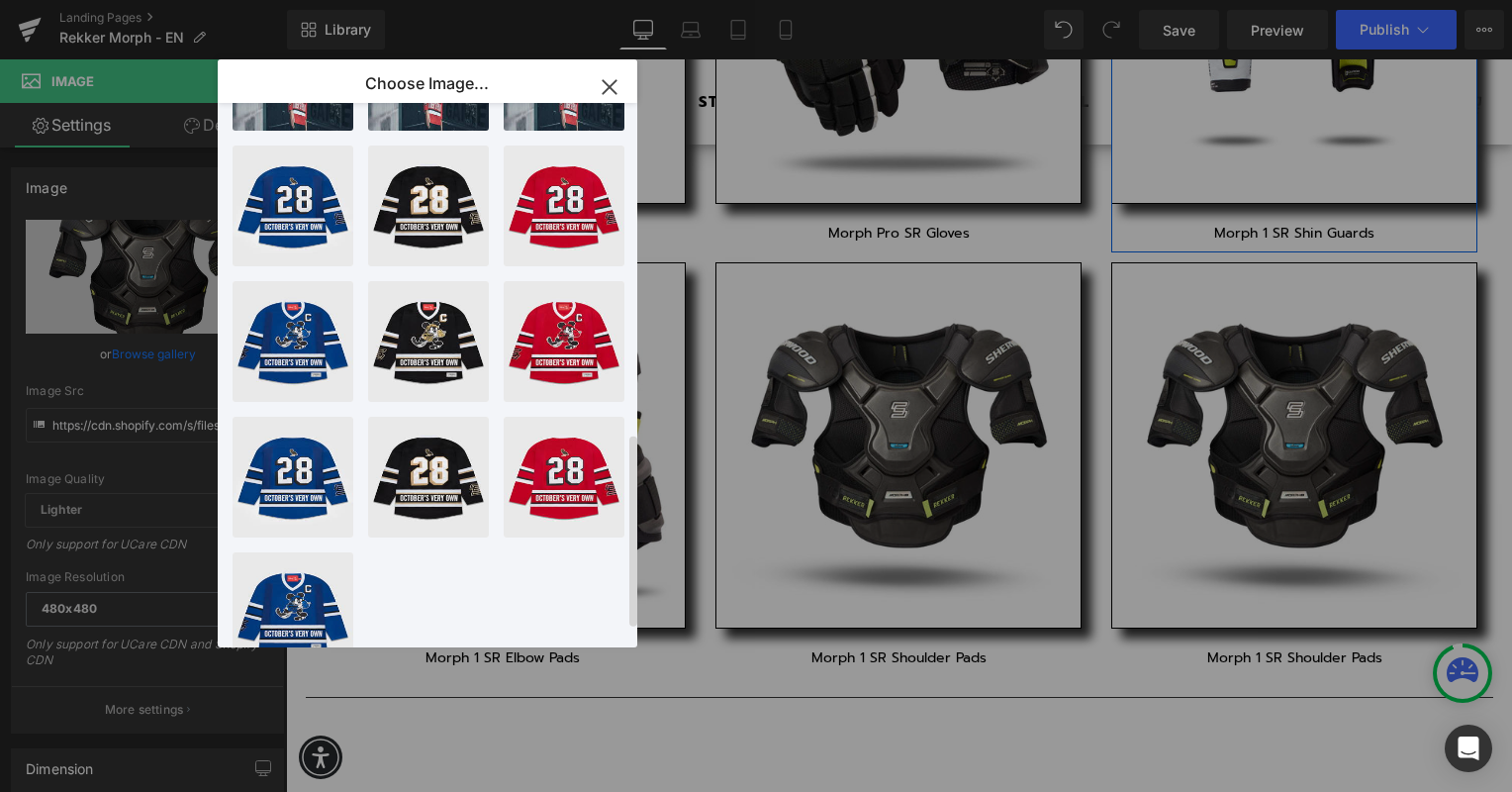 scroll, scrollTop: 977, scrollLeft: 0, axis: vertical 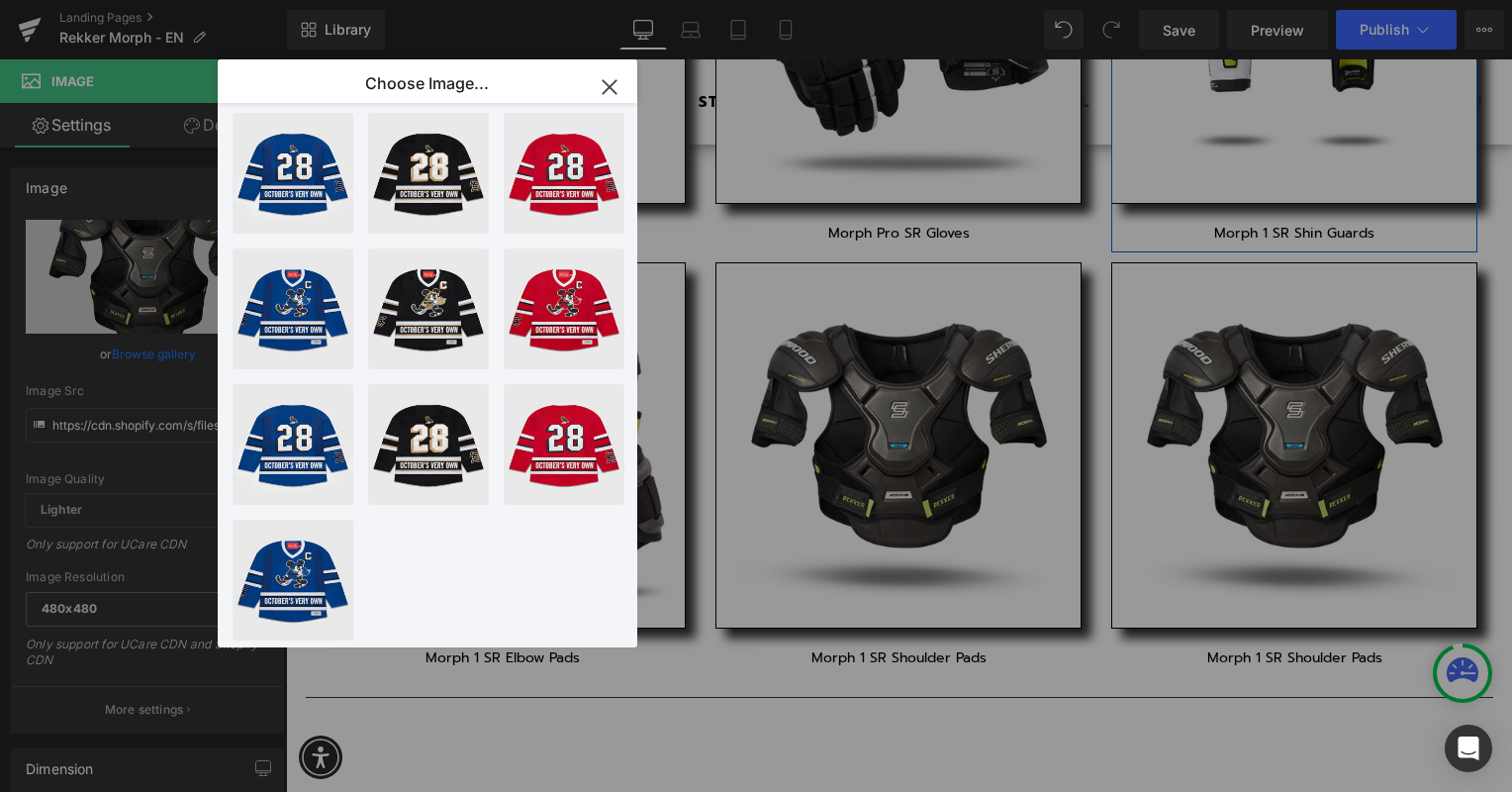 click 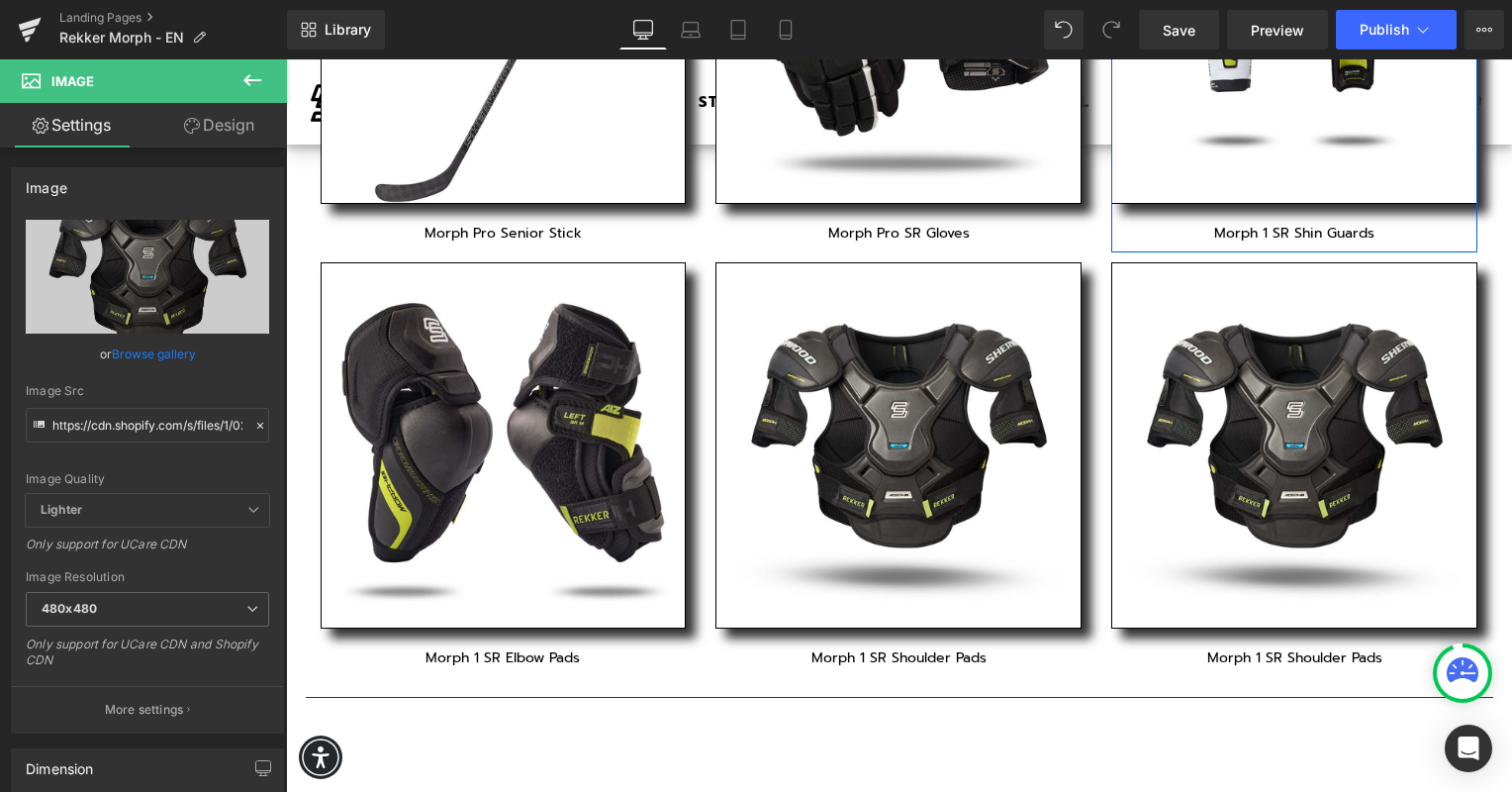 click 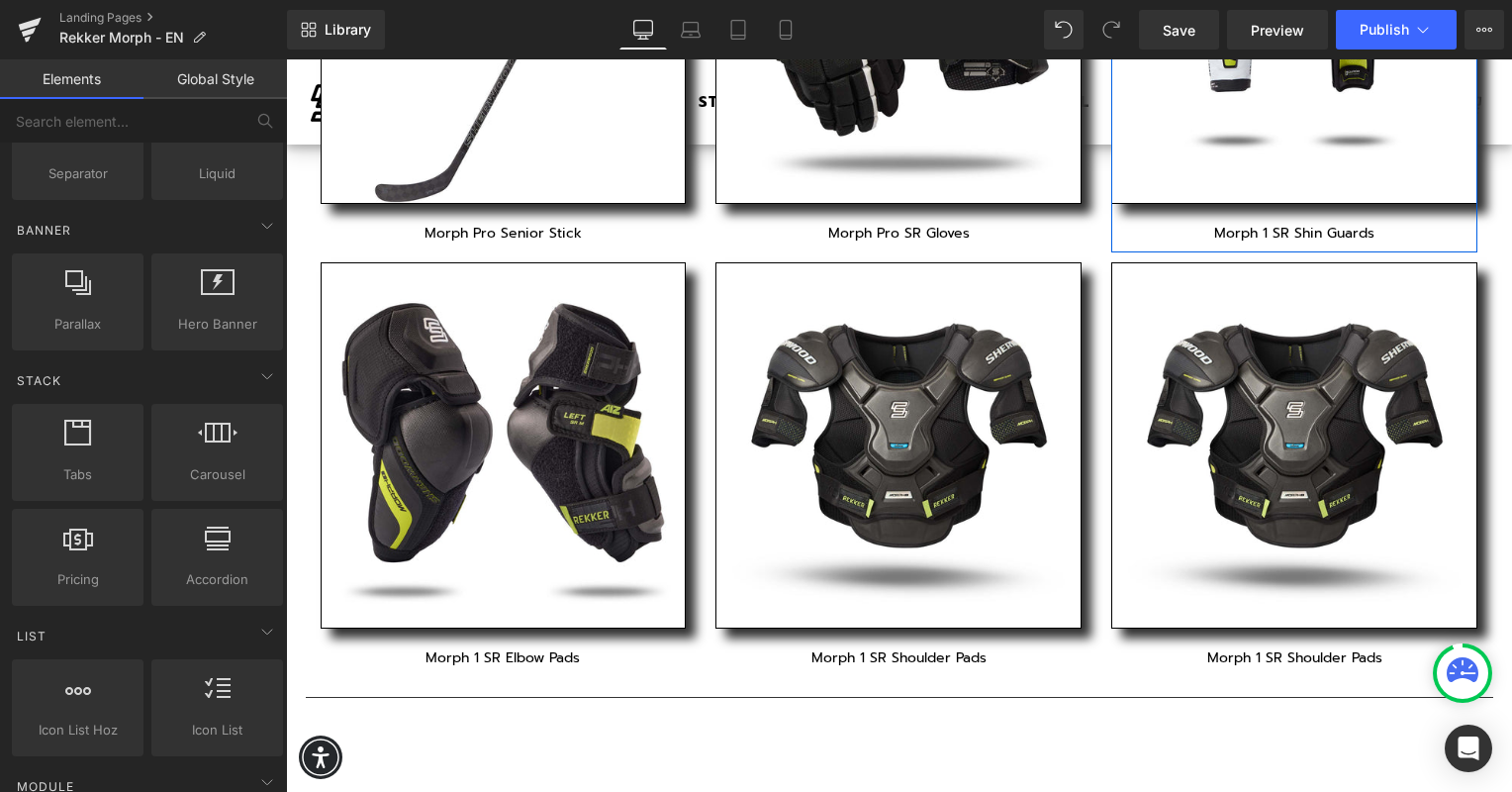 click on "Landing Pages Rekker Morph - EN" at bounding box center (143, 30) 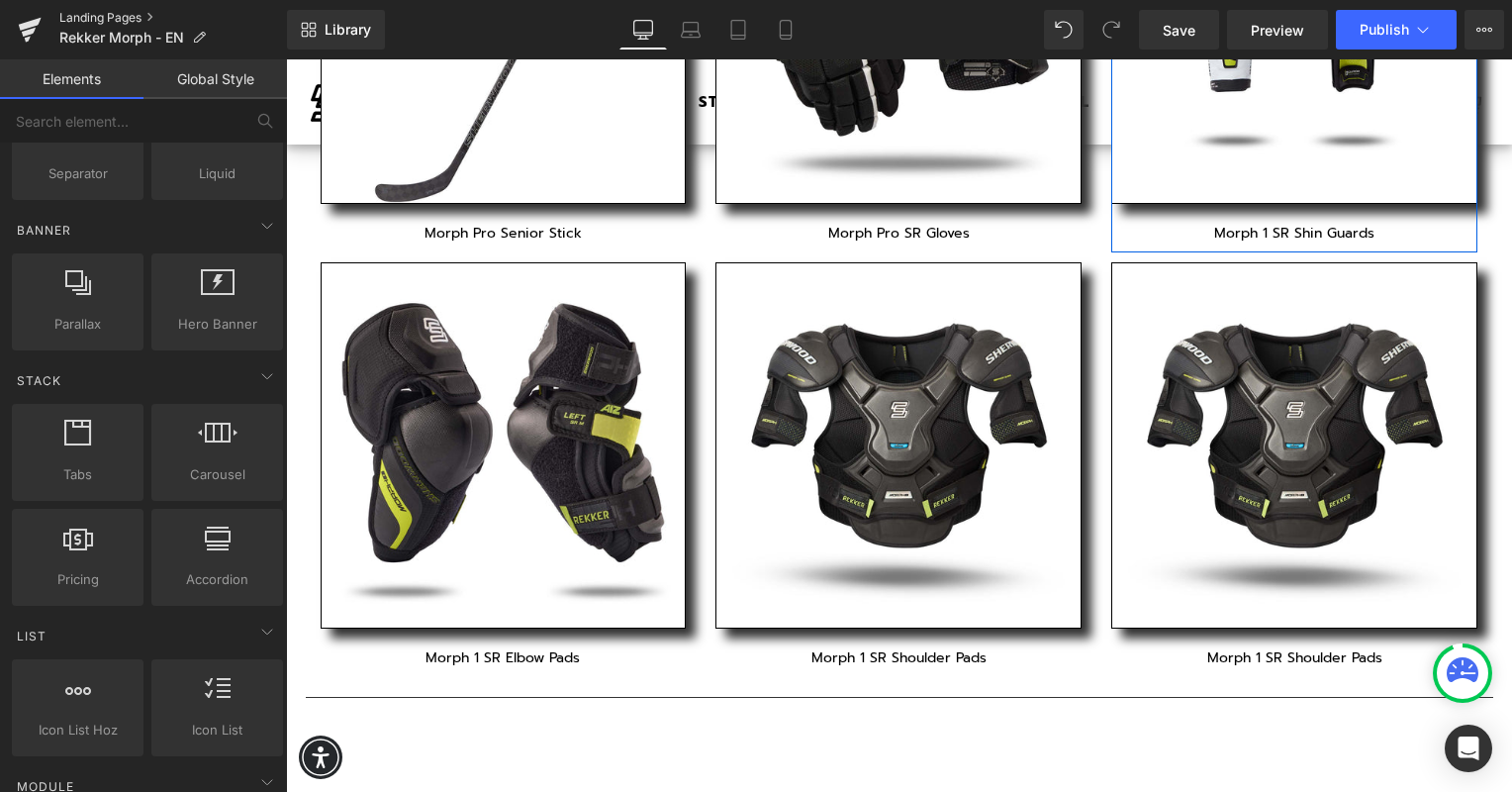 click on "Landing Pages" at bounding box center [173, 18] 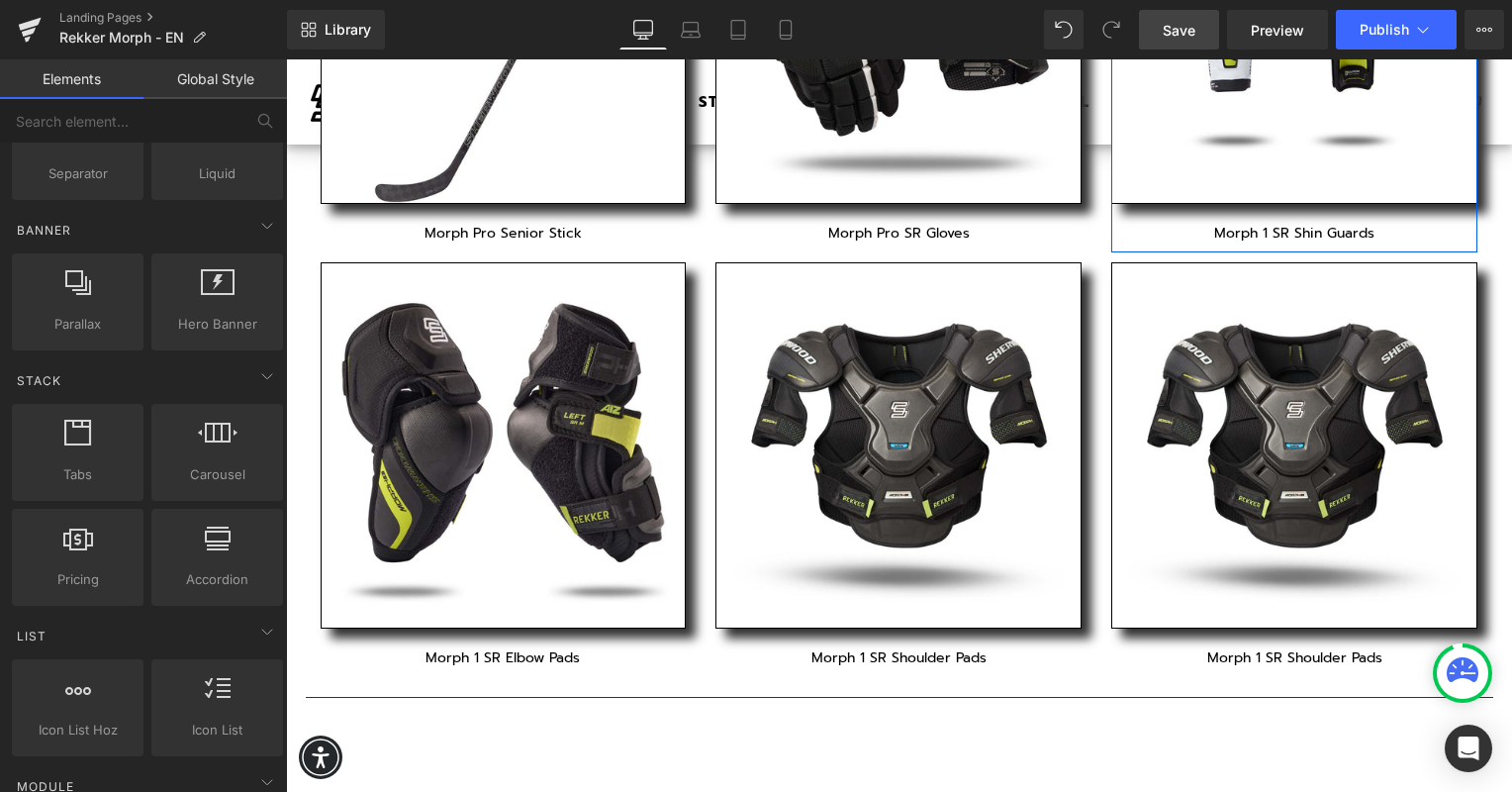 click on "Save" at bounding box center [1179, 30] 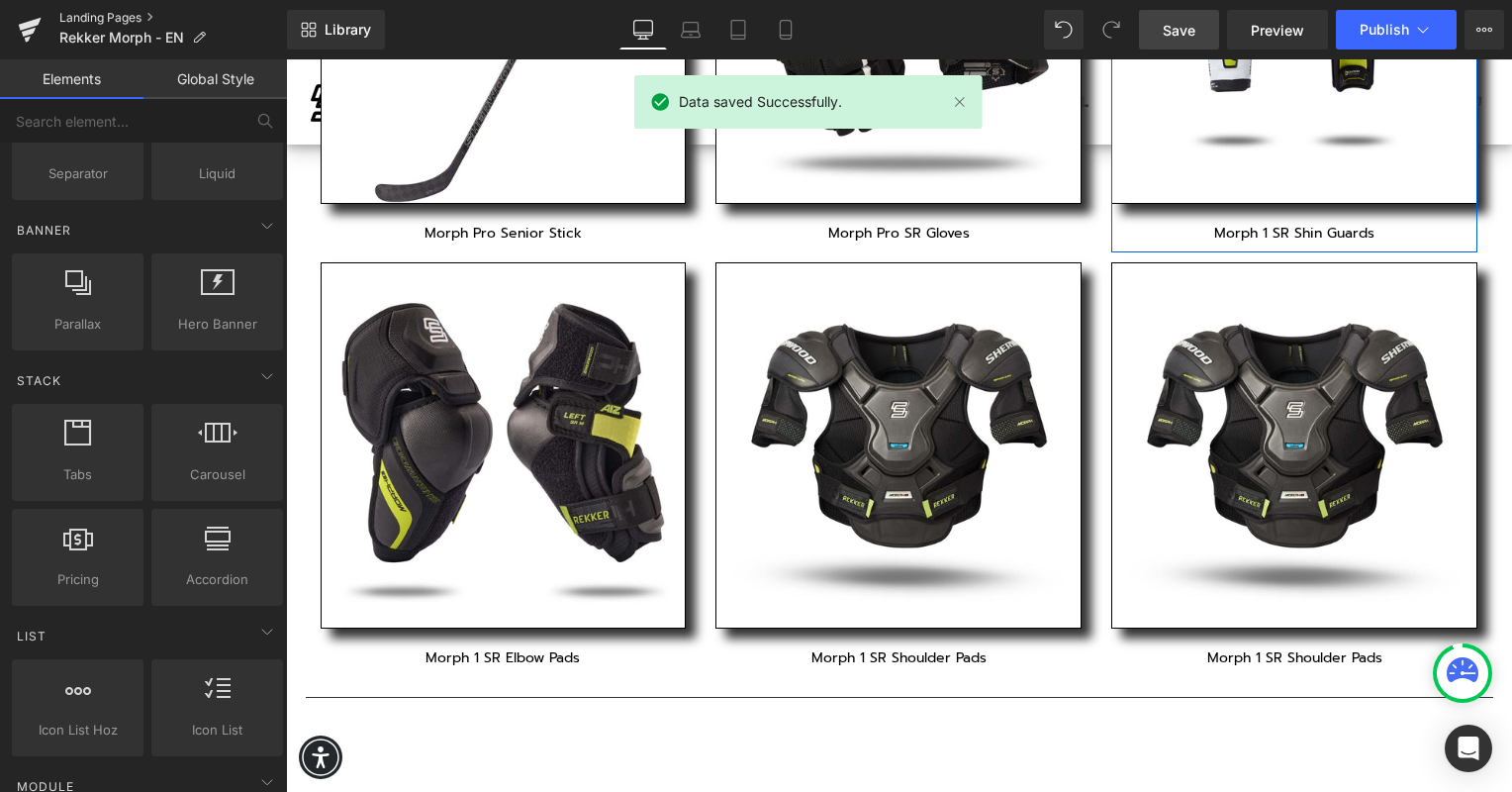 click on "Landing Pages" at bounding box center (173, 18) 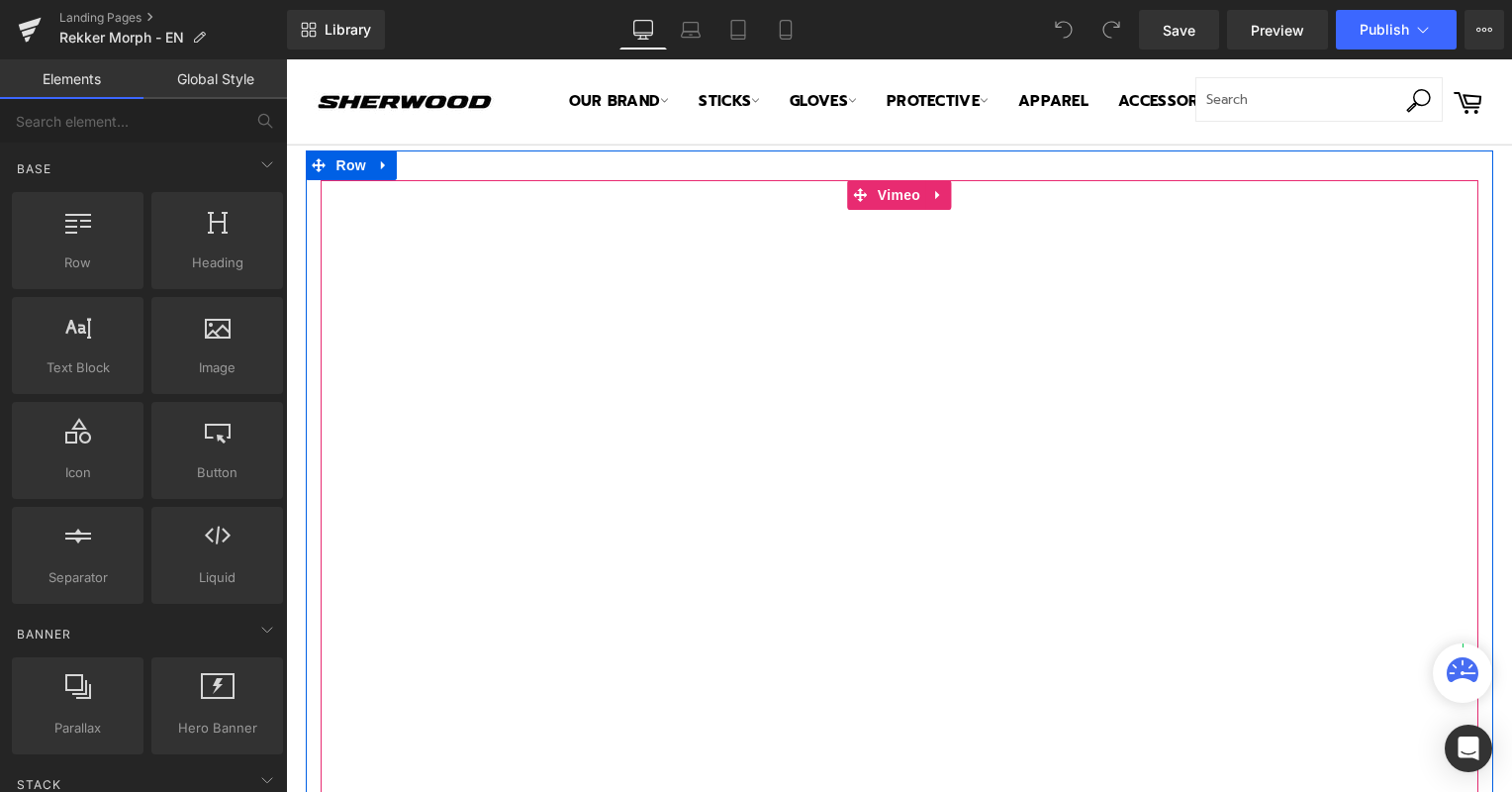 scroll, scrollTop: 0, scrollLeft: 0, axis: both 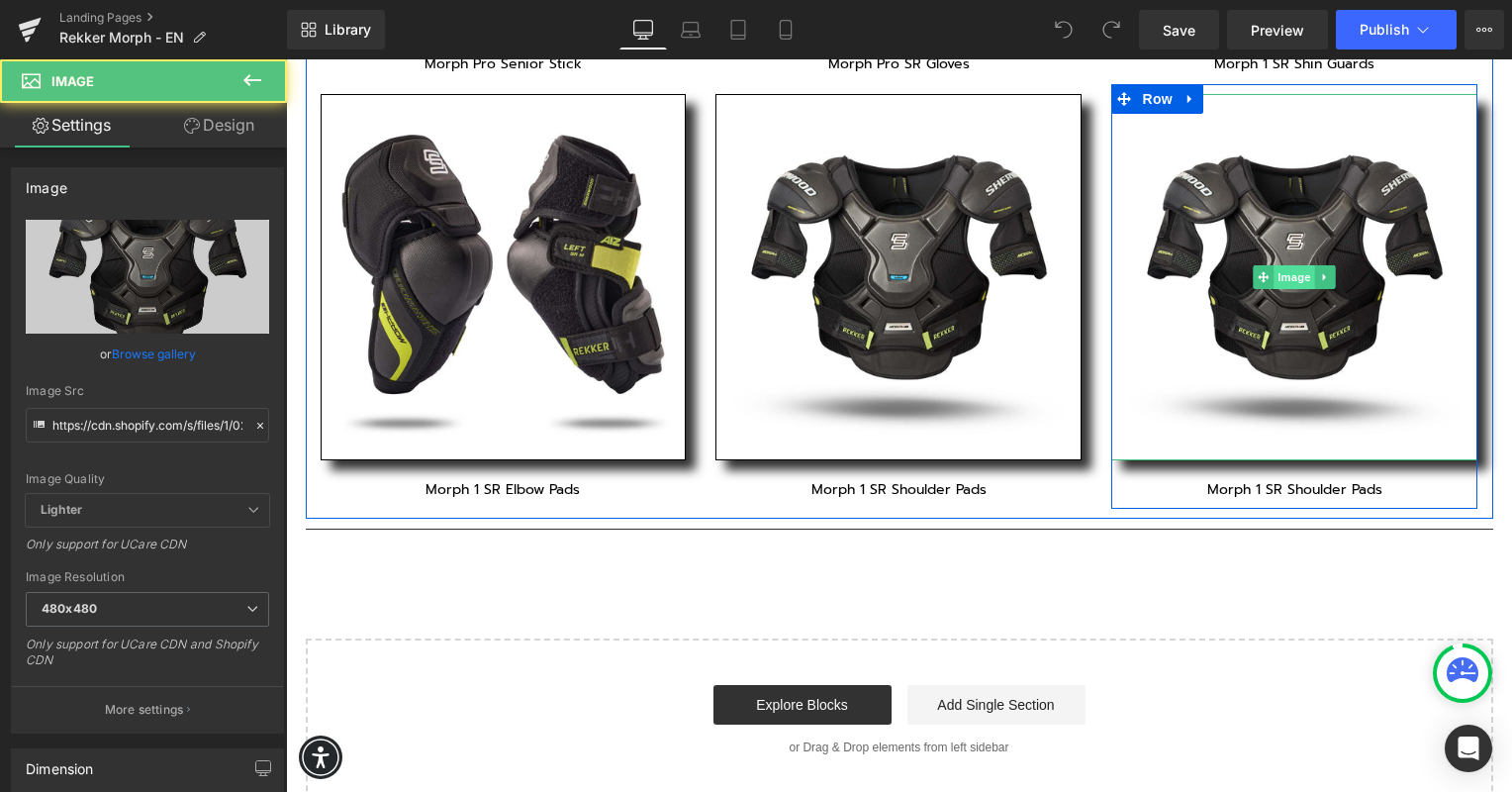 click on "Image" at bounding box center [1294, 277] 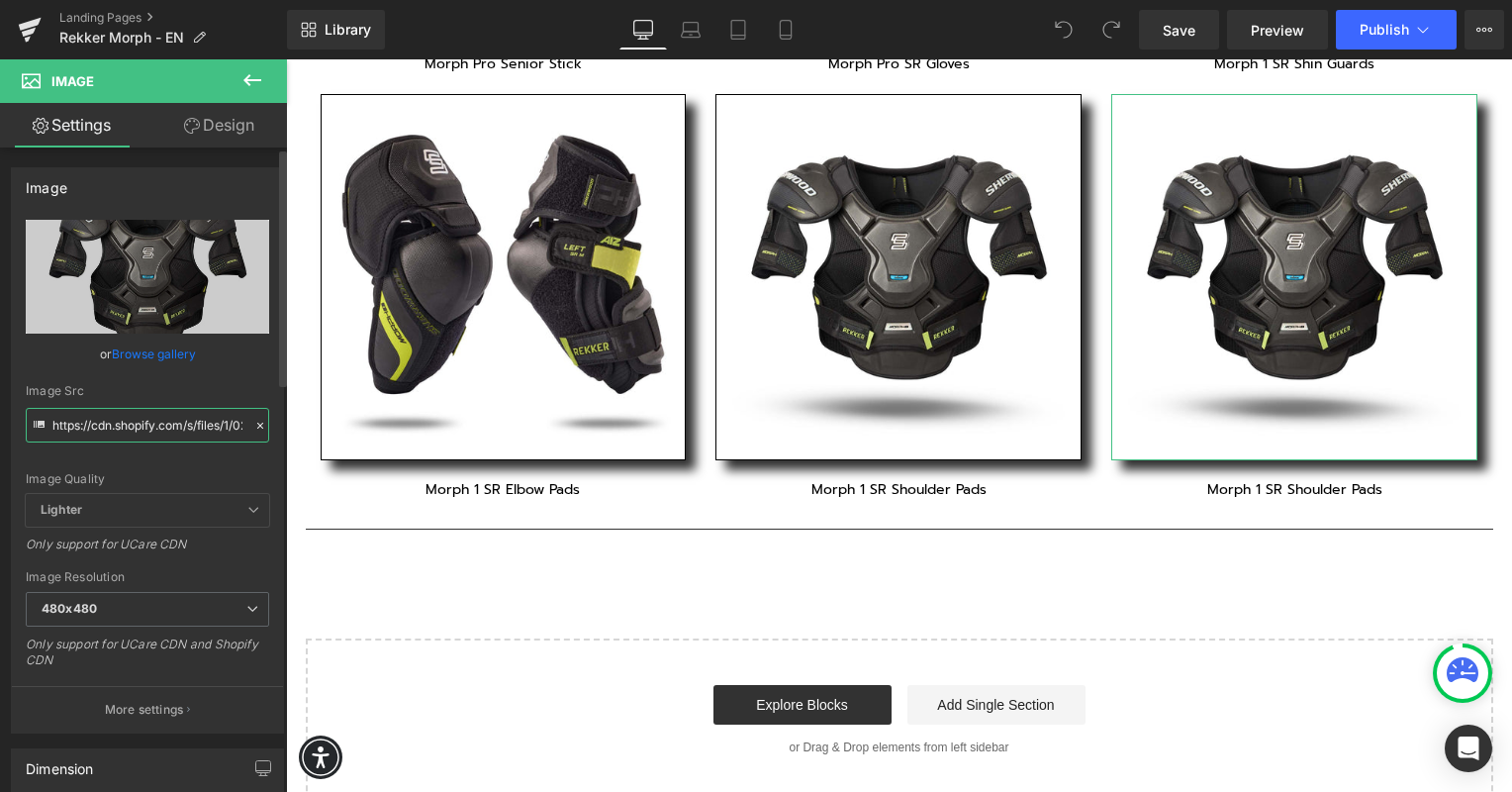 click on "https://cdn.shopify.com/s/files/1/0261/5004/3741/files/Morph_1_Senior_Shoulder_Pads_480x480.jpg?v=1754415645" at bounding box center [147, 425] 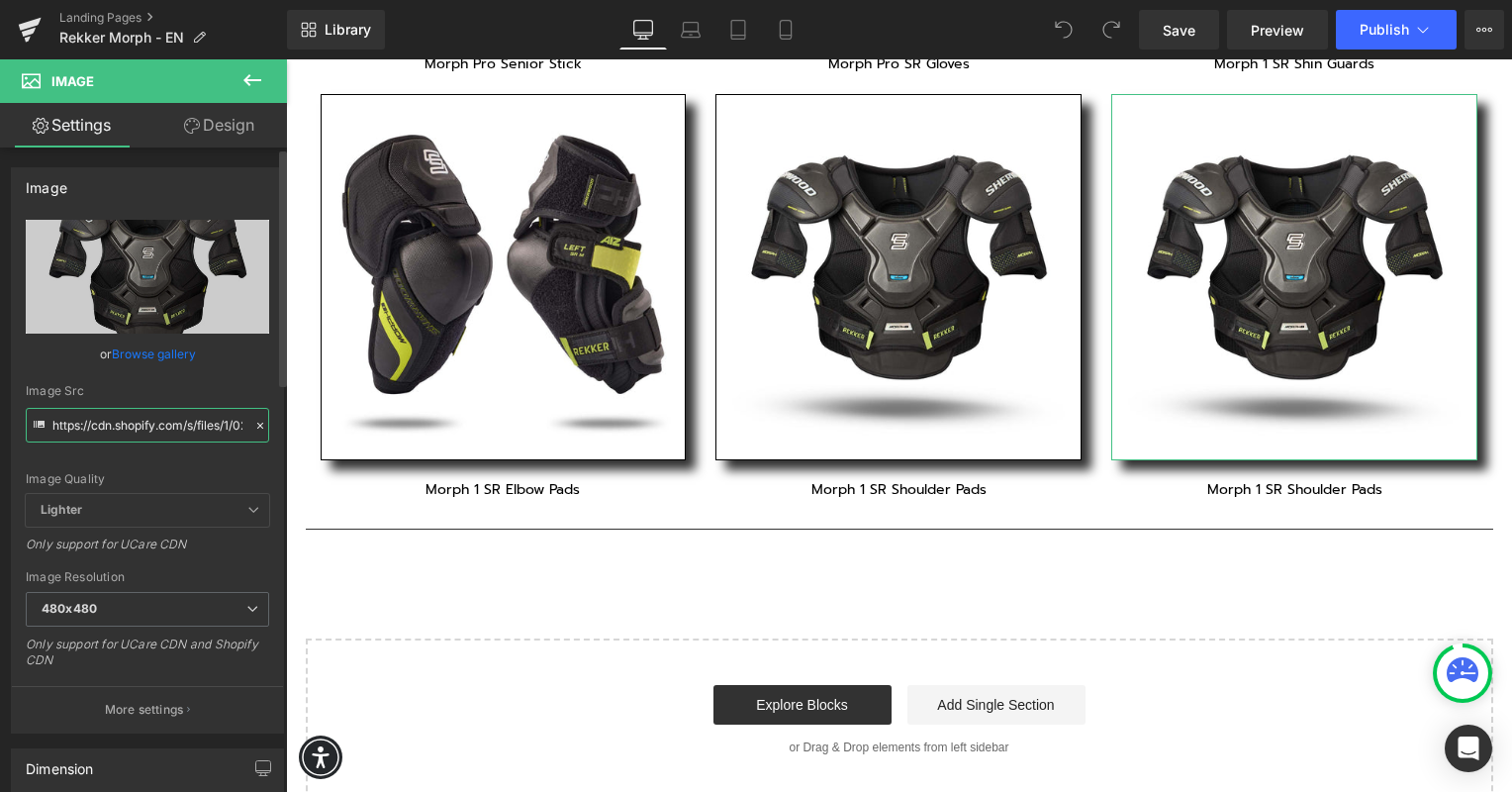 click on "https://cdn.shopify.com/s/files/1/0261/5004/3741/files/Morph_1_Senior_Shoulder_Pads_480x480.jpg?v=1754415645" at bounding box center [147, 425] 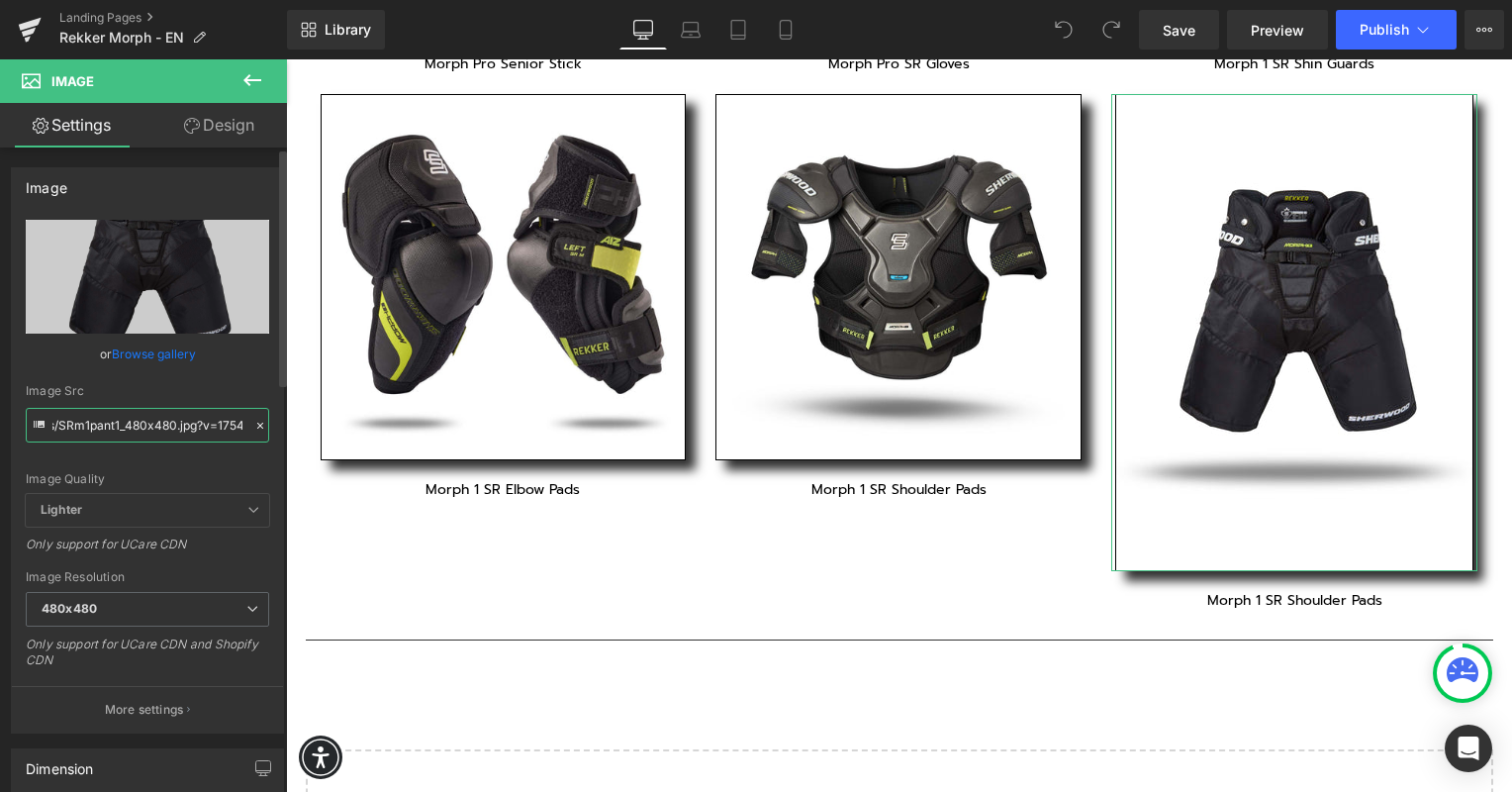 type on "https://cdn.shopify.com/s/files/1/0261/5004/3741/files/SRm1pant1_480x480.jpg?v=1754656824" 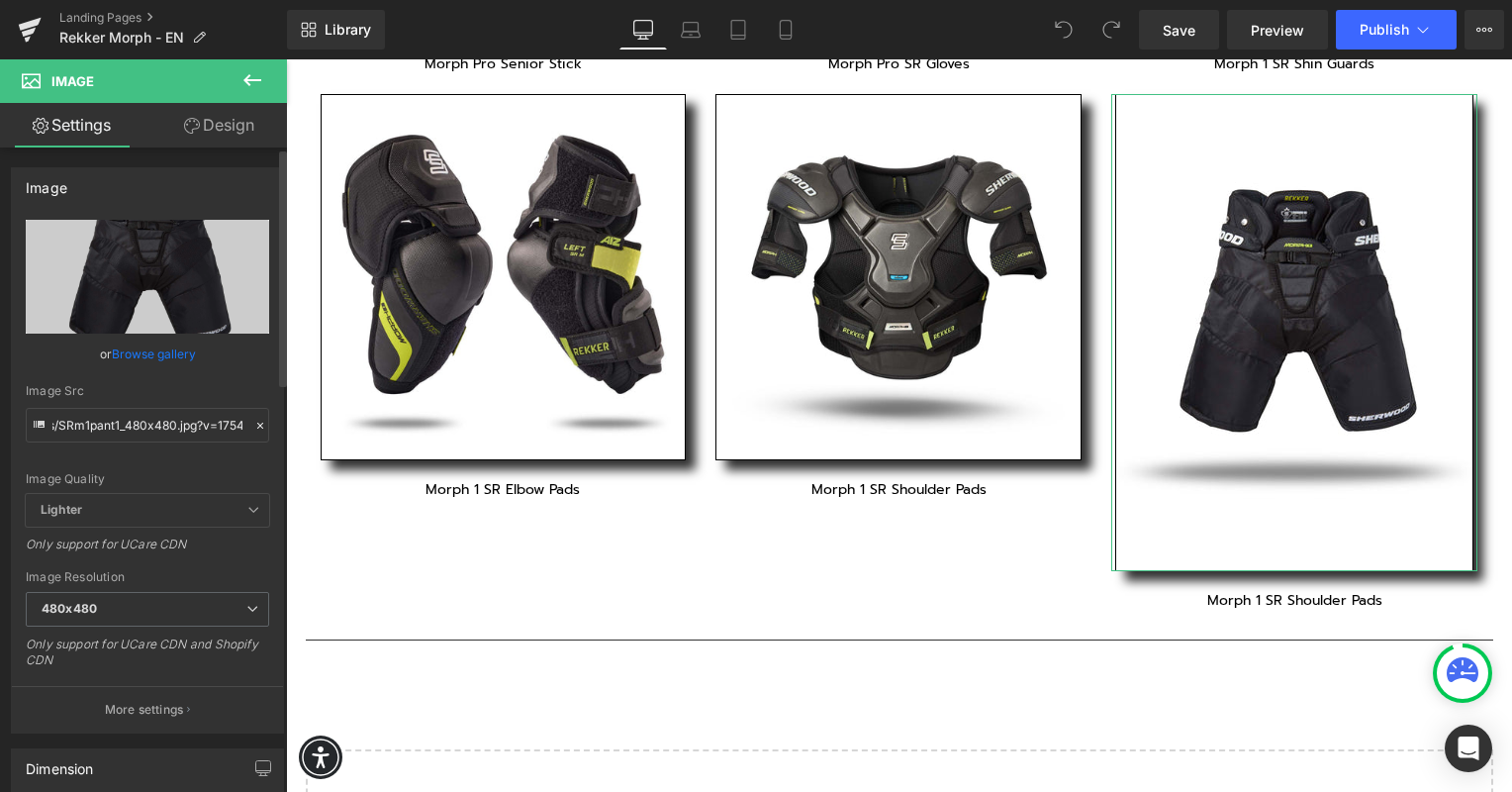 scroll, scrollTop: 0, scrollLeft: 0, axis: both 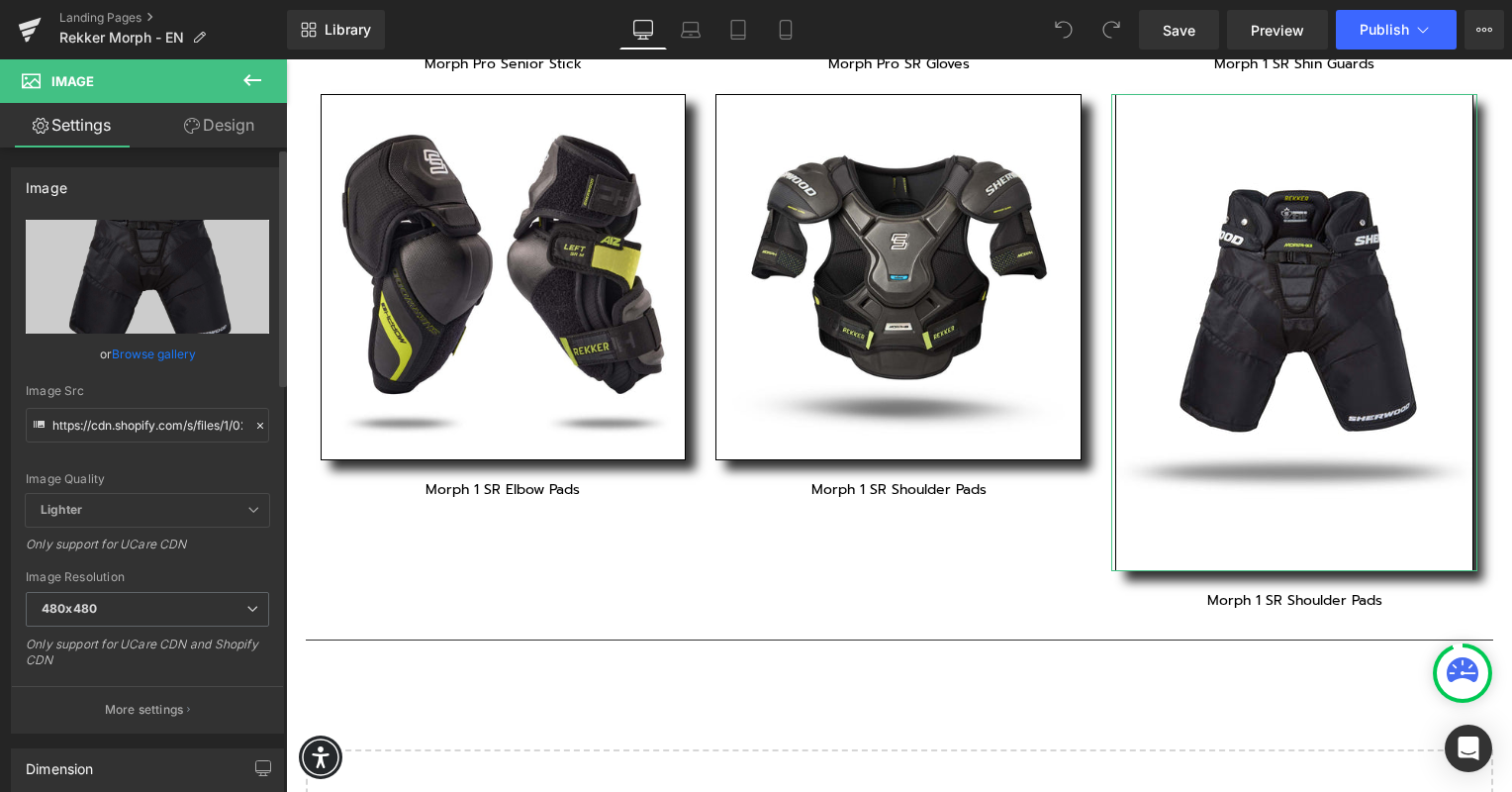 click on "Image Quality" at bounding box center [147, 479] 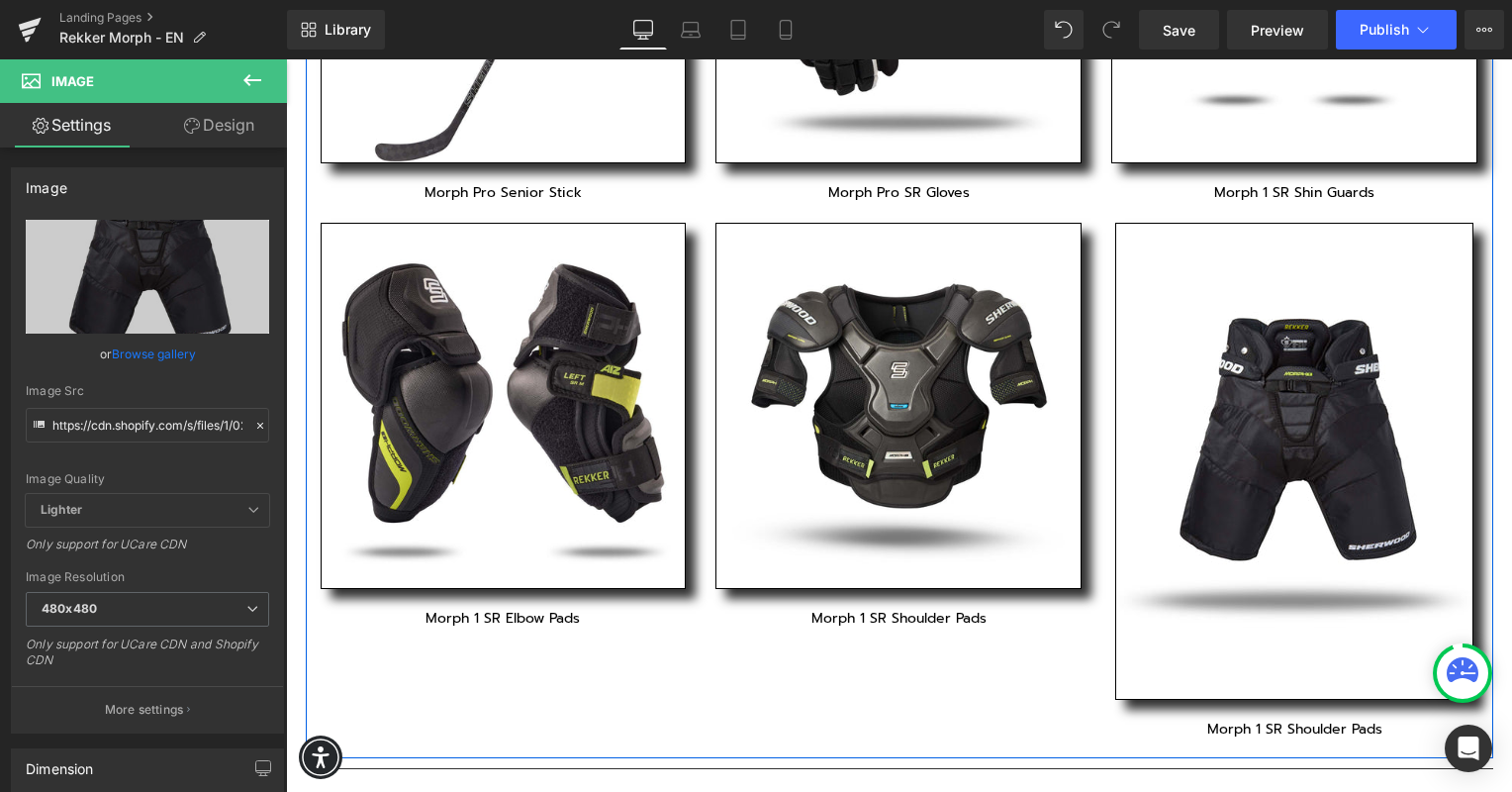 scroll, scrollTop: 1322, scrollLeft: 0, axis: vertical 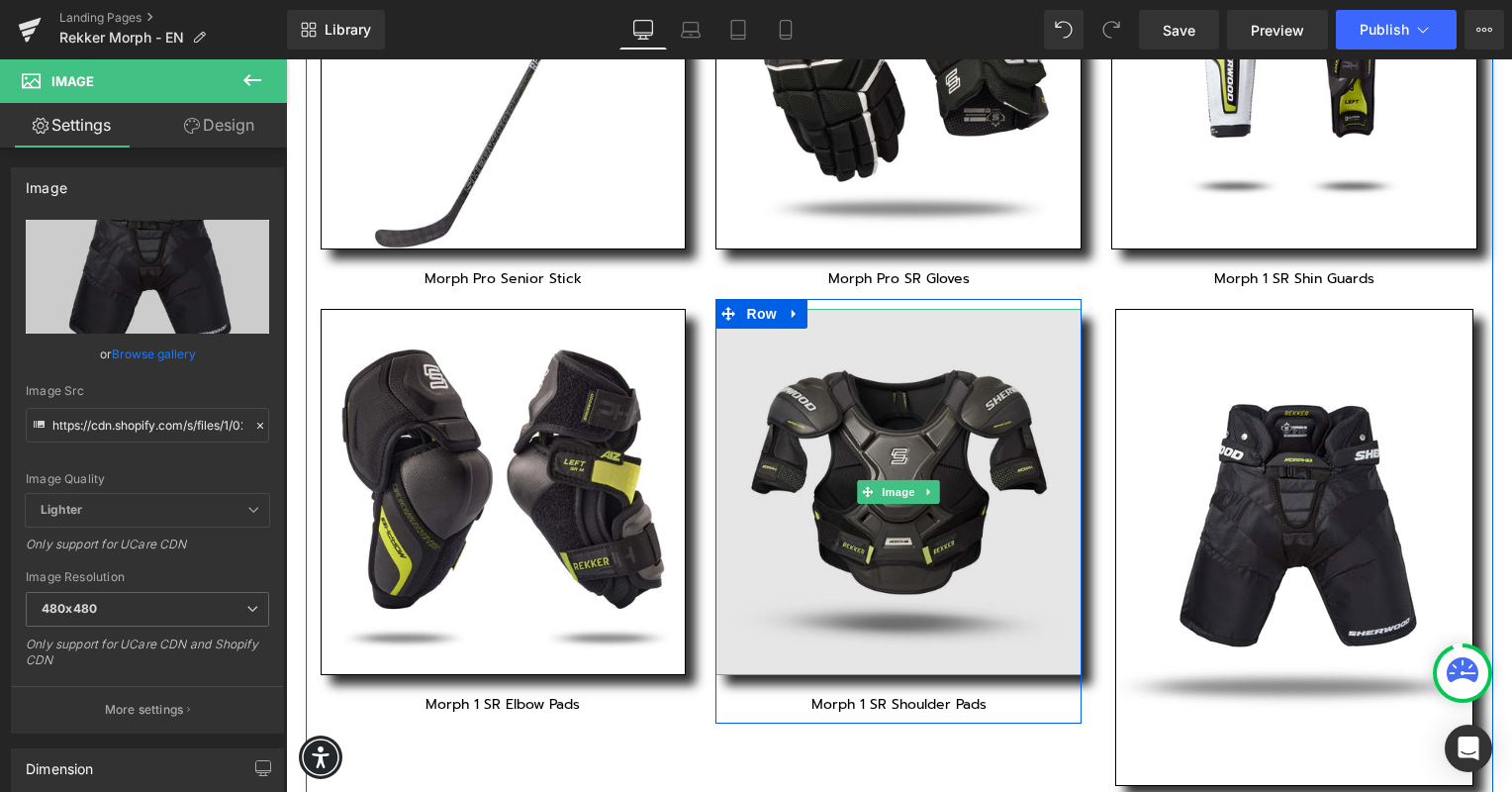 click at bounding box center (898, 492) 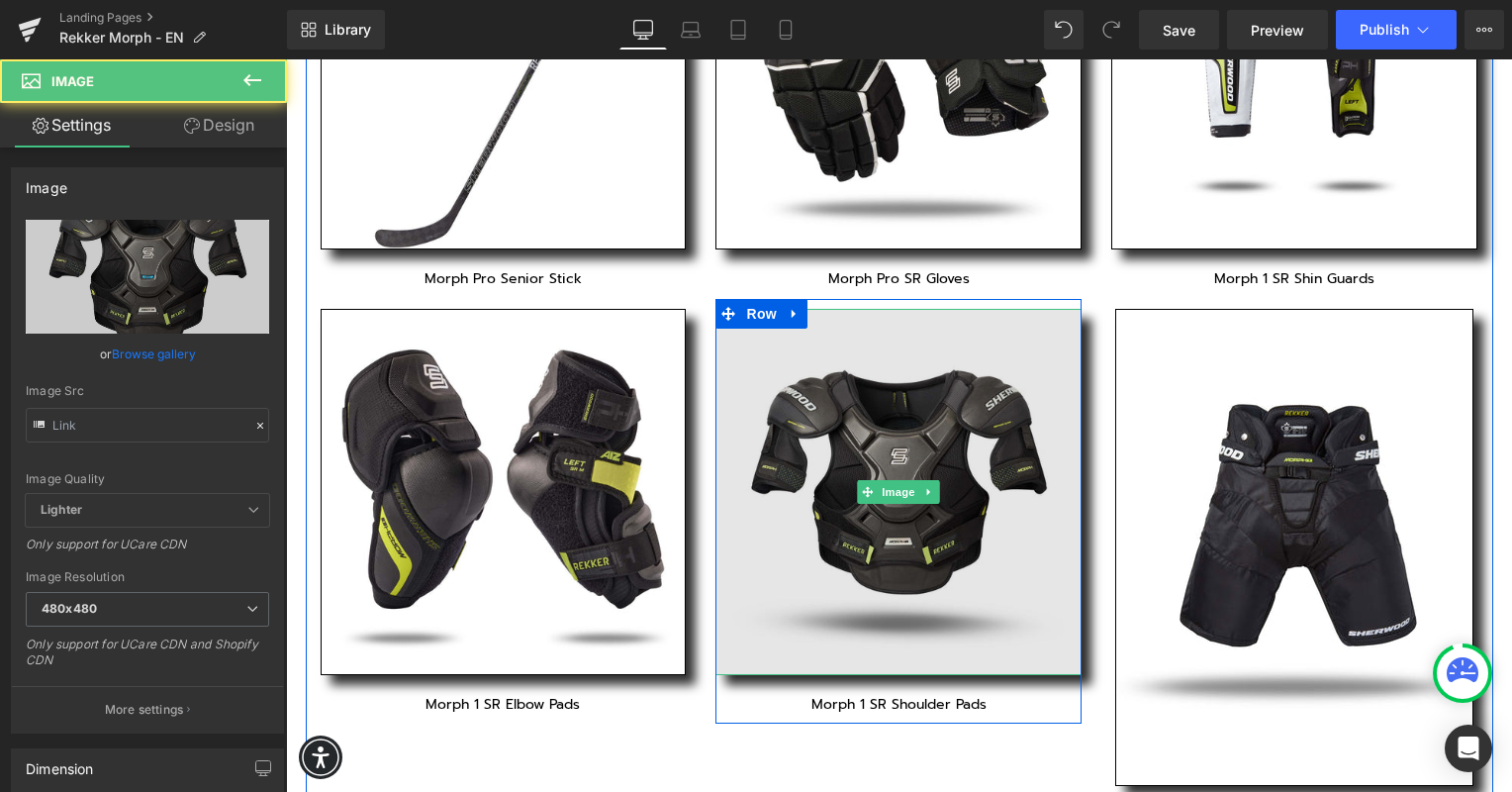 type on "https://cdn.shopify.com/s/files/1/0261/5004/3741/files/Morph_1_Senior_Shoulder_Pads_480x480.jpg?v=1754415645" 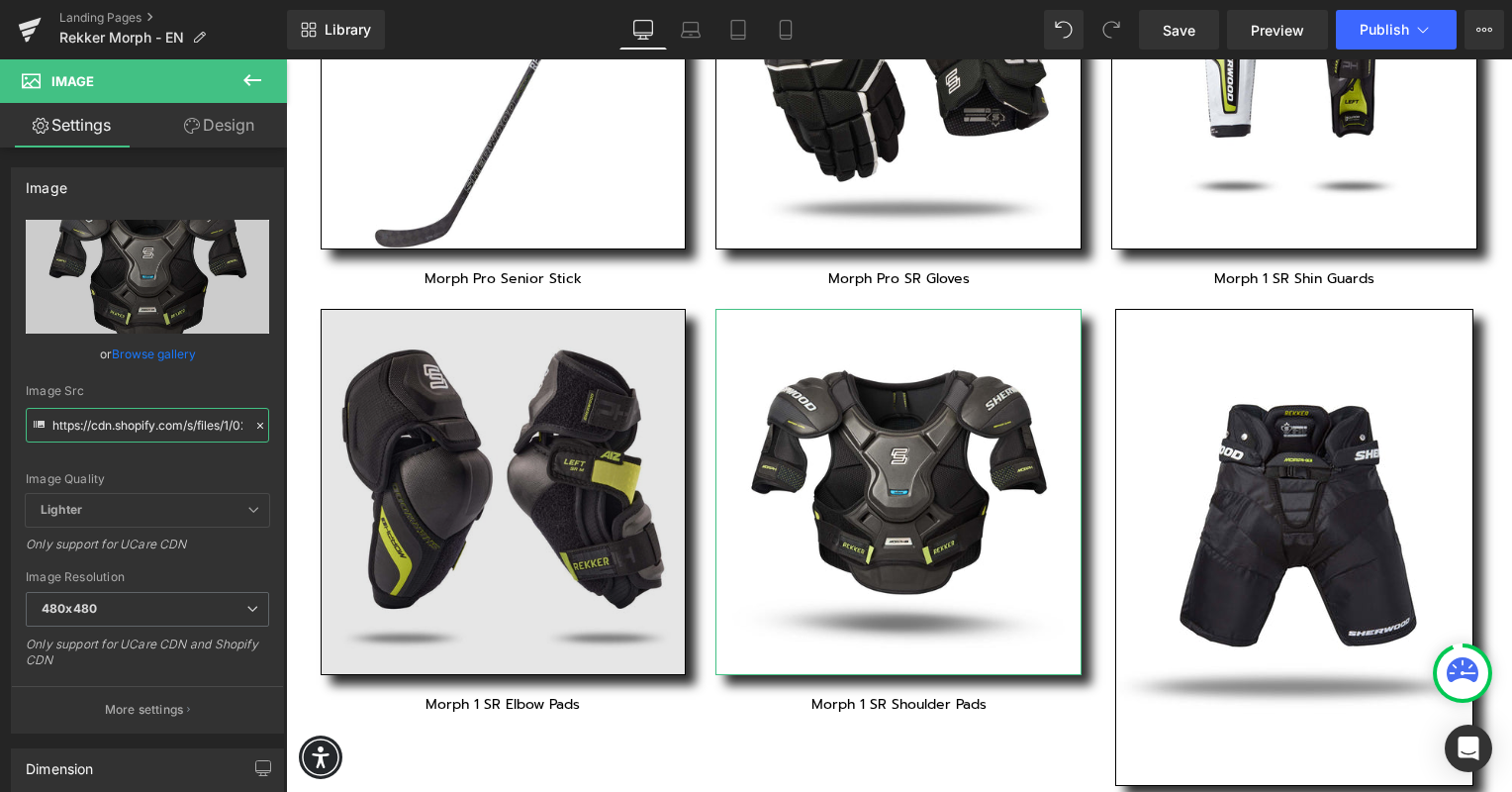 scroll, scrollTop: 0, scrollLeft: 469, axis: horizontal 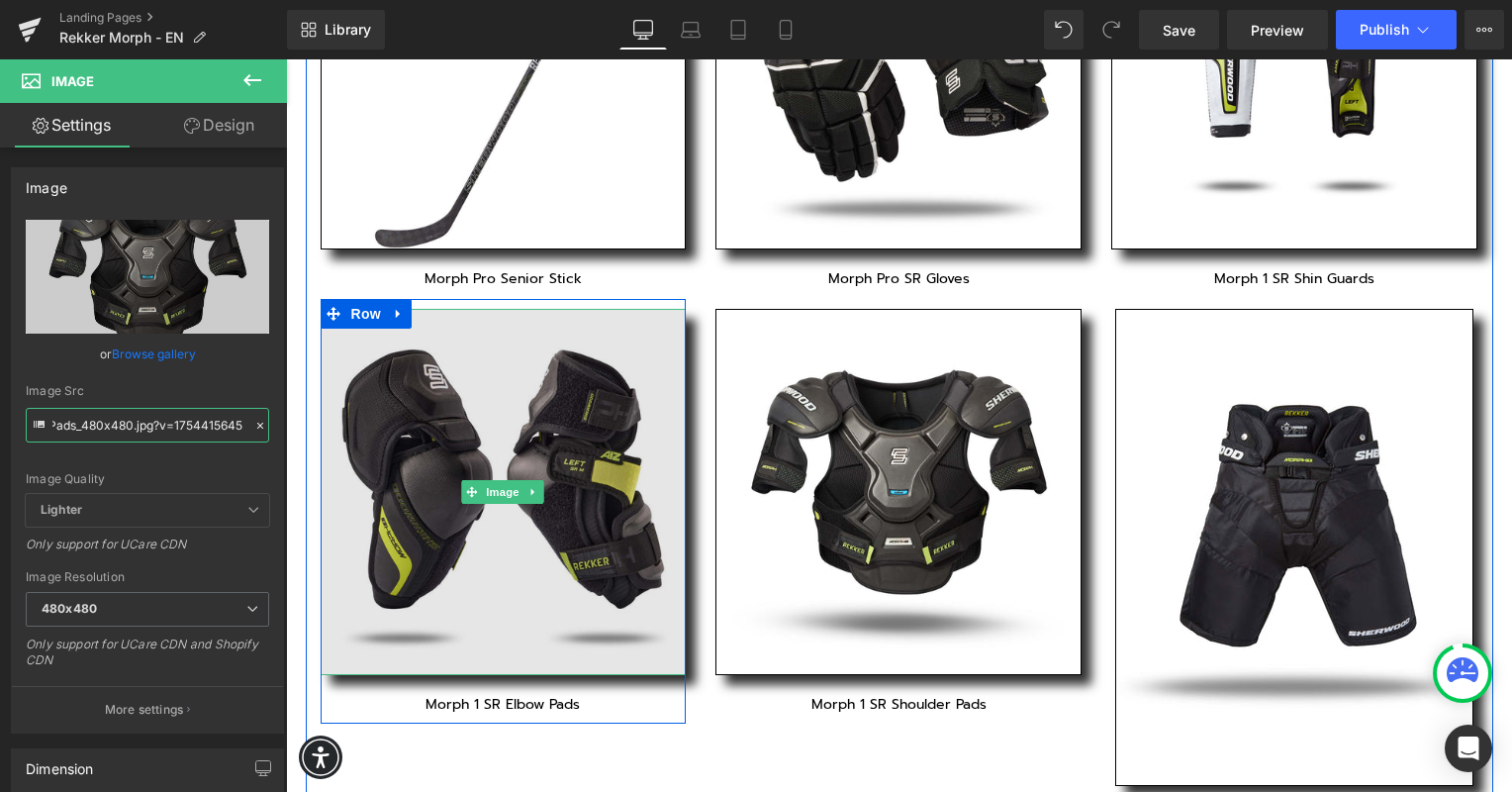 drag, startPoint x: 471, startPoint y: 488, endPoint x: 336, endPoint y: 443, distance: 142.3025 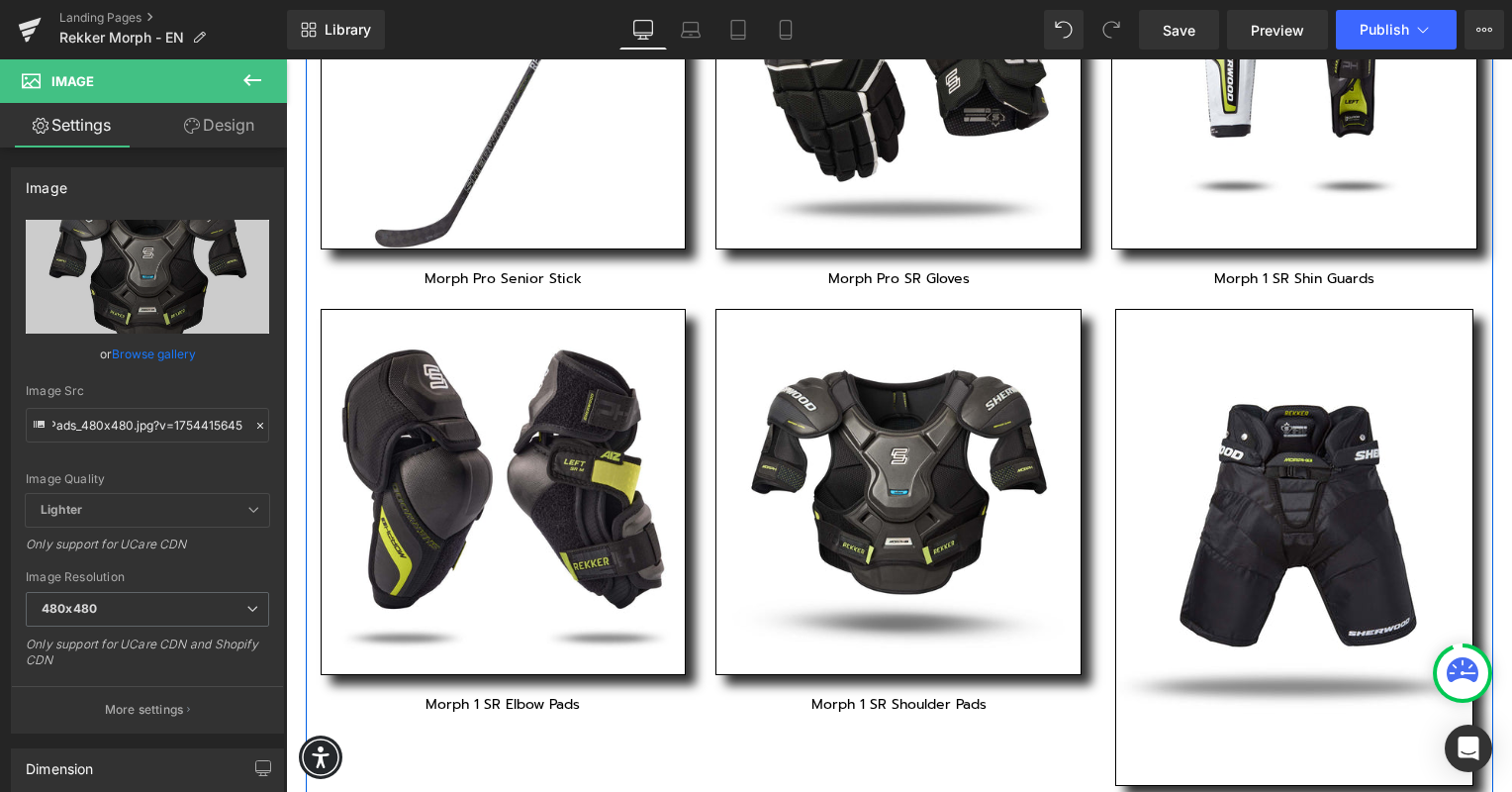 click on "Image         Morph Pro Senior Stick Text Block         Row         Image         Morph 1 SR Elbow Pads Text Block         Row         Image         Morph Pro SR Gloves Text Block         Row         Image         Morph 1 SR Shoulder Pads Text Block         Row         Image         Morph 1 SR Shin Guards Text Block         Row         Image         Morph 1 SR Shoulder Pads Text Block         Row         Row" at bounding box center [899, 353] 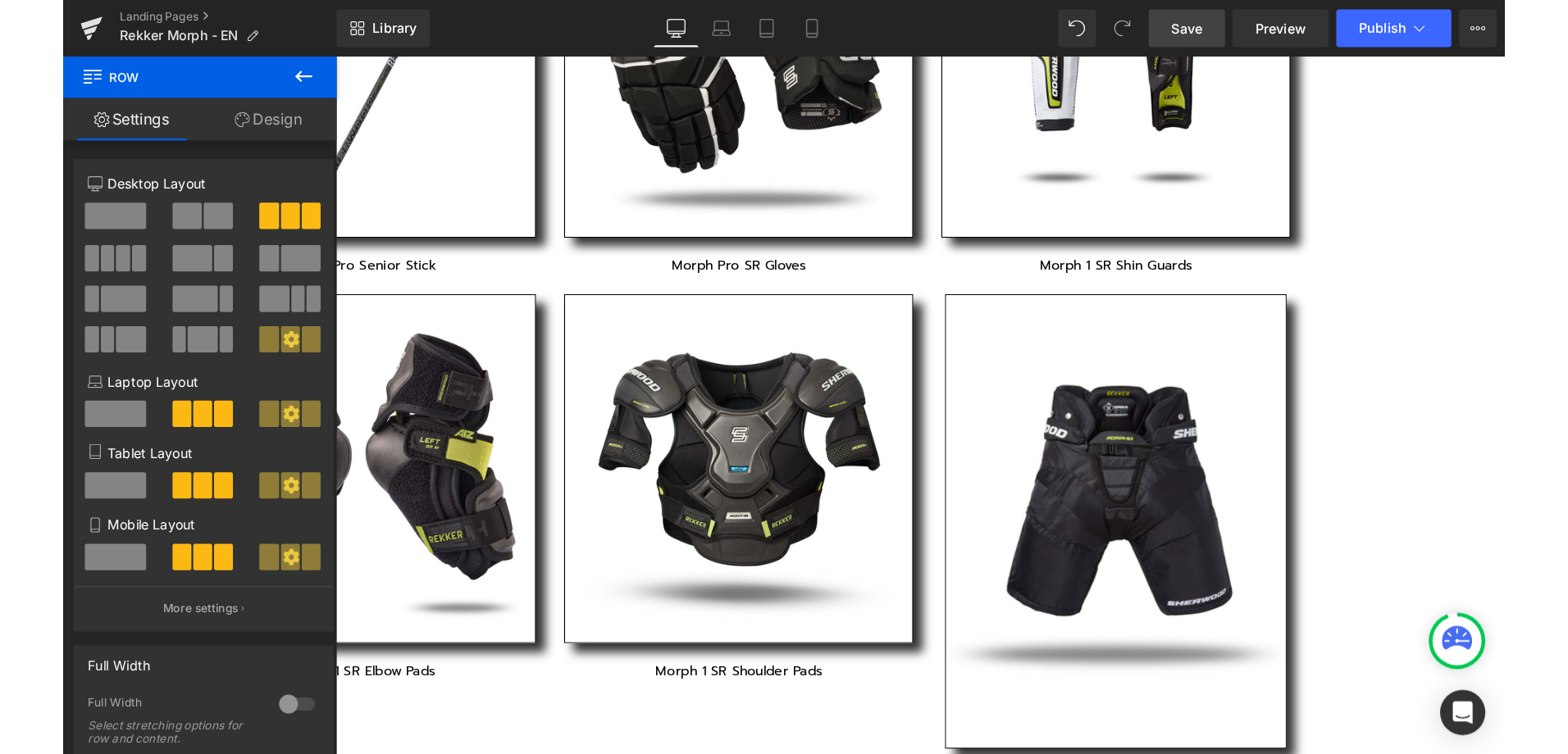 scroll, scrollTop: 1094, scrollLeft: 0, axis: vertical 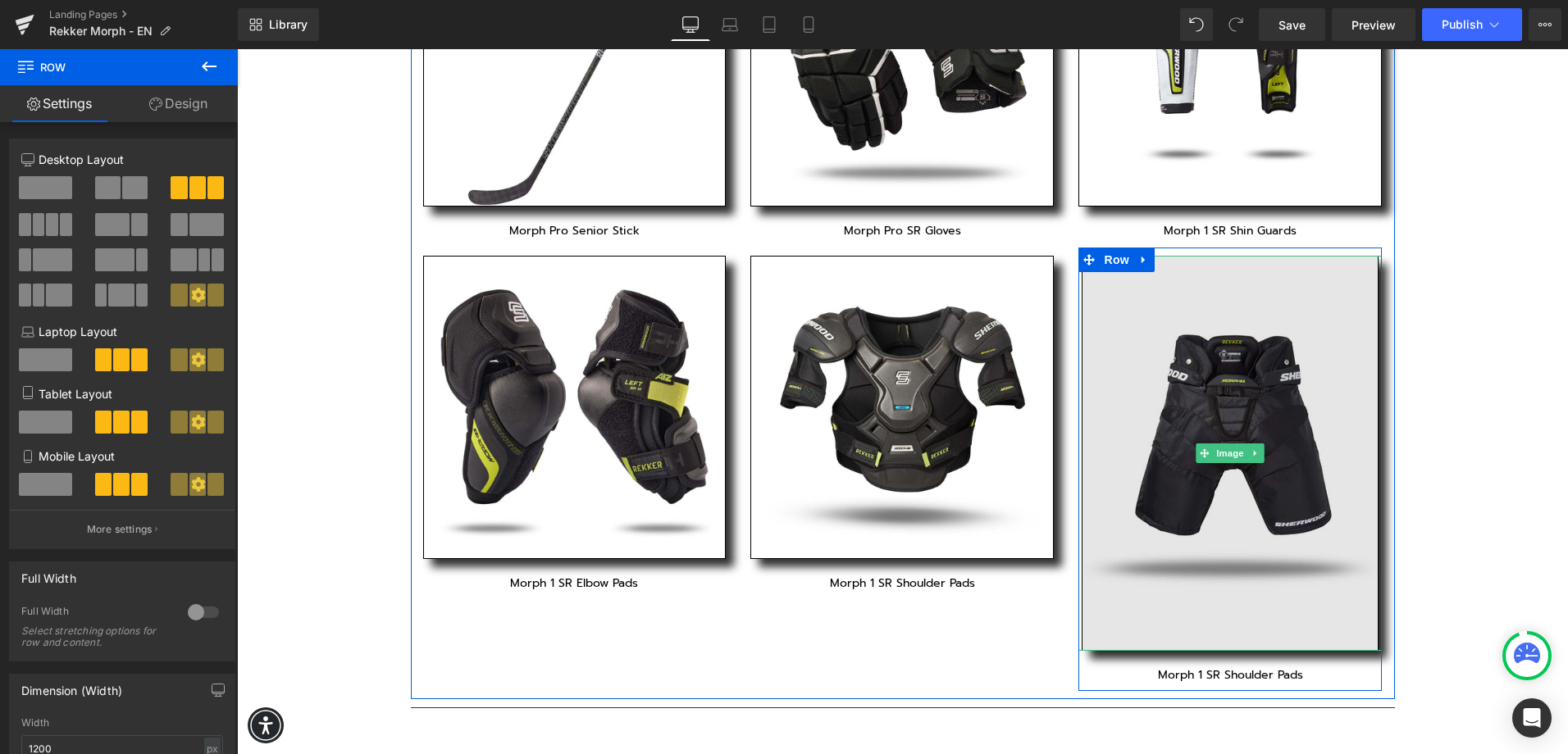 click at bounding box center [1230, 453] 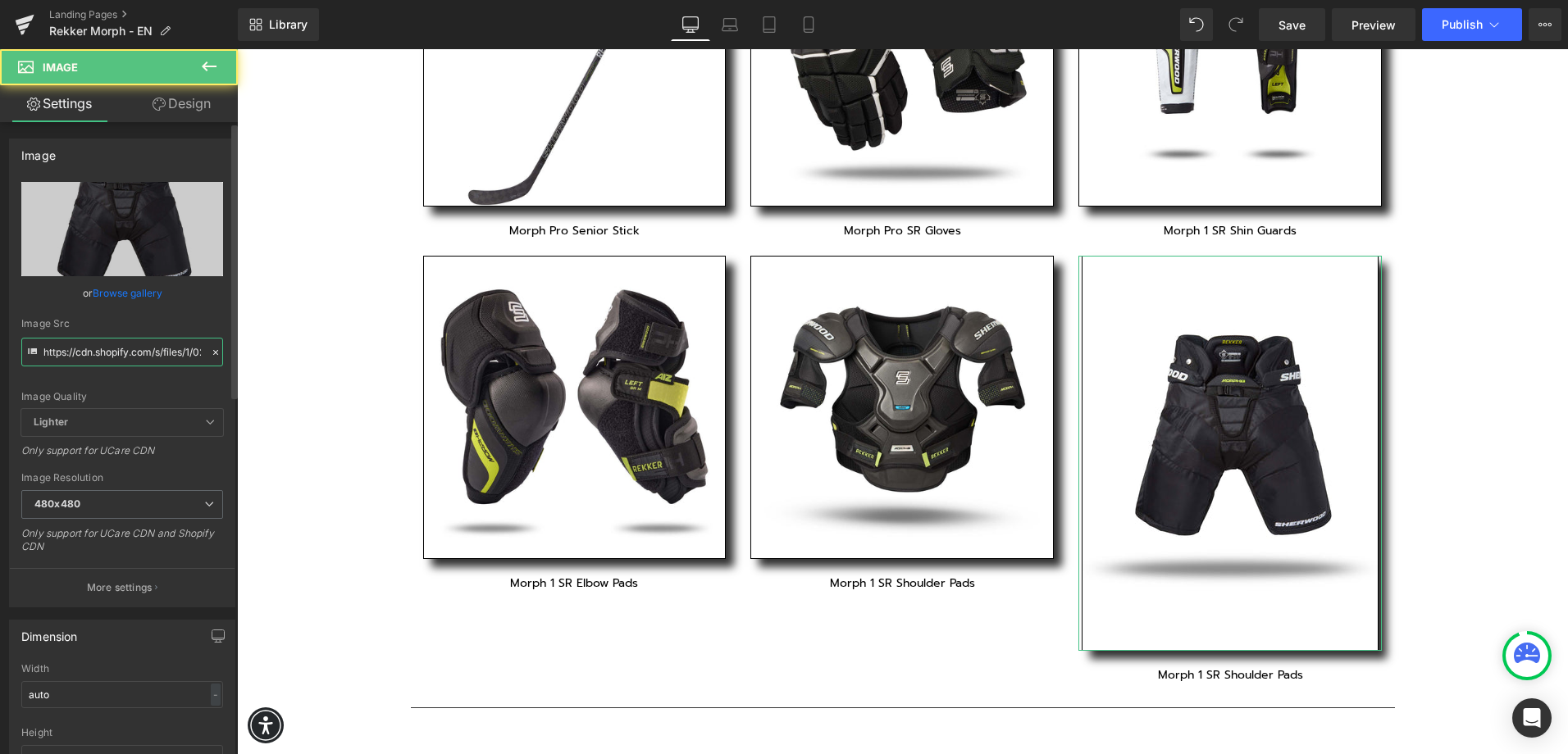 click on "https://cdn.shopify.com/s/files/1/0261/5004/3741/files/SRm1pant1_480x480.jpg?v=1754656824" at bounding box center [122, 352] 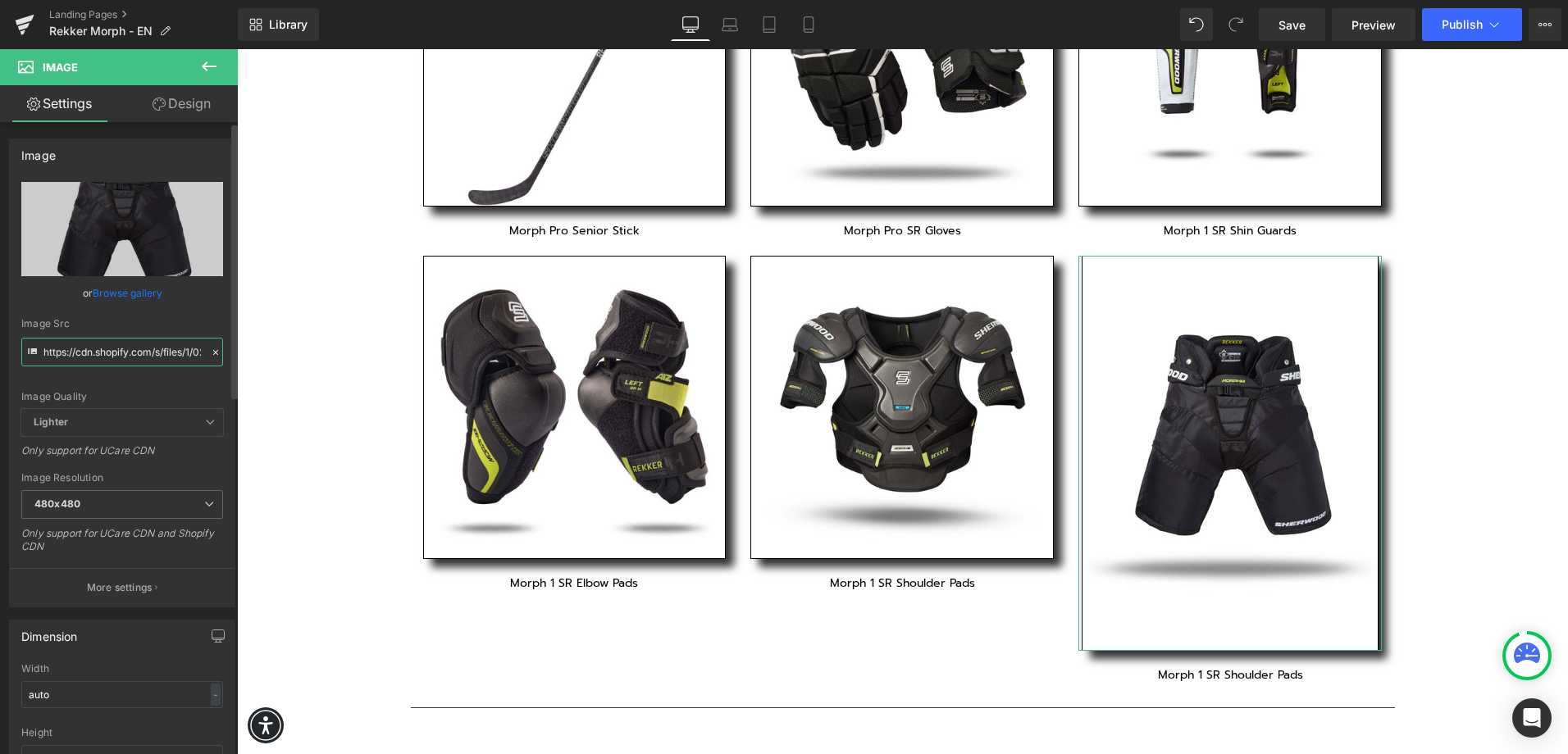 click on "https://cdn.shopify.com/s/files/1/0261/5004/3741/files/SRm1pant1_480x480.jpg?v=1754656824" at bounding box center (122, 352) 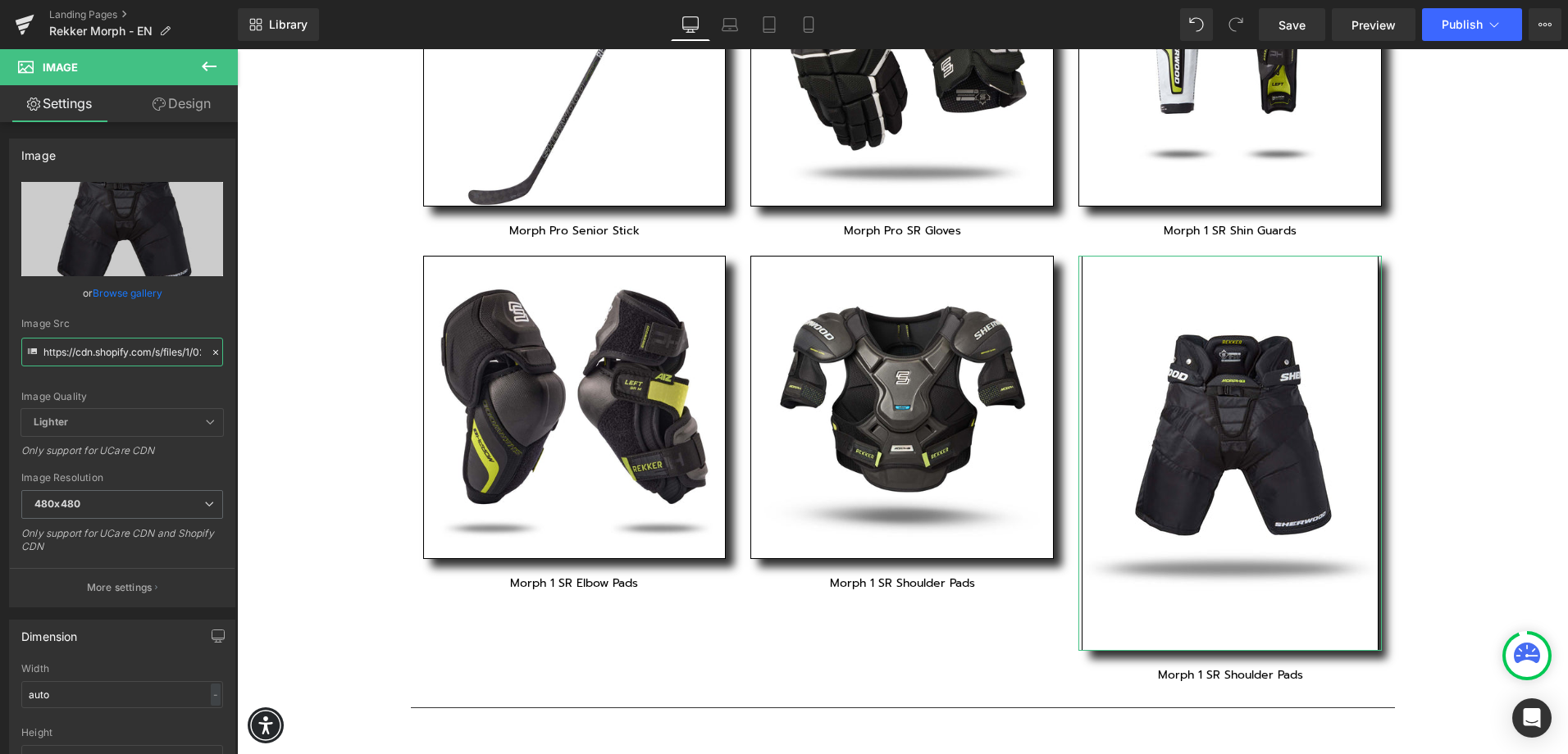 scroll, scrollTop: 0, scrollLeft: 307, axis: horizontal 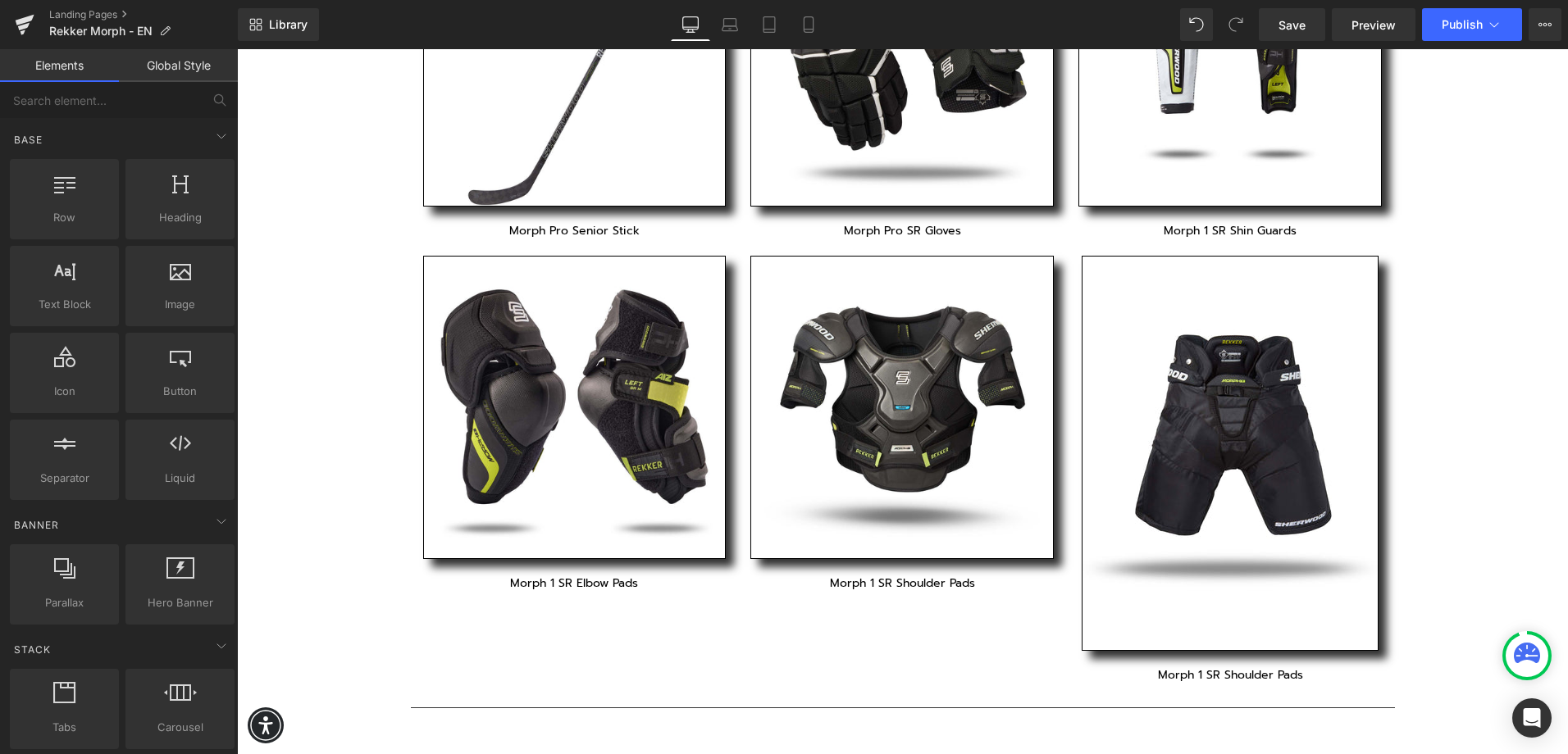 click on "Text Block
Vimeo         Row         Separator         [BRAND] Morph Pro Heading         Row         Disrupt and dominate with the new [BRAND] Rekker Morph Pro, designed for the elite player who owns every shift. Ultralight and made to score, the REKKER Morph Pro handles, loads and releases with rocket-fire precision. From construction to cosmetics, this premium stick has it all to redefine pro-level play. Text Block         Row         The Collection Heading         Row         Image         Morph Pro Senior Stick Text Block         Row         Image         Morph 1 SR Elbow Pads Text Block         Row         Image         Morph Pro SR Gloves Text Block         Row         Image         Morph 1 SR Shoulder Pads Text Block         Row         Image         Morph 1 SR Shin Guards Text Block         Row         Image         Morph 1 SR Shoulder Pads Text Block         Row         Row         Separator
Select your layout" at bounding box center (902, -20) 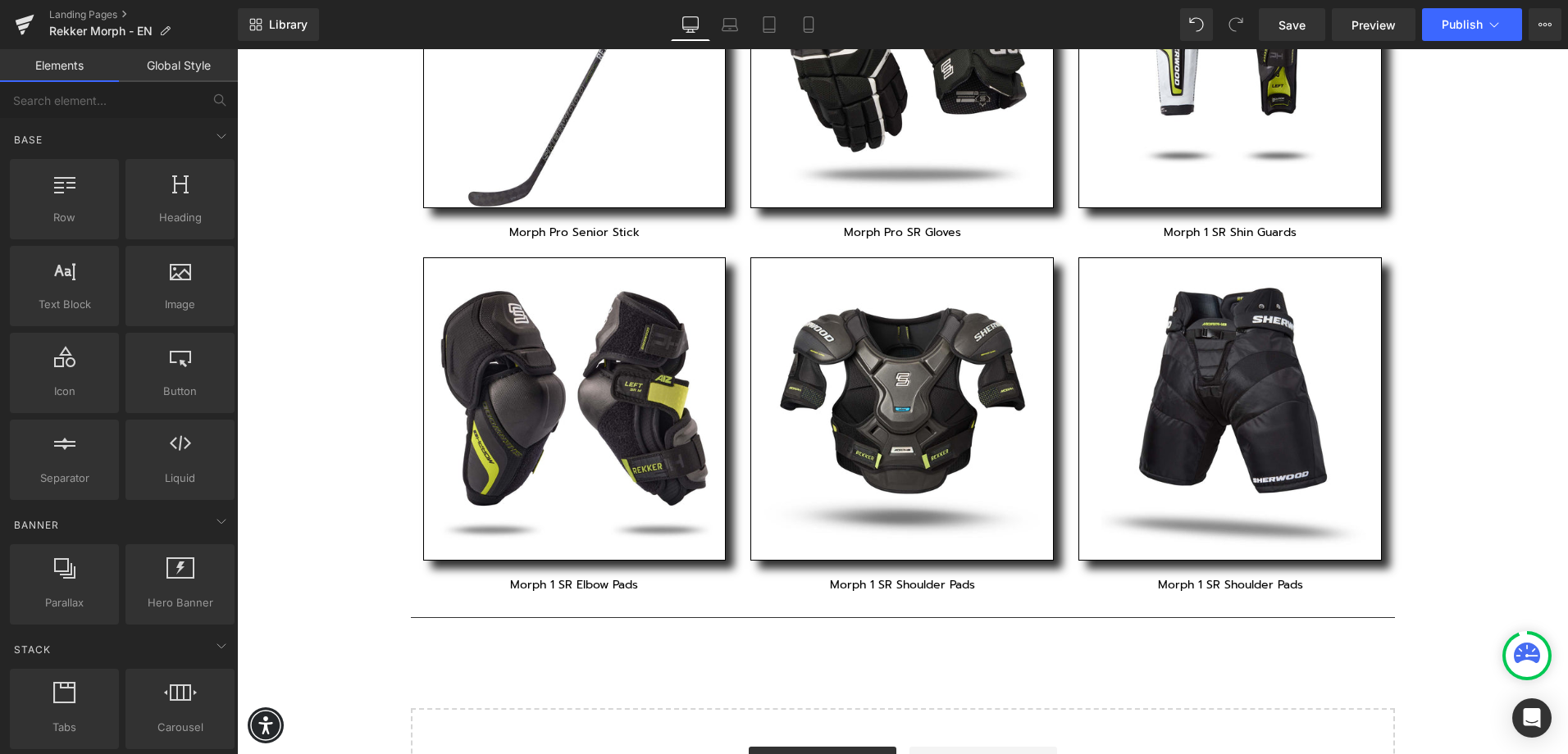 scroll, scrollTop: 1094, scrollLeft: 0, axis: vertical 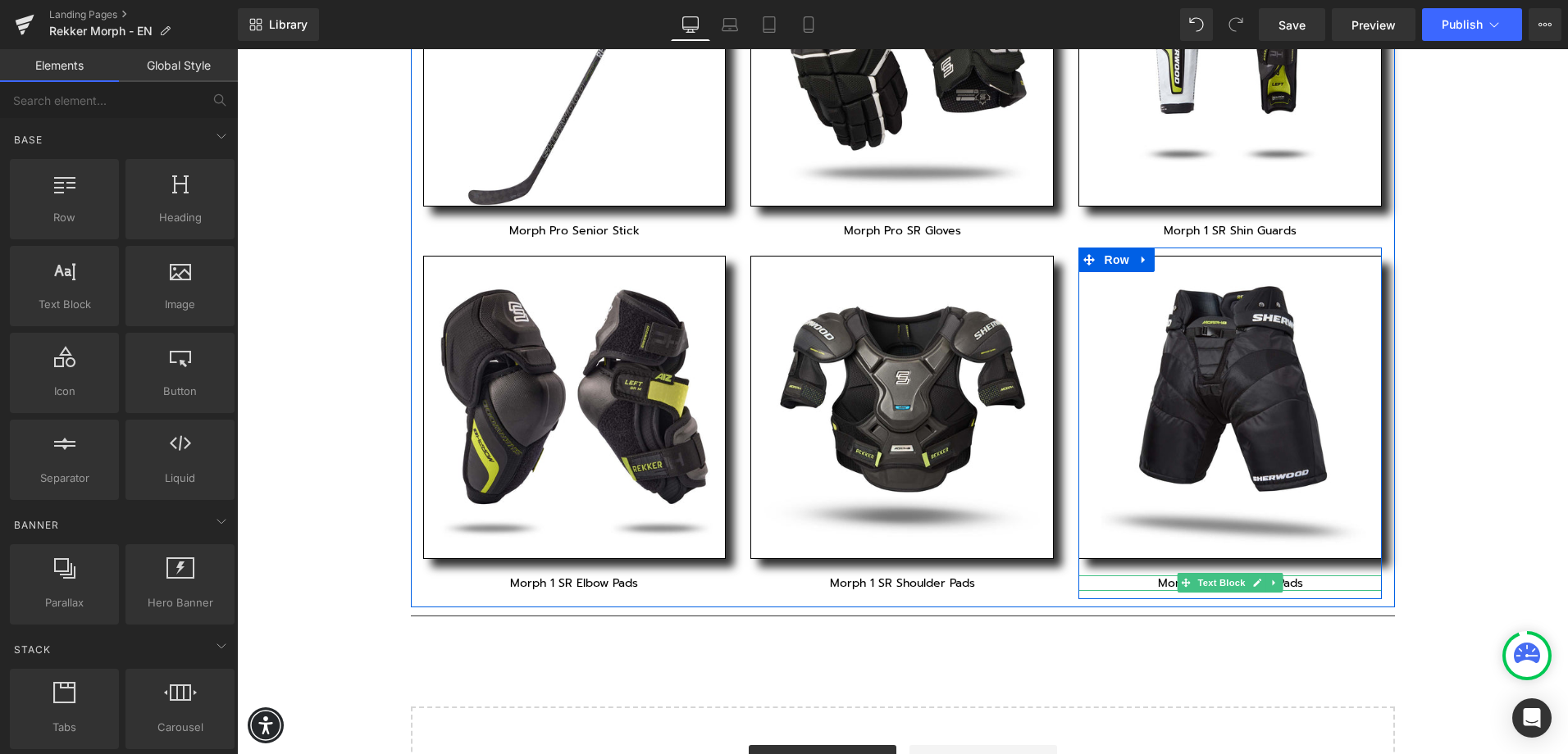 click at bounding box center (1186, 583) 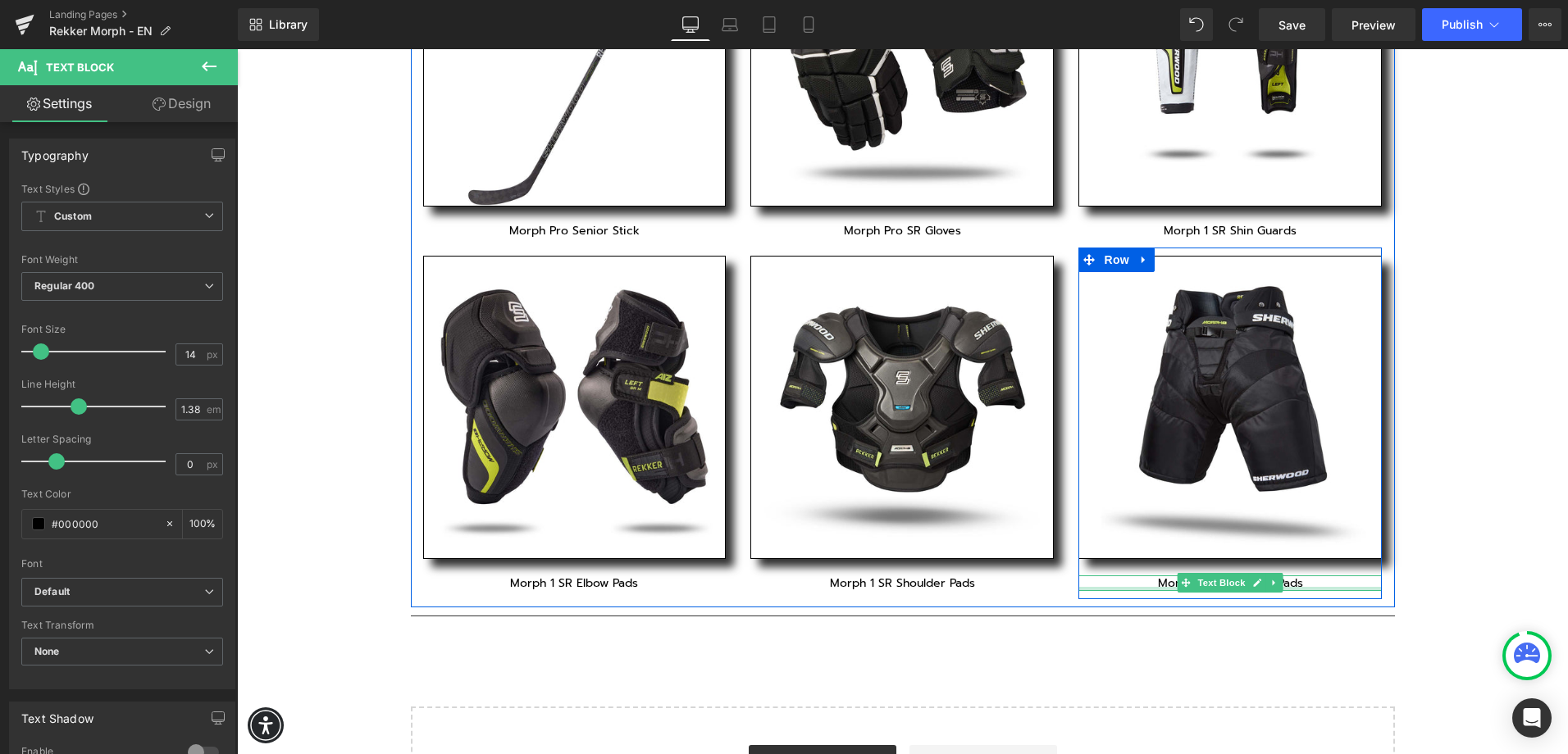 click at bounding box center [1230, 588] 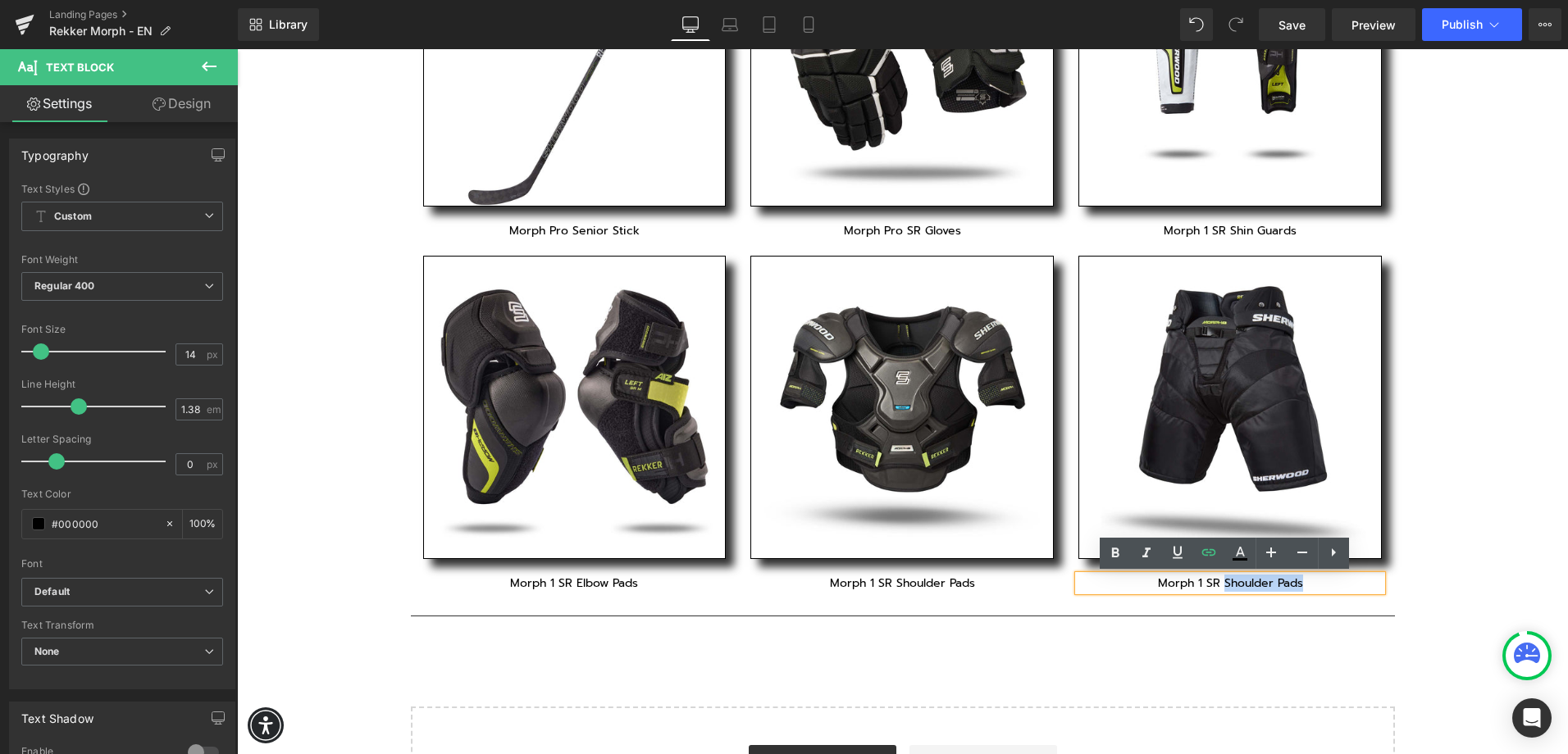 drag, startPoint x: 1295, startPoint y: 577, endPoint x: 1219, endPoint y: 579, distance: 76.0263 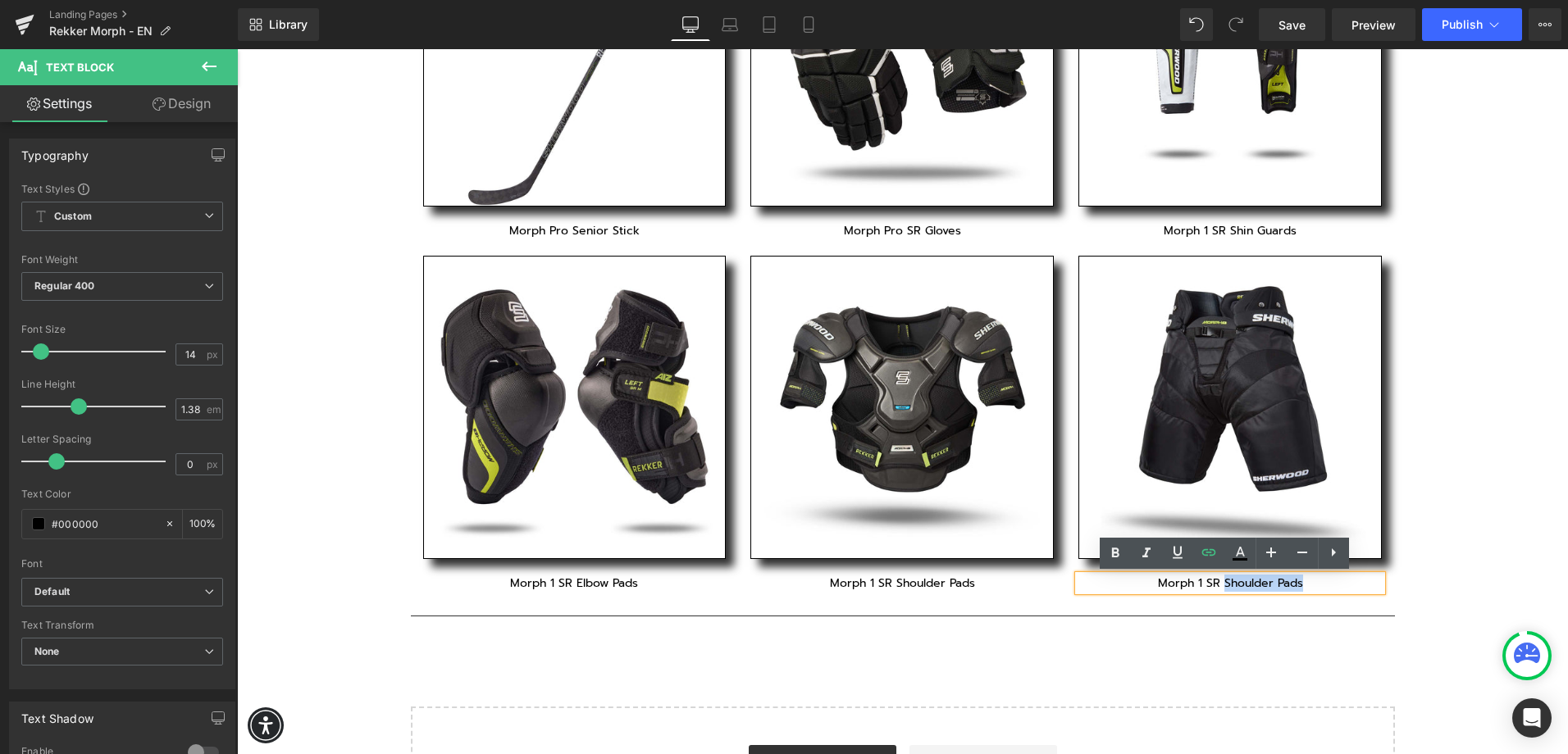 click on "Morph 1 SR Shoulder Pads" at bounding box center (1230, 583) 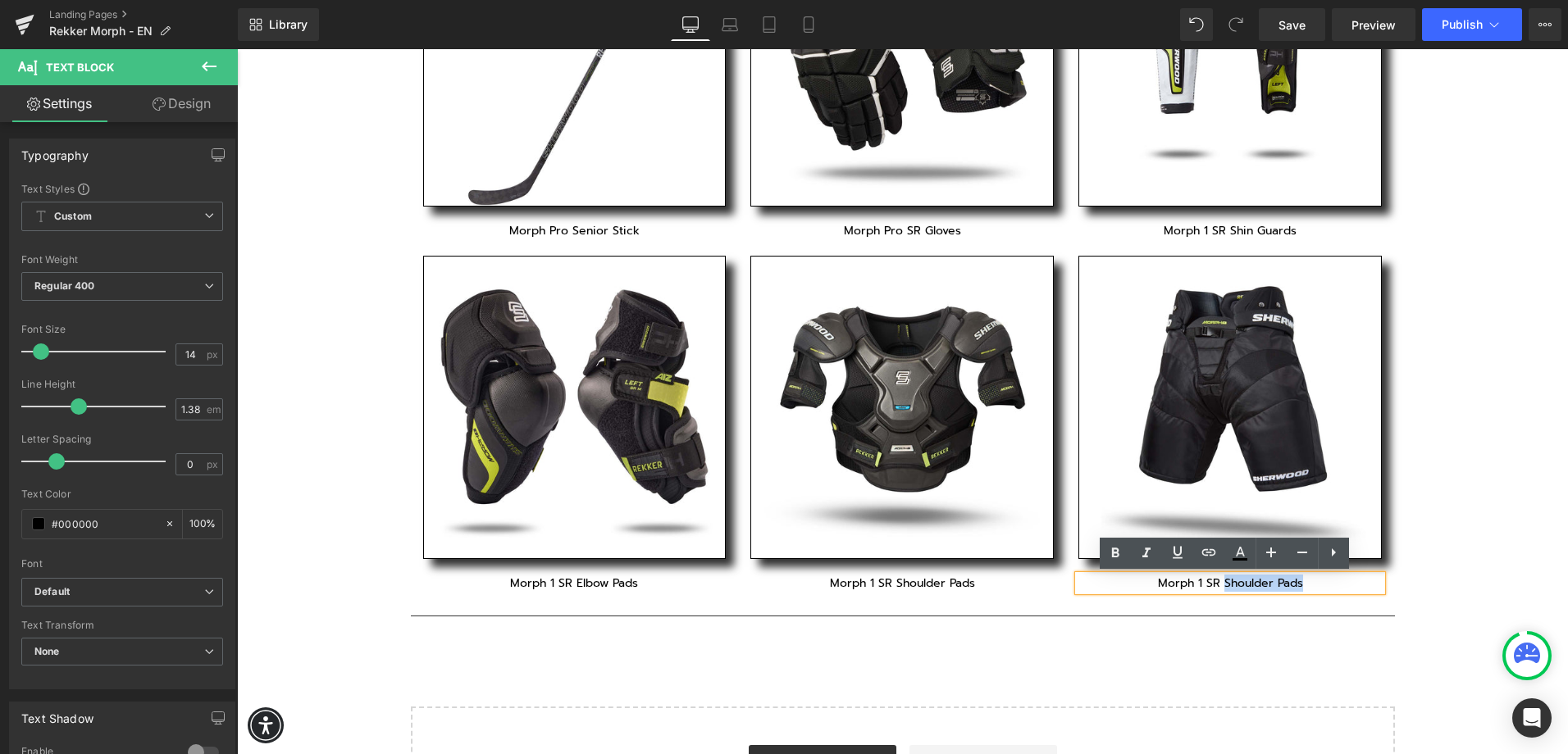 type 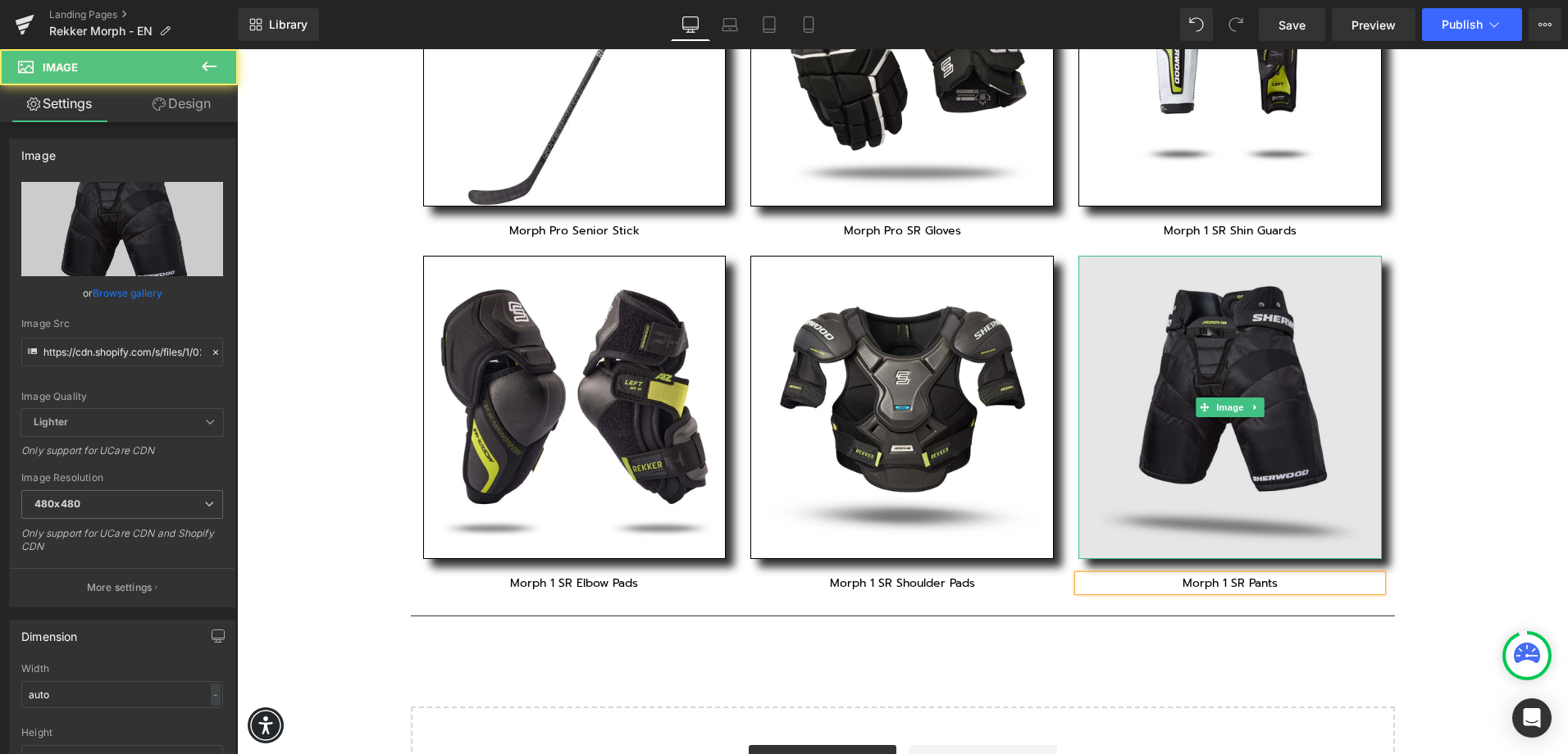 click at bounding box center (1230, 407) 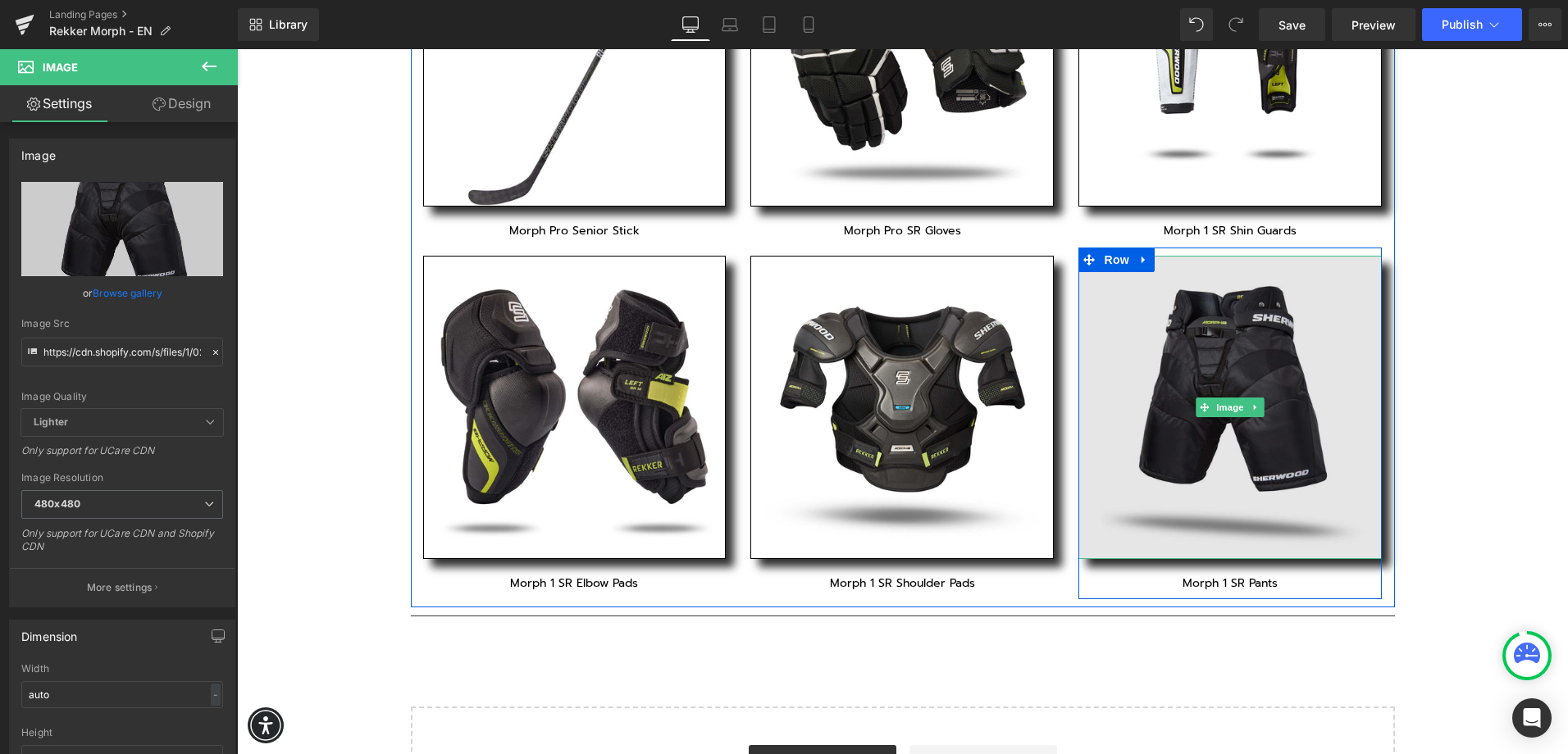 click at bounding box center [1230, 407] 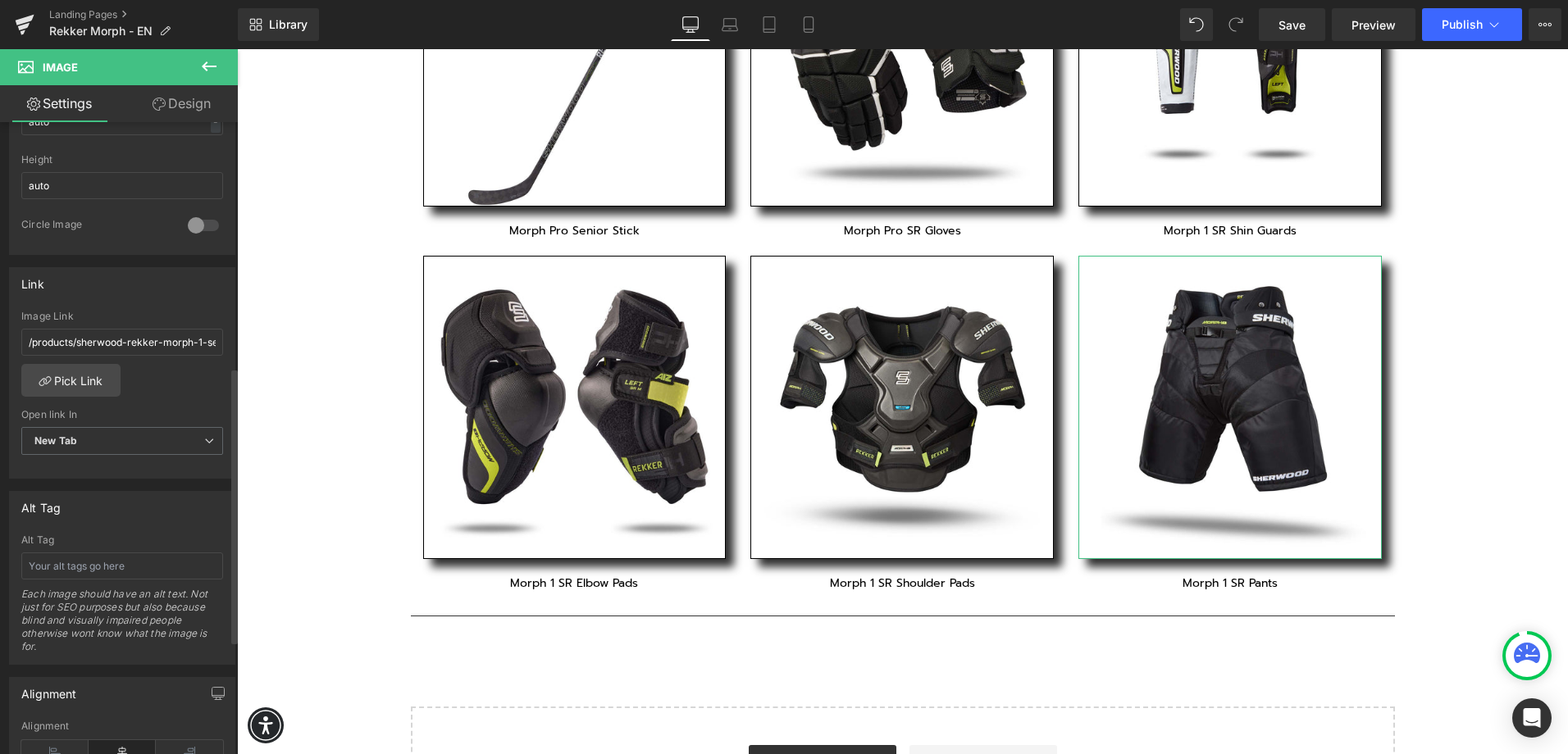 scroll, scrollTop: 574, scrollLeft: 0, axis: vertical 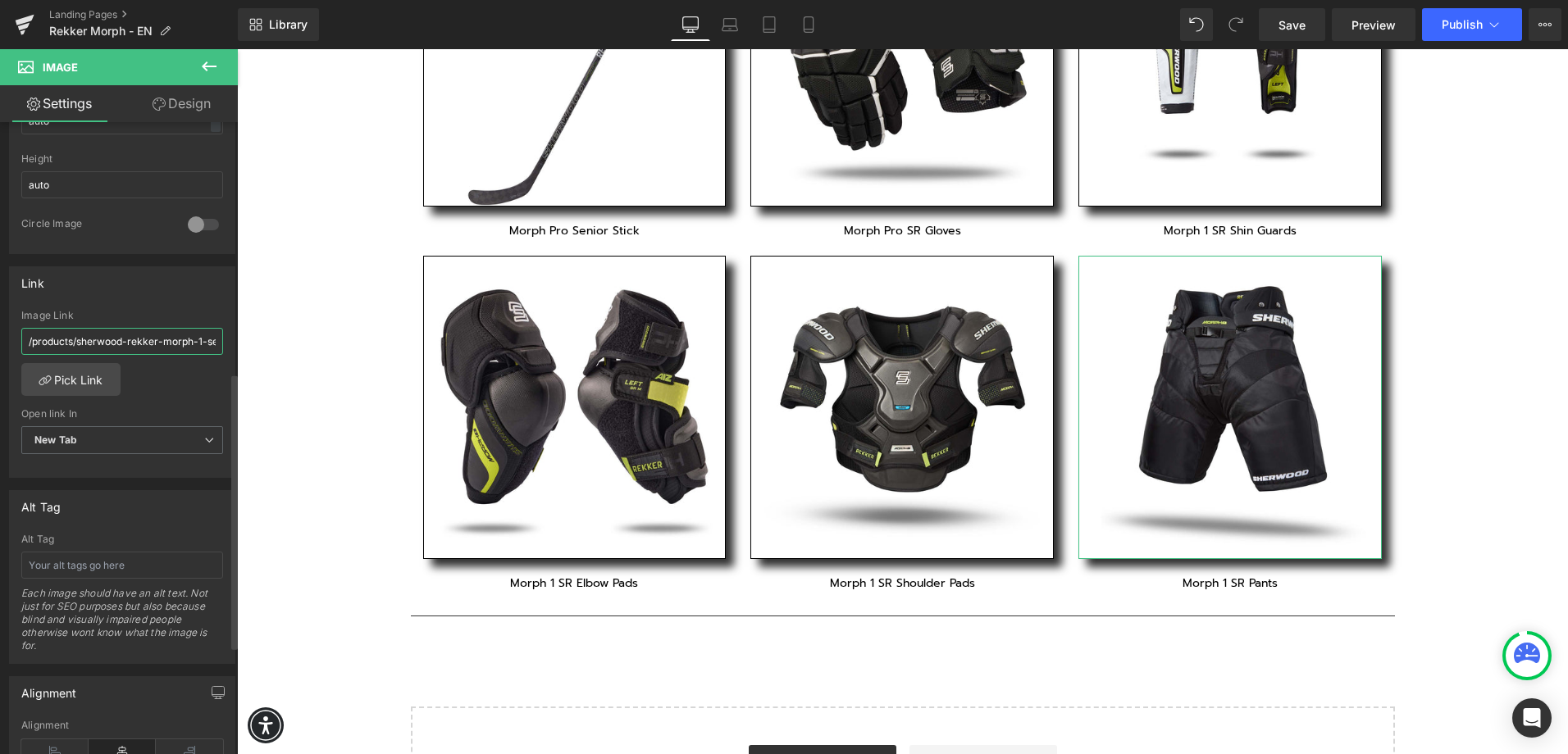 click on "/products/sherwood-rekker-morph-1-senior-shoulder-pads" at bounding box center [122, 341] 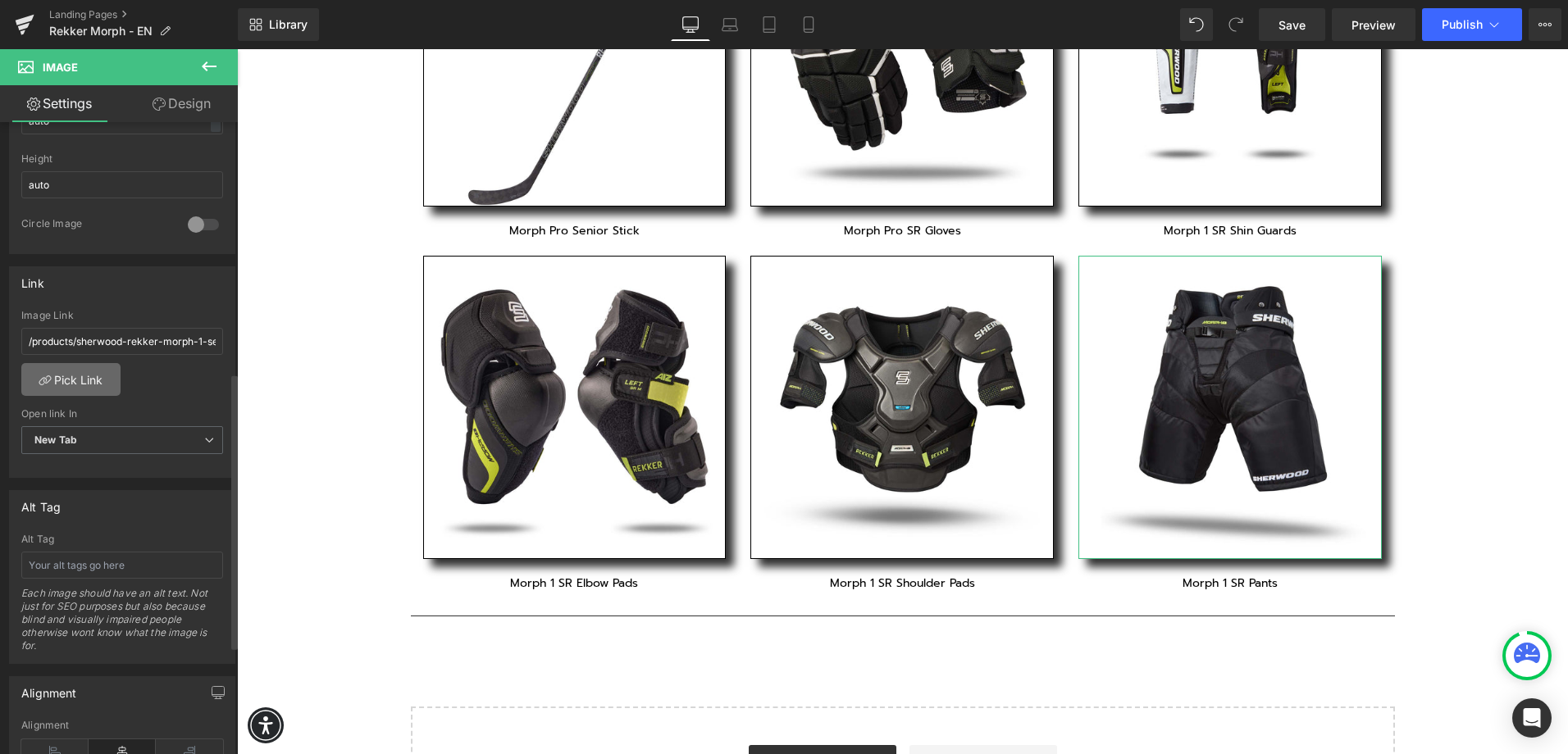 click on "Pick Link" at bounding box center (71, 379) 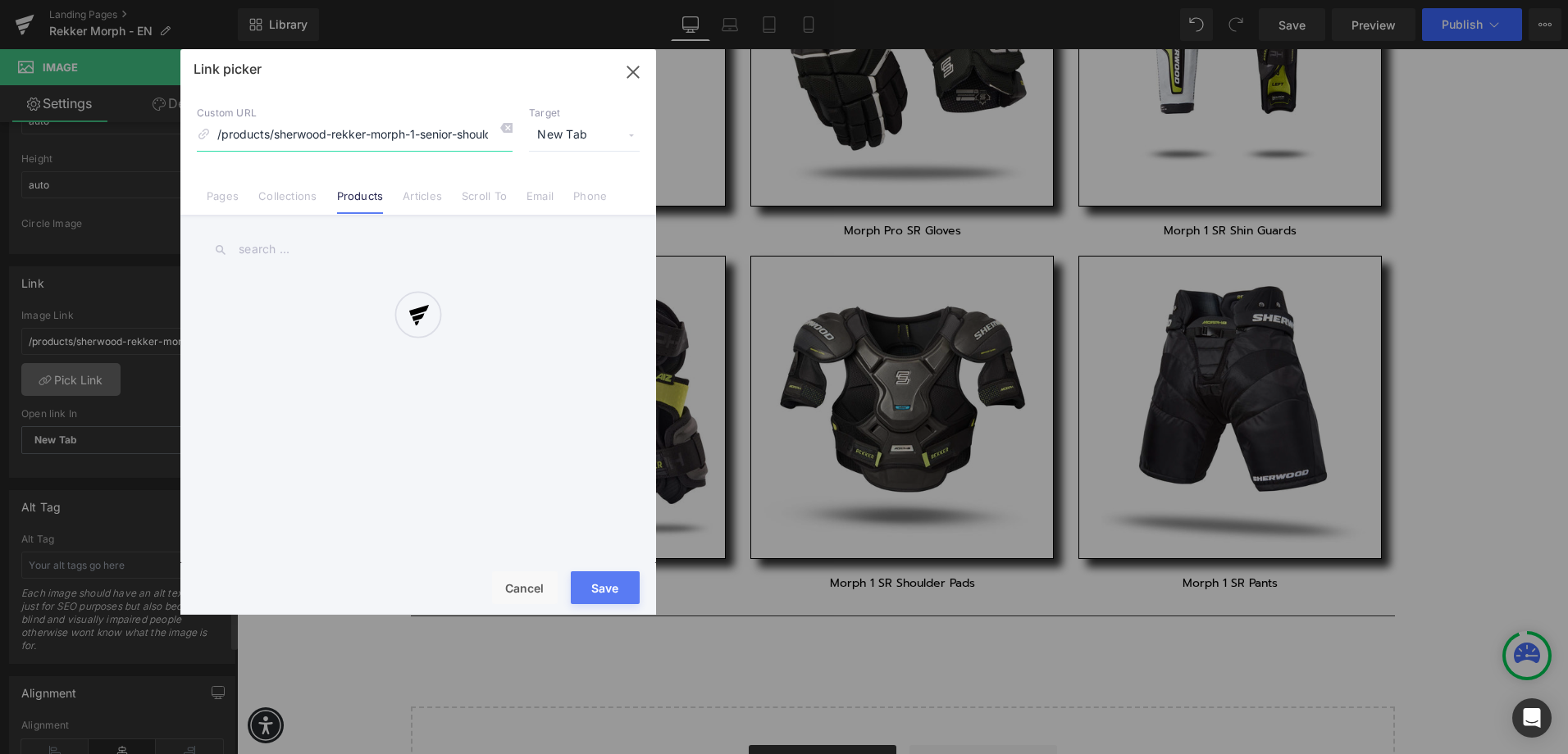 scroll, scrollTop: 0, scrollLeft: 37, axis: horizontal 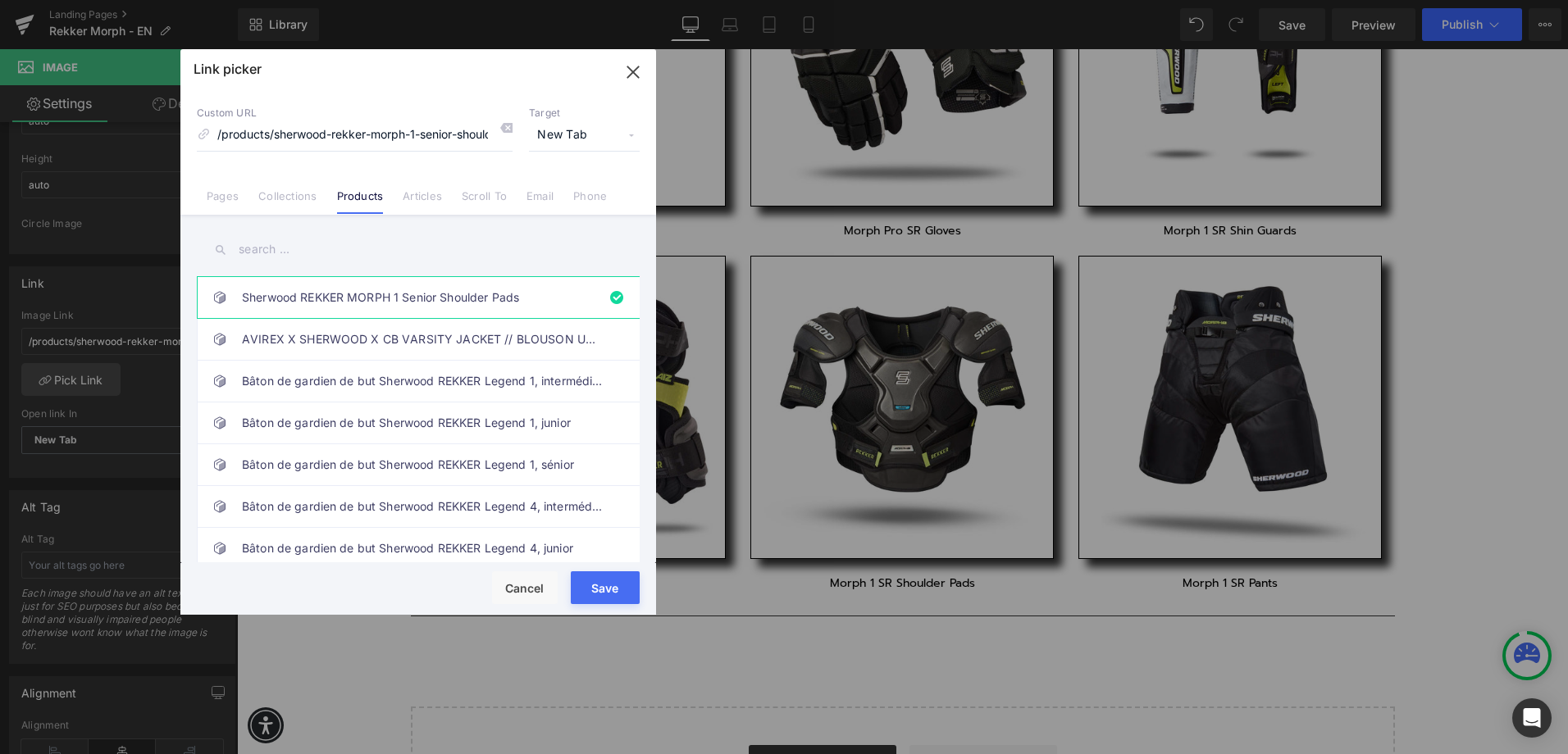 click at bounding box center [418, 249] 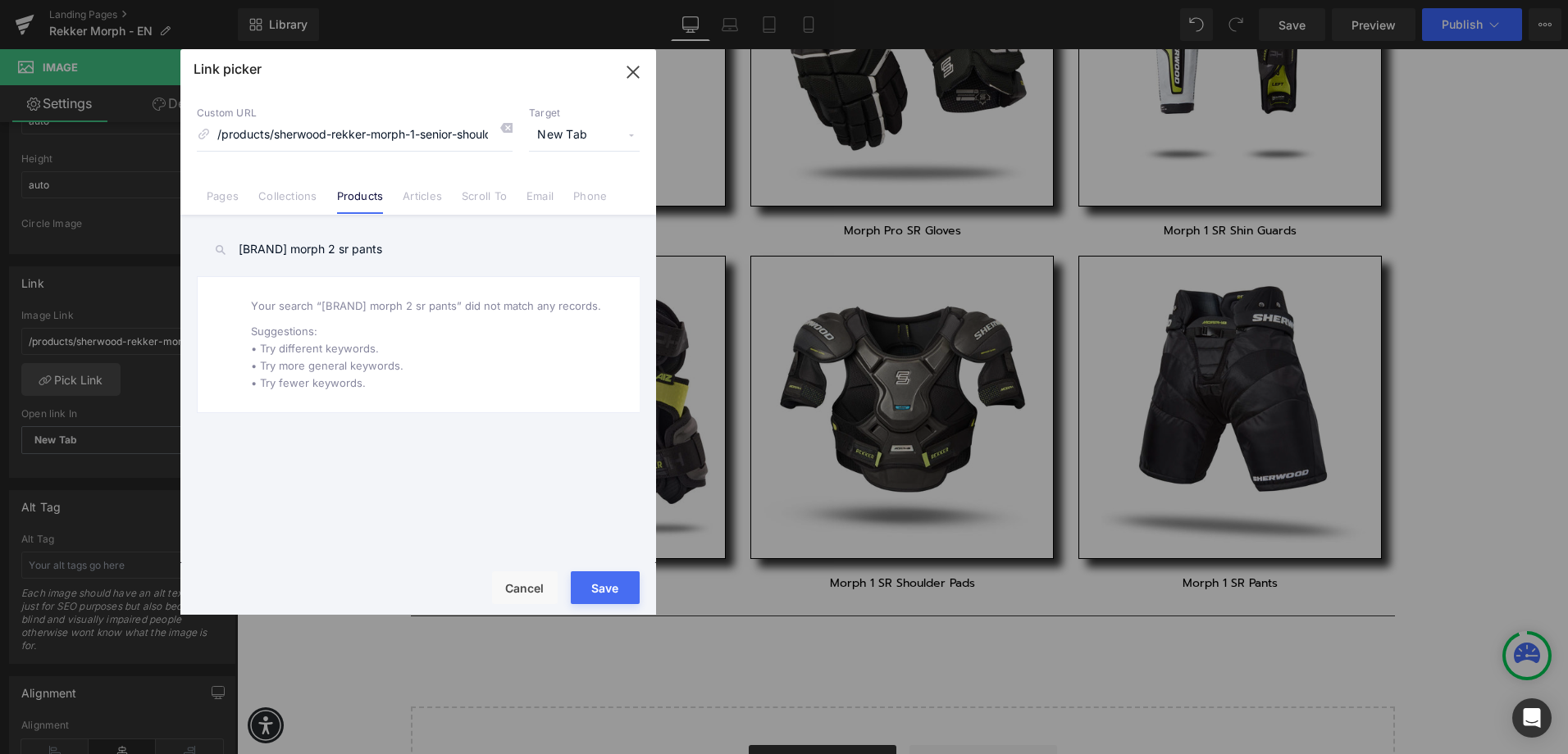 click on "[BRAND] morph 2 sr pants" at bounding box center (418, 249) 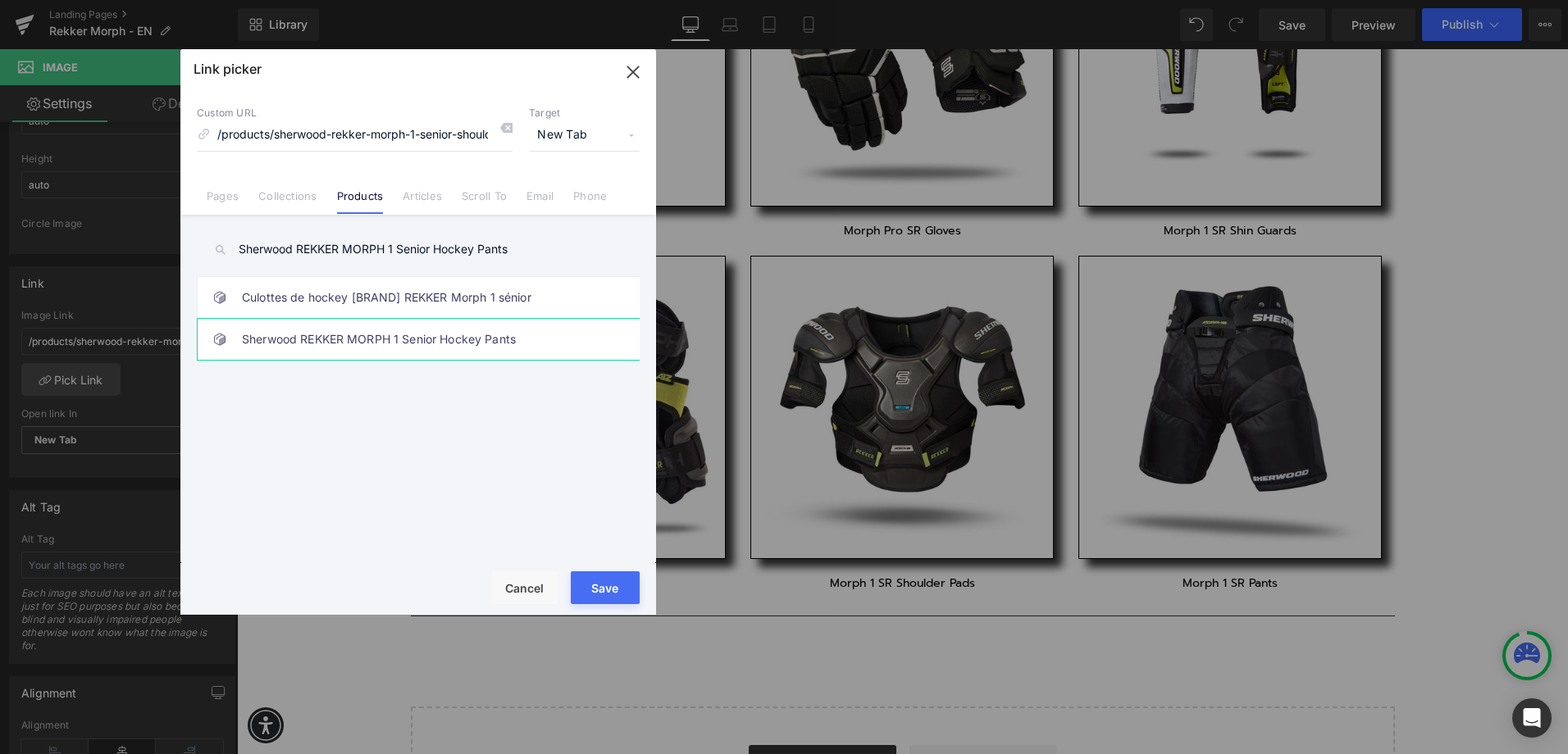 type on "Sherwood REKKER MORPH 1 Senior Hockey Pants" 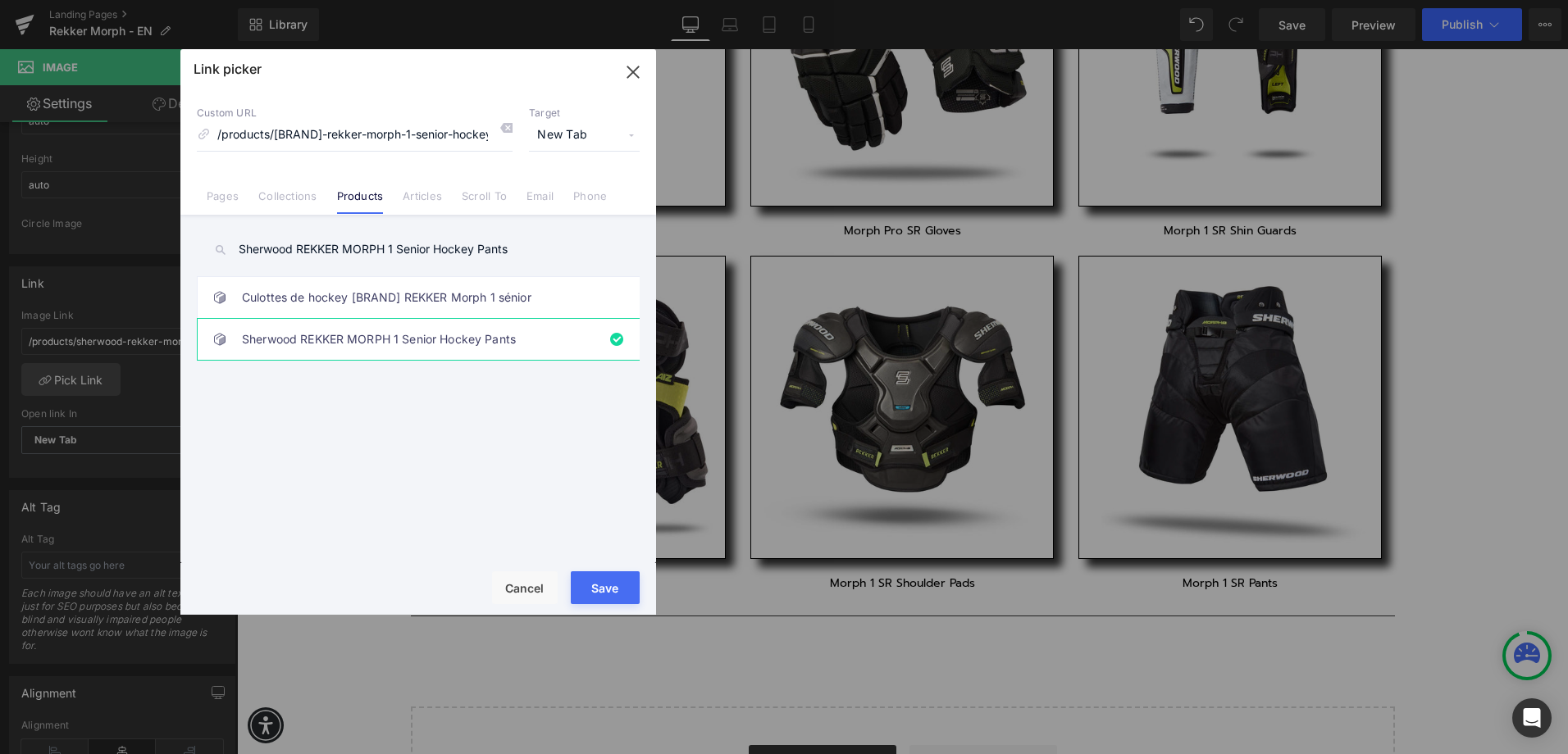 click on "Save" at bounding box center [605, 588] 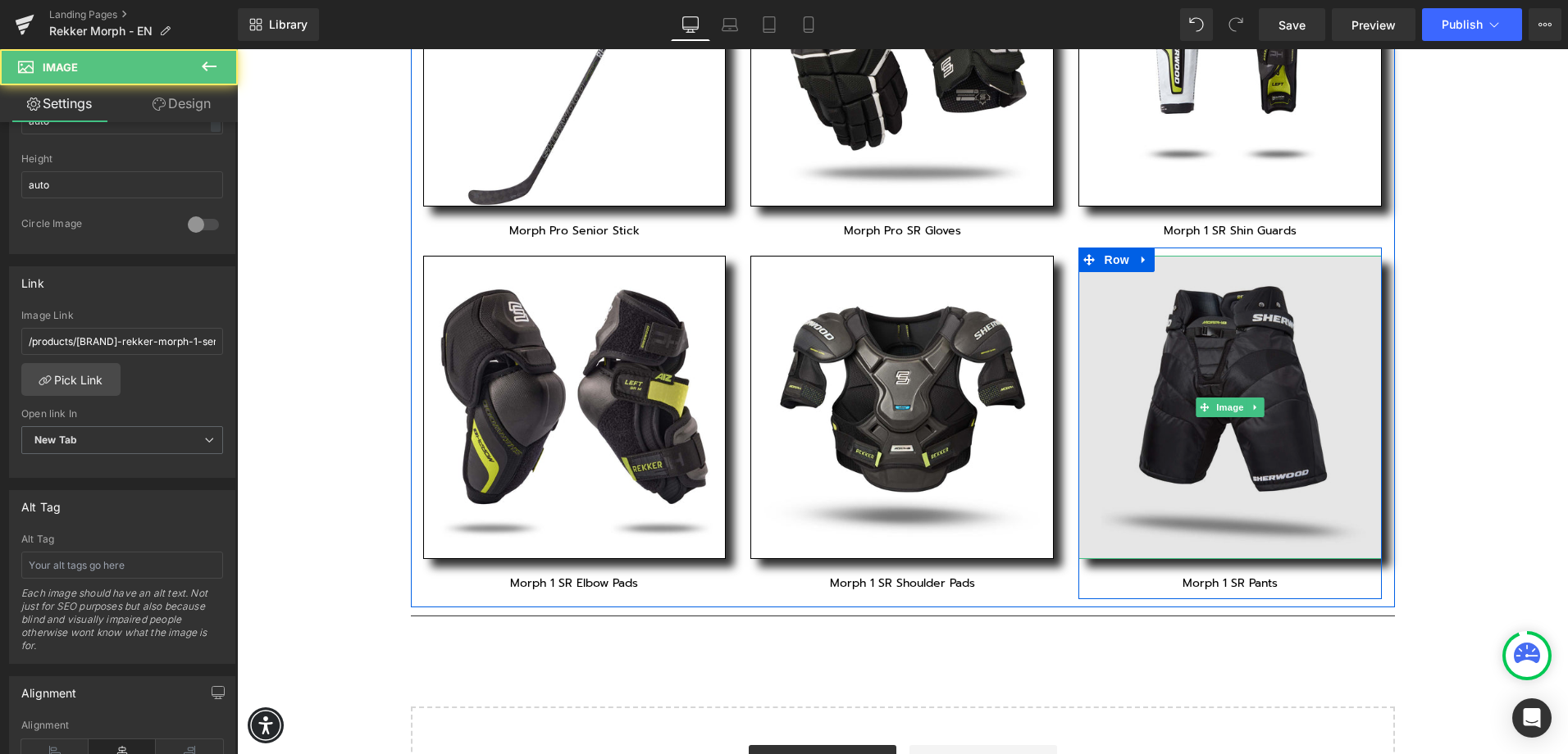 click at bounding box center (1230, 407) 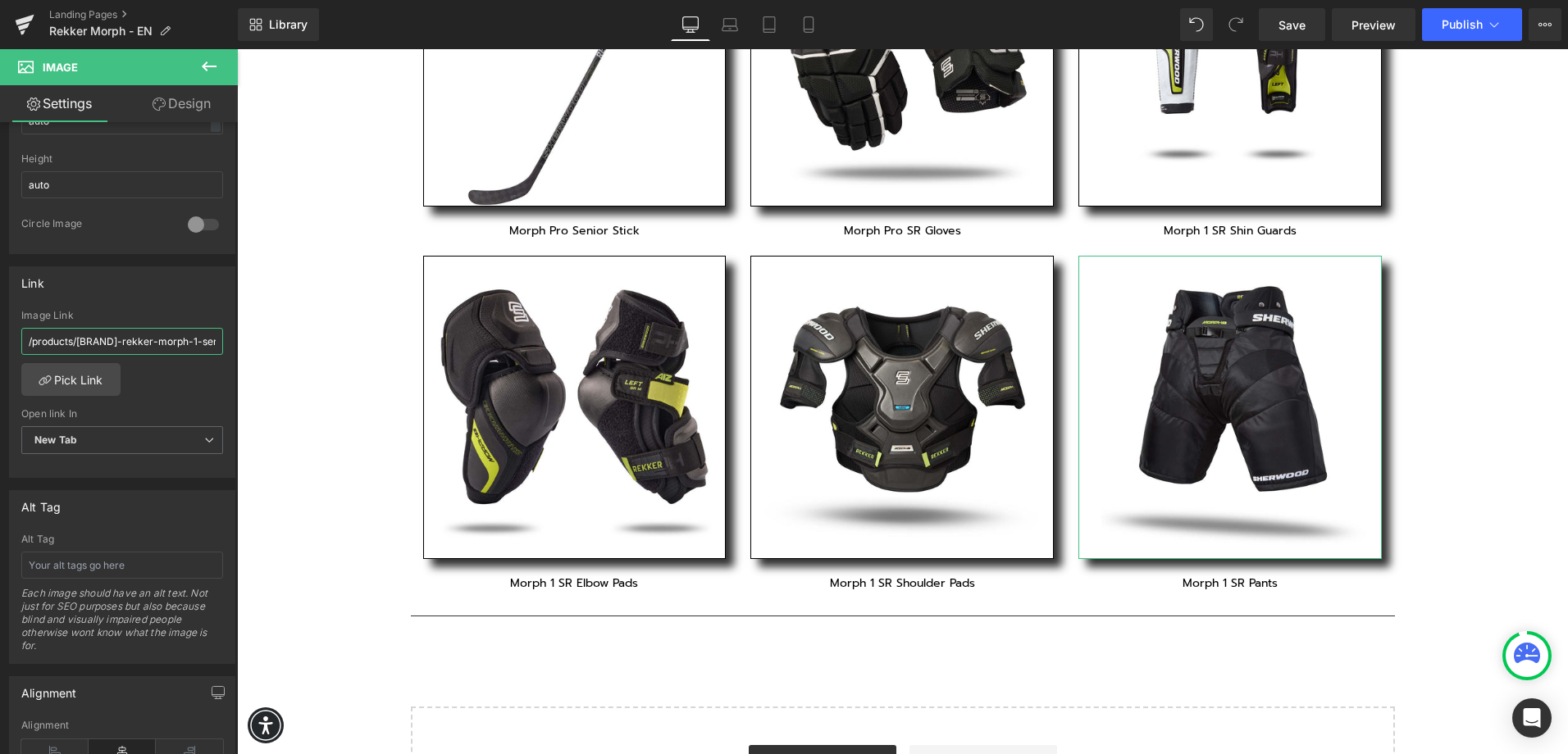 scroll, scrollTop: 0, scrollLeft: 93, axis: horizontal 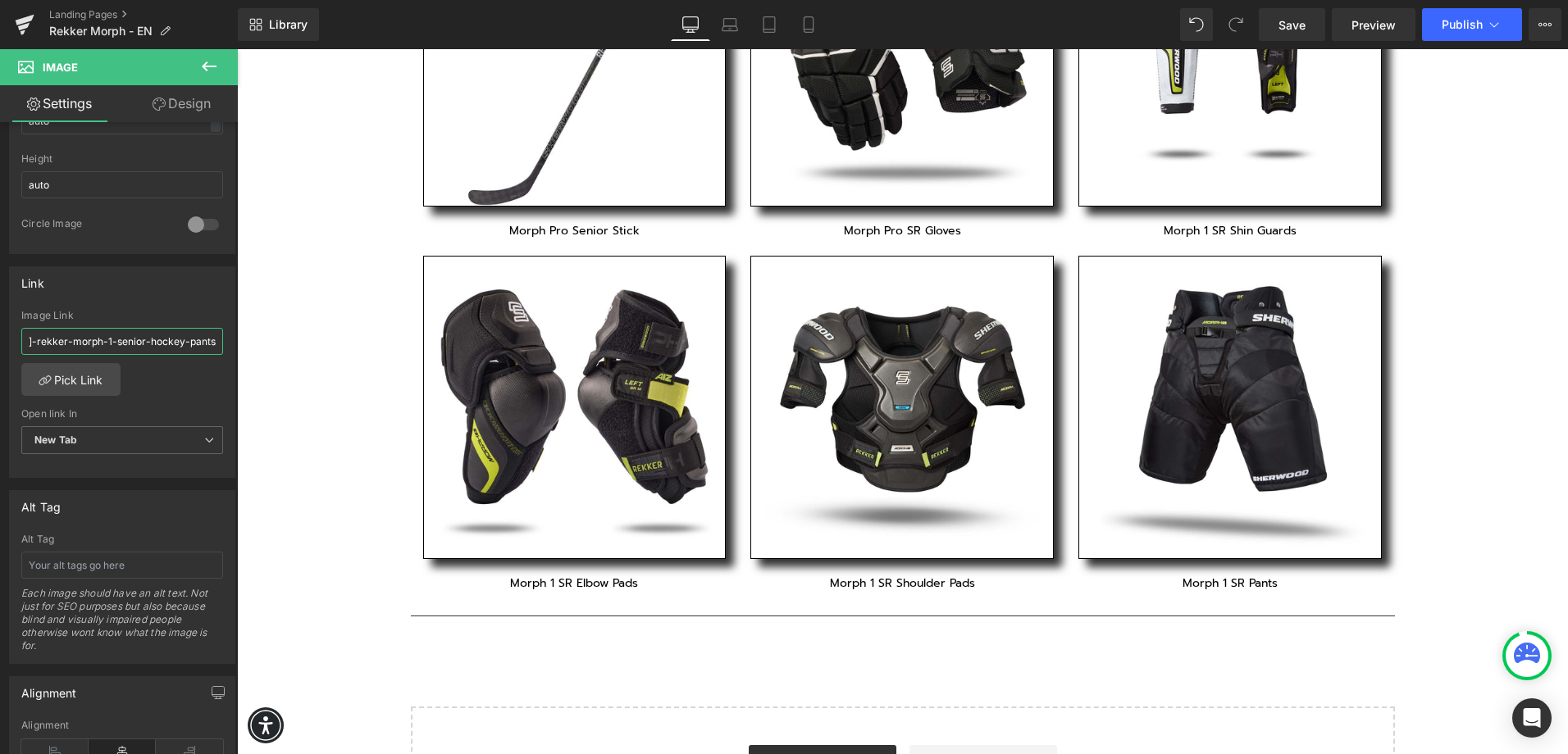drag, startPoint x: 307, startPoint y: 384, endPoint x: 253, endPoint y: 332, distance: 74.96666 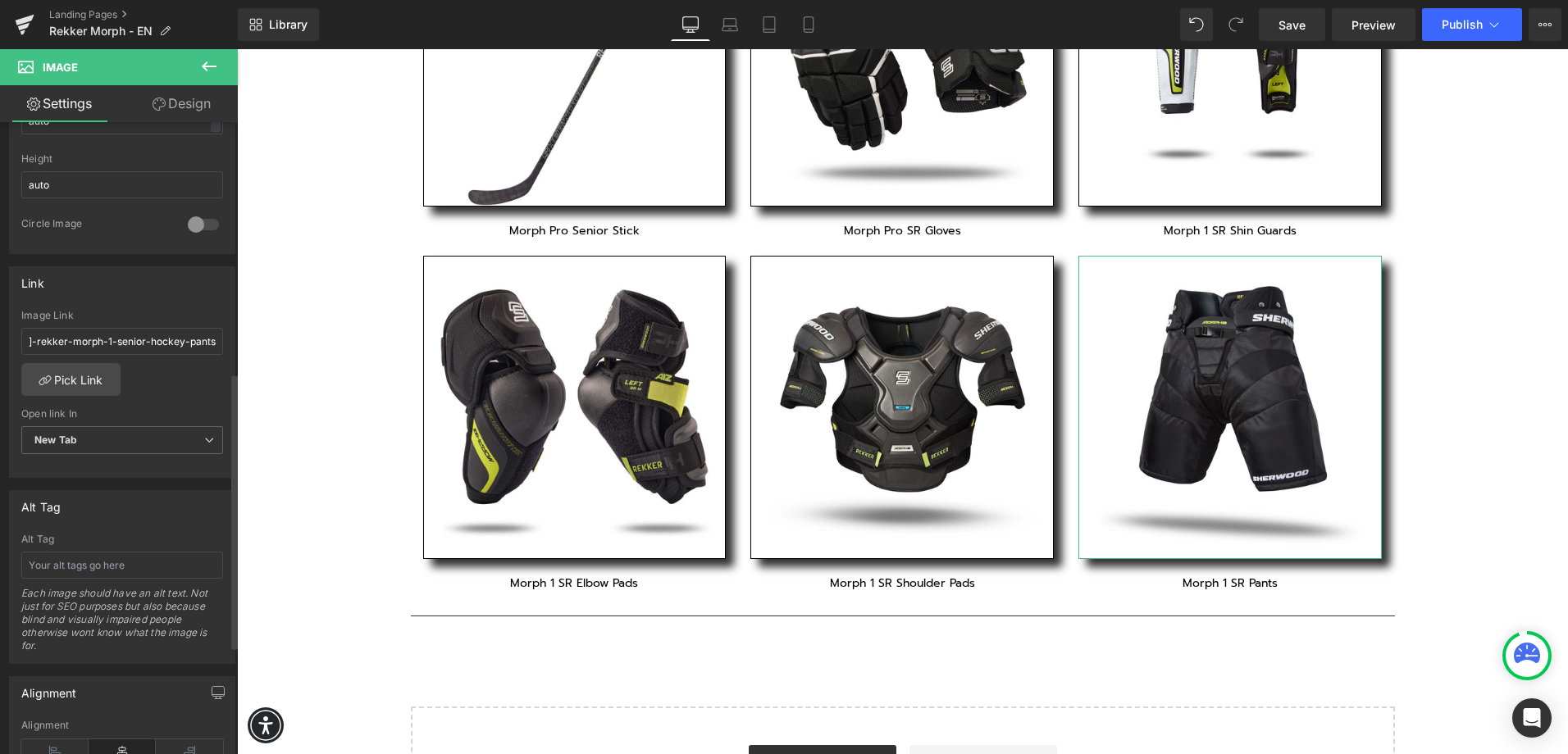 scroll, scrollTop: 0, scrollLeft: 0, axis: both 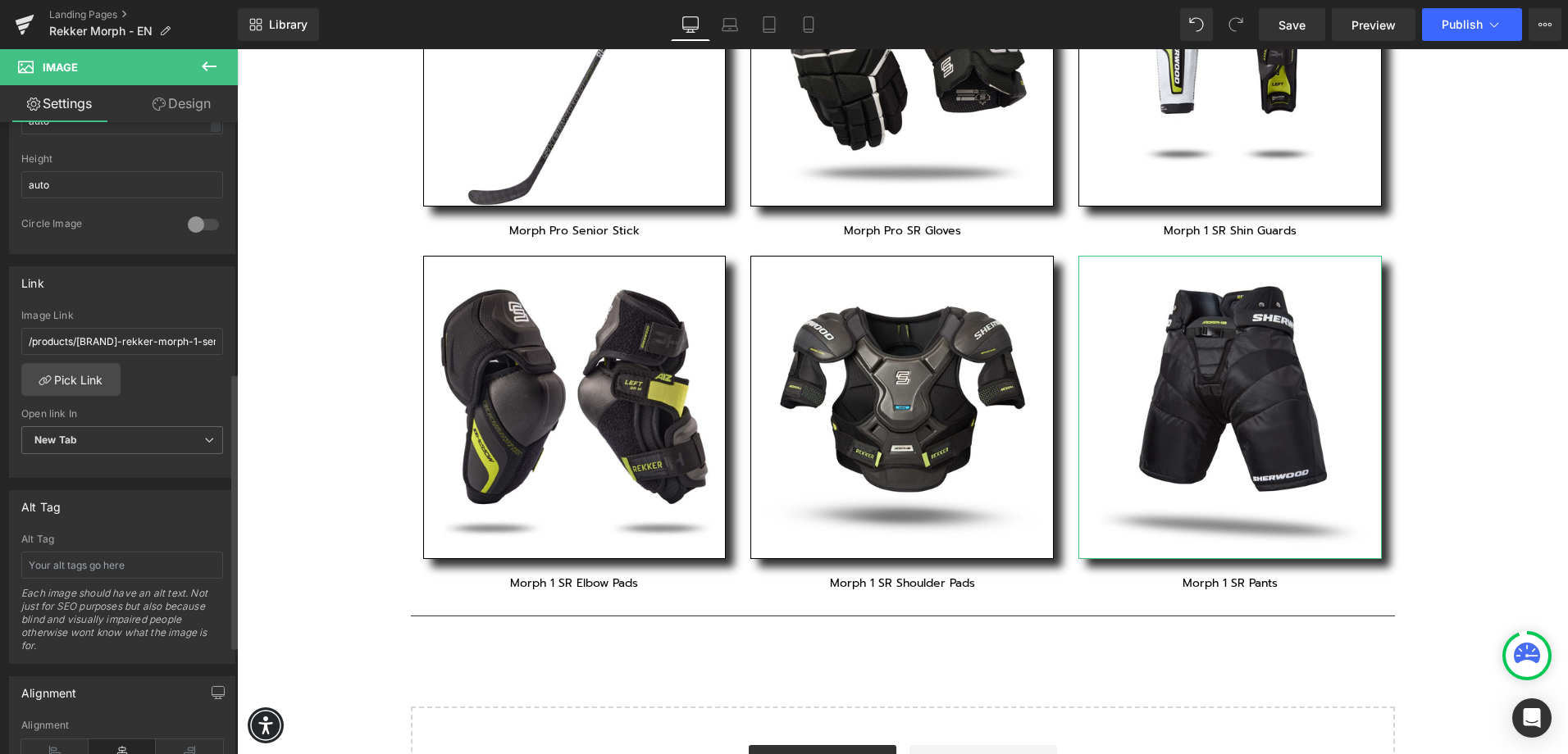 click on "/products/[BRAND]-rekker-morph-1-senior-hockey-pants Image Link /products/[BRAND]-rekker-morph-1-senior-hockey-pants Pick Link Current Tab New Tab Open link In
New Tab
Current Tab New Tab" at bounding box center (122, 393) 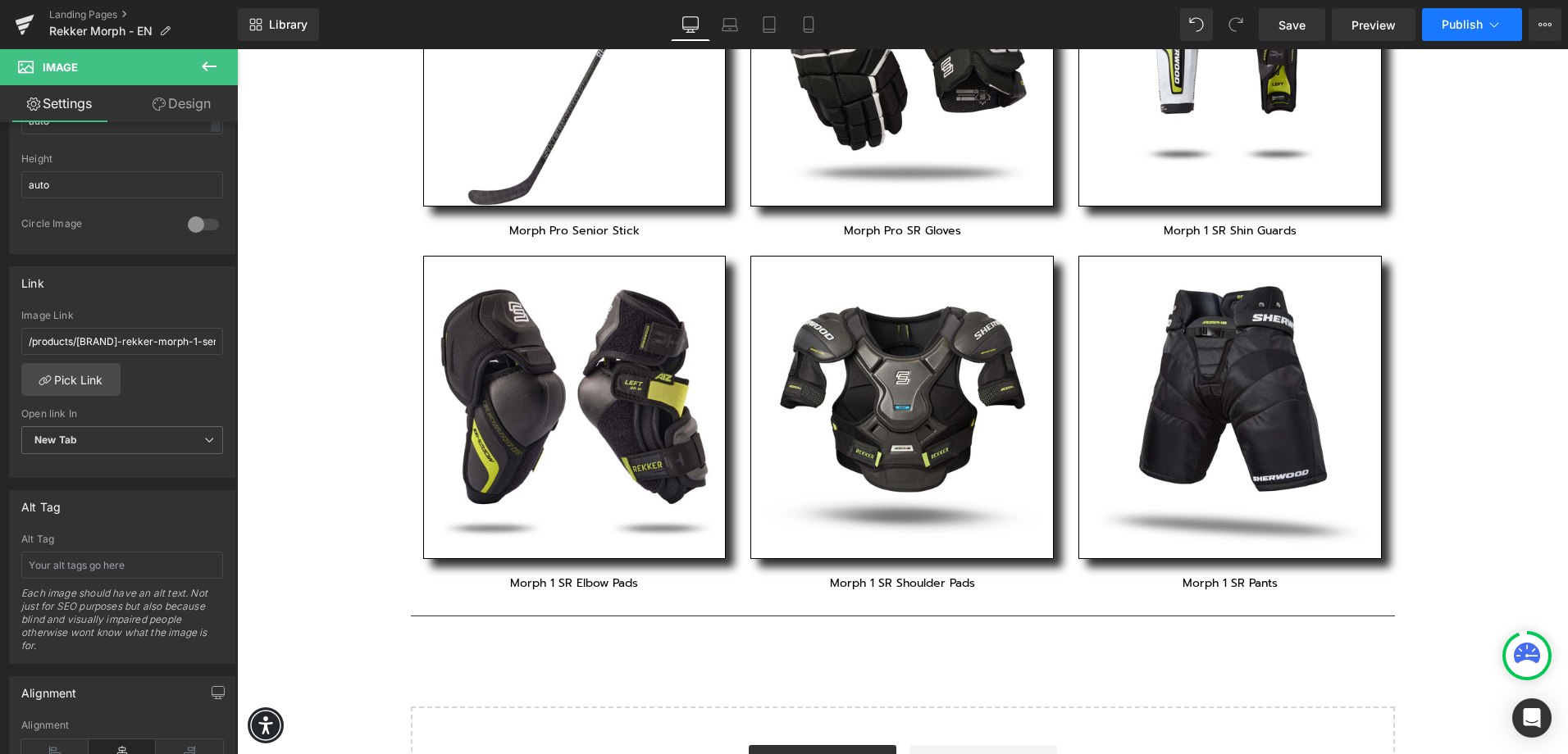 click on "Publish" at bounding box center [1472, 25] 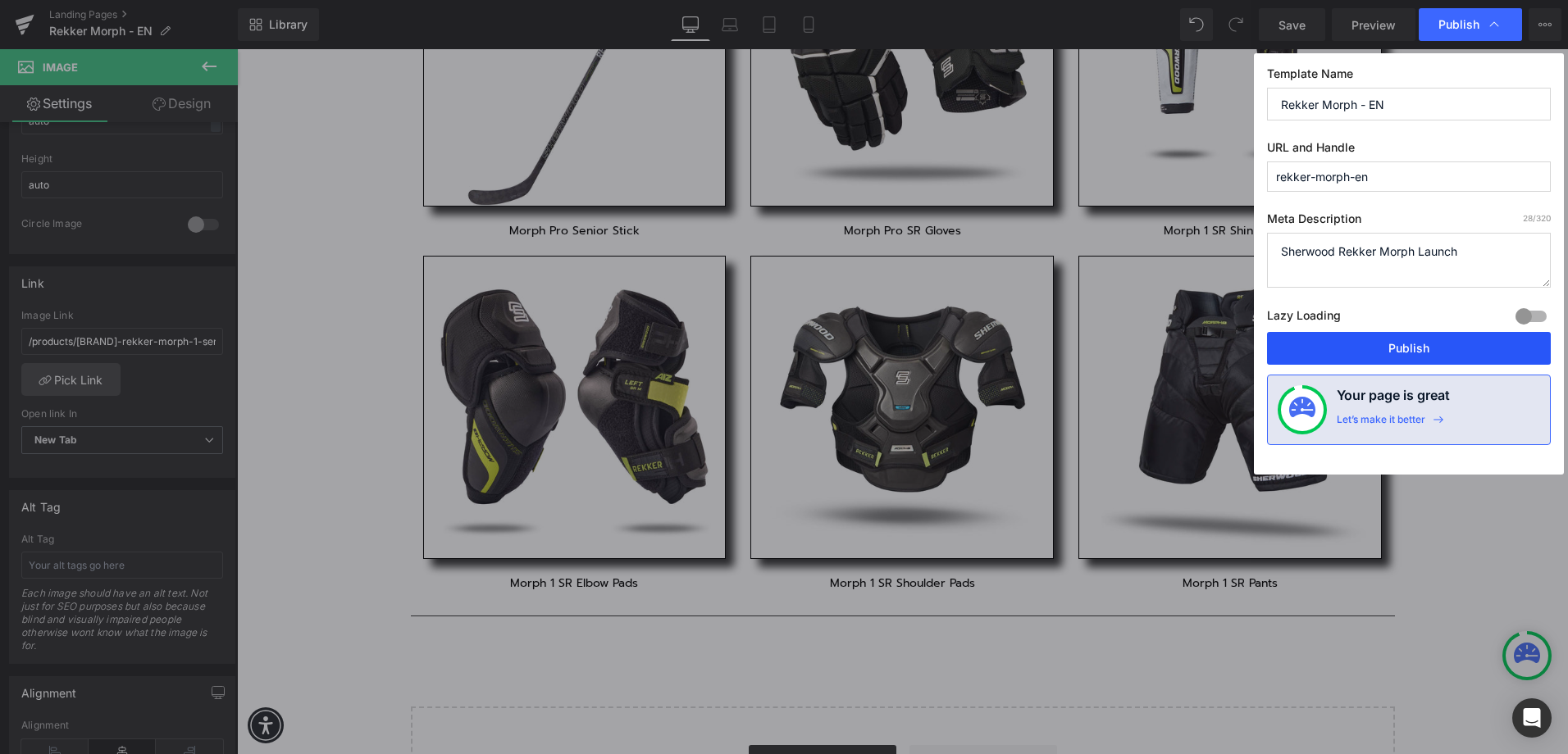 click on "Publish" at bounding box center [1409, 348] 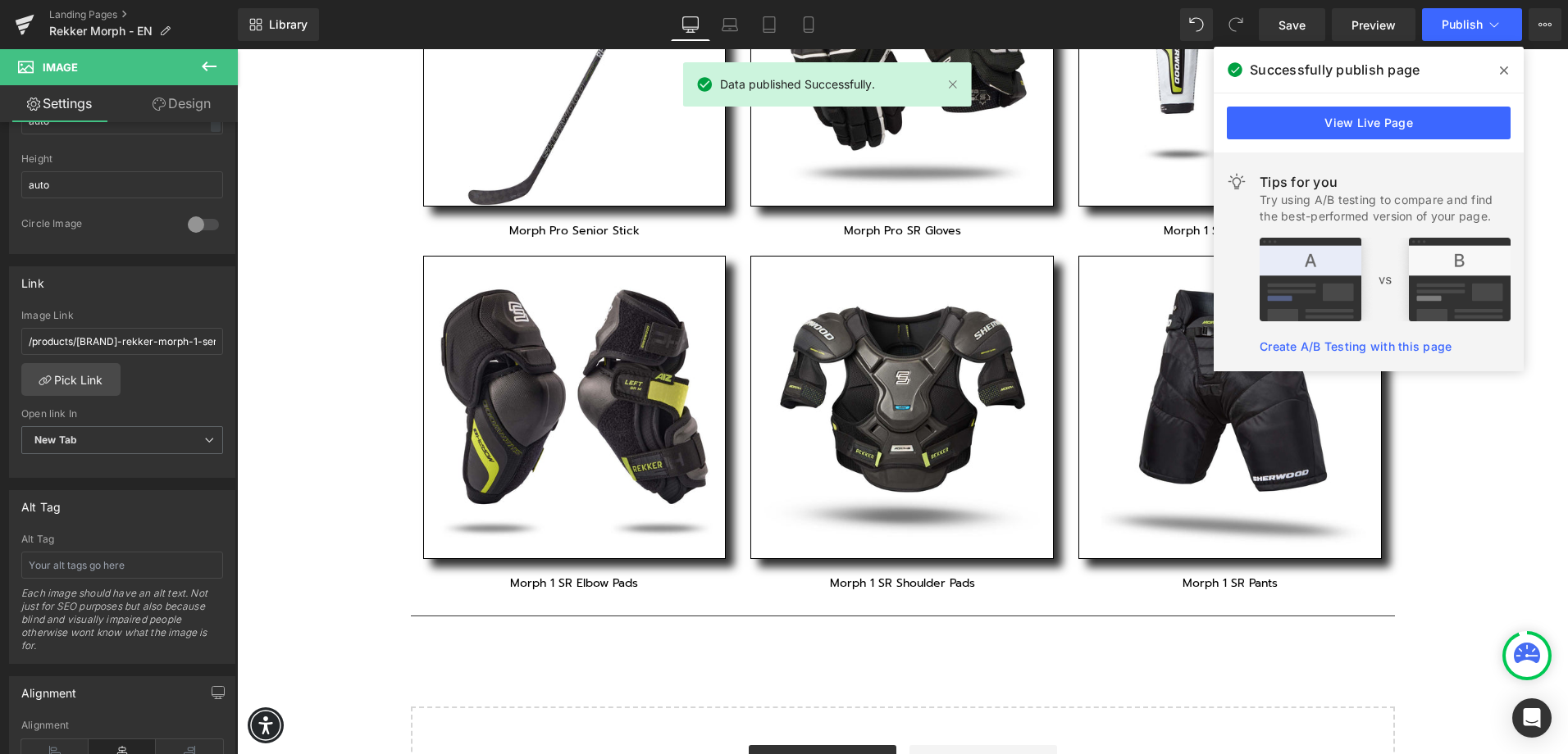 click on "View Live Page" at bounding box center (1369, 123) 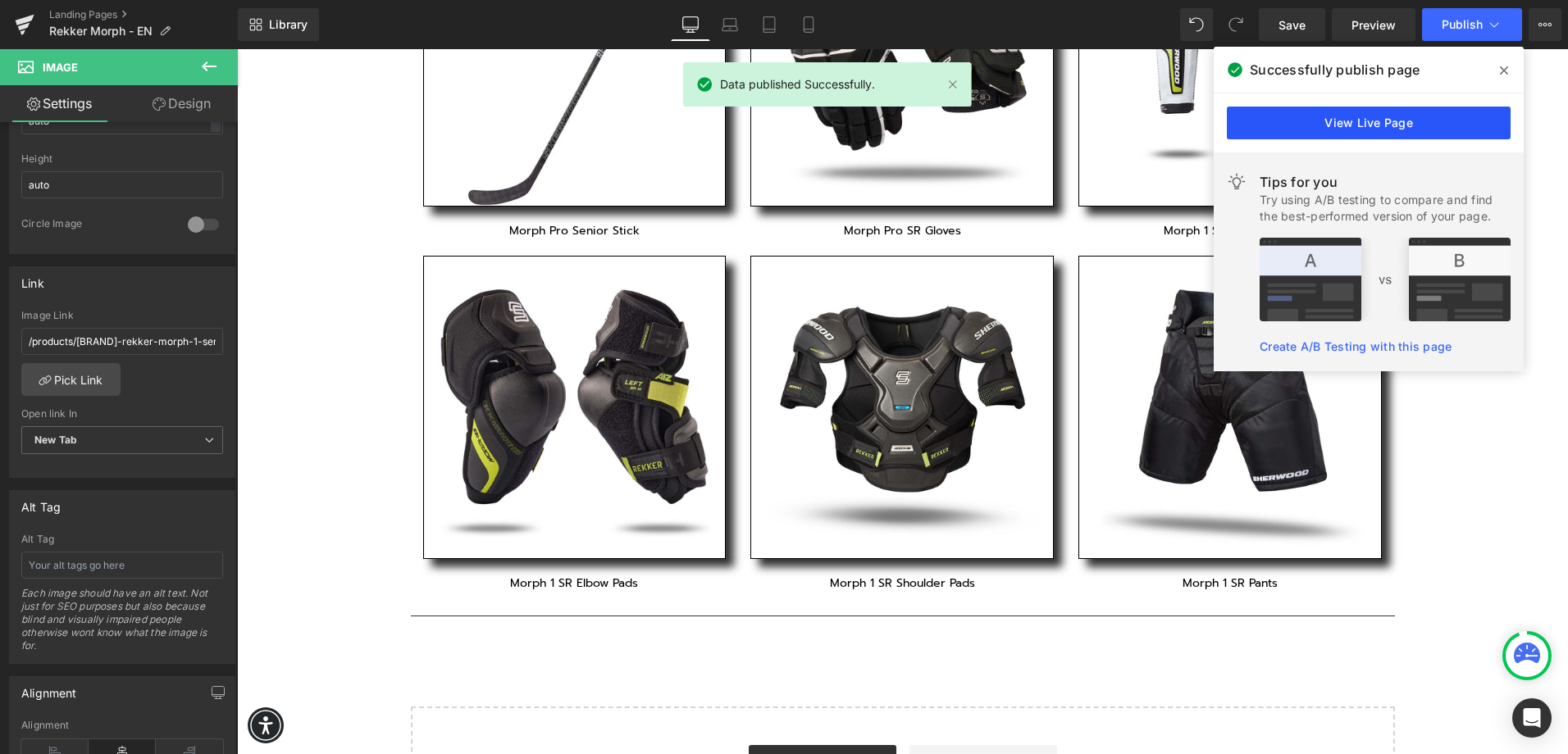 click on "View Live Page" at bounding box center (1369, 123) 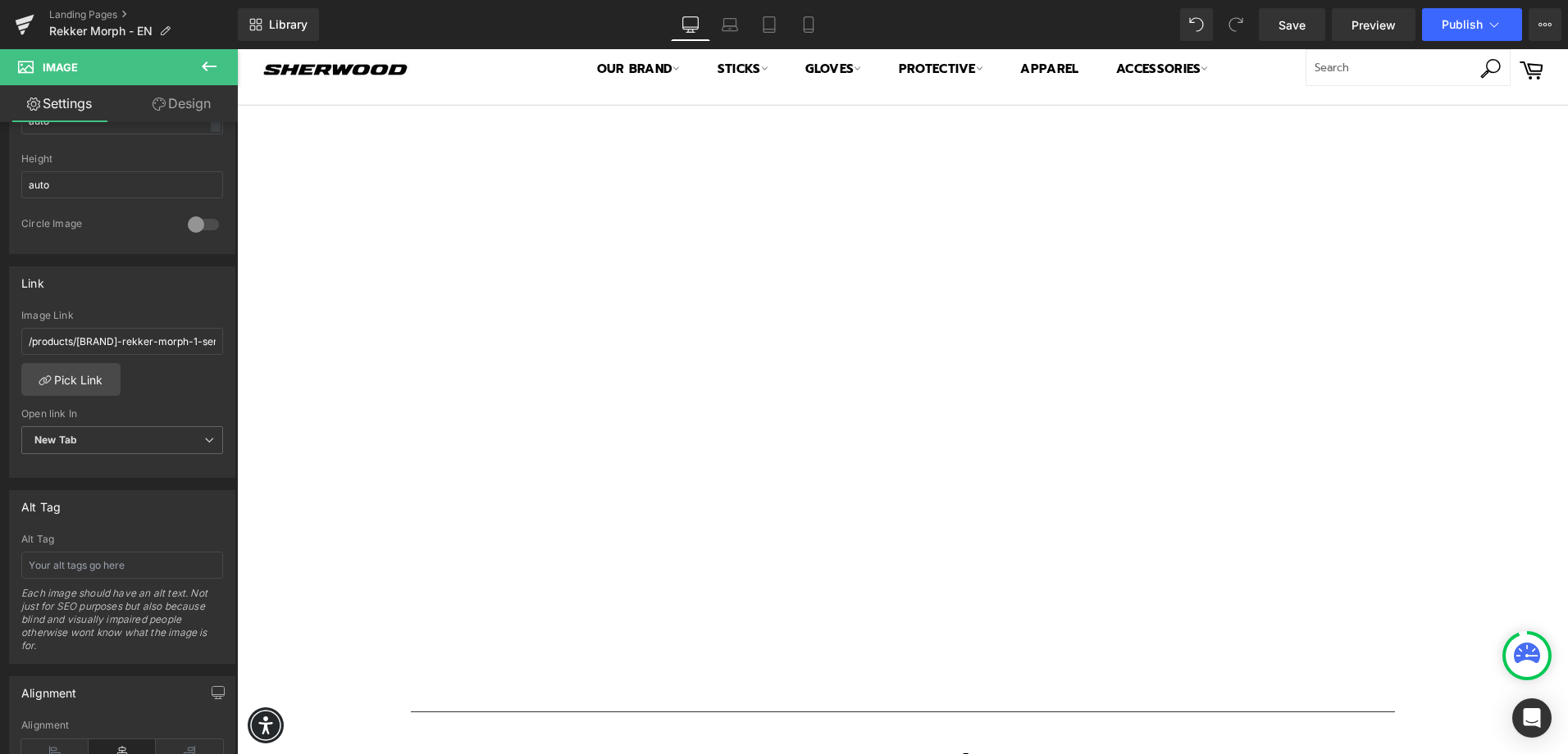 scroll, scrollTop: 0, scrollLeft: 0, axis: both 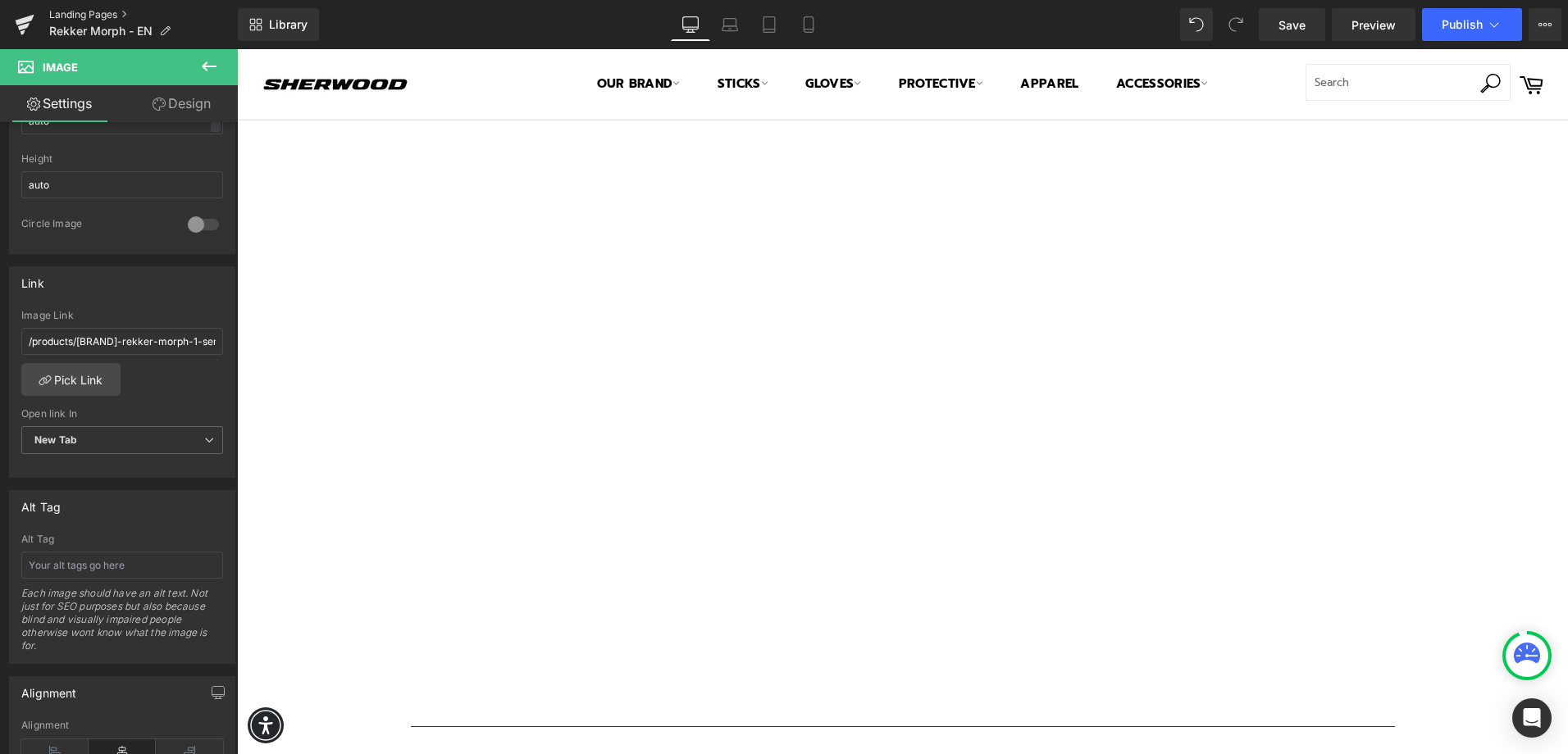 click on "Landing Pages" at bounding box center [144, 15] 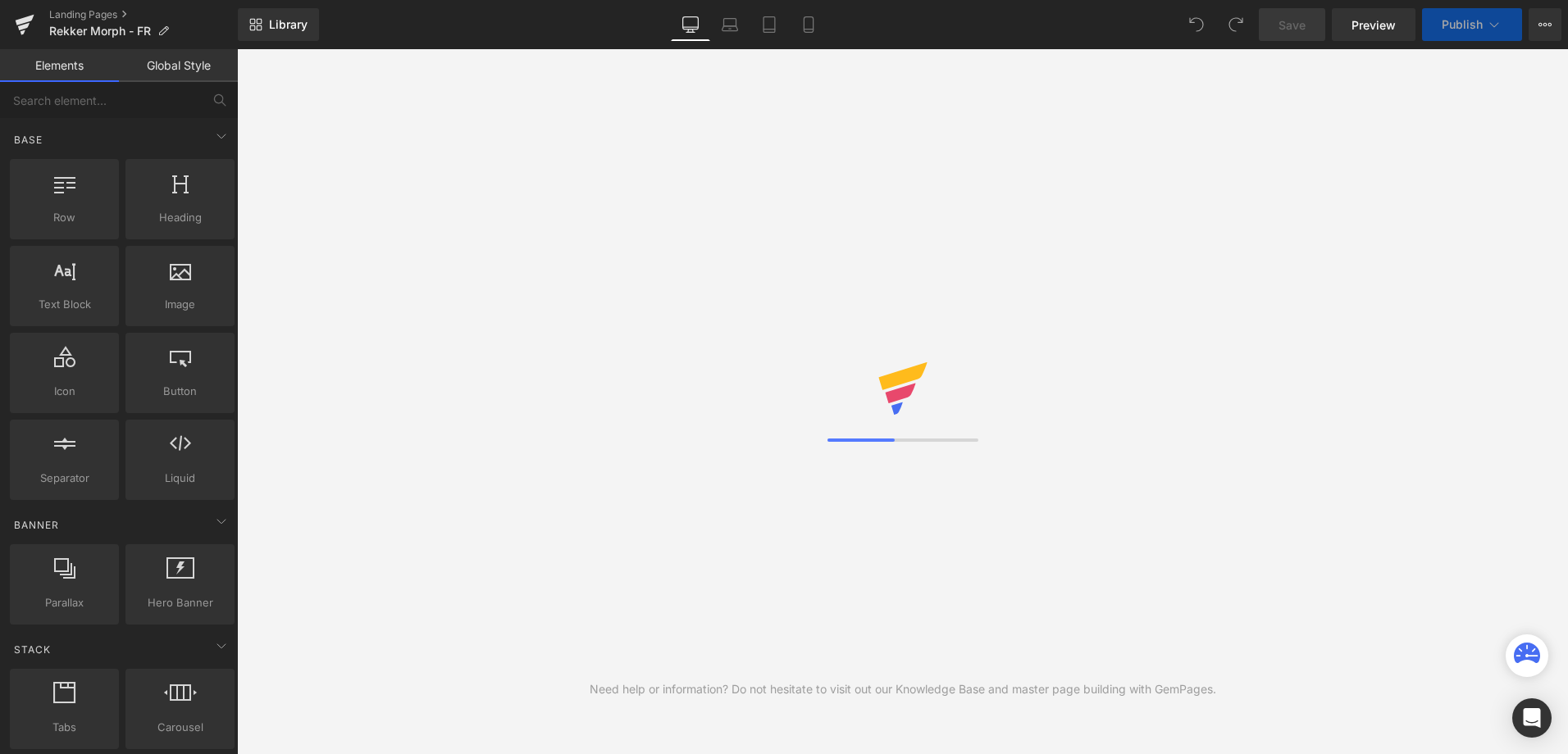 scroll, scrollTop: 0, scrollLeft: 0, axis: both 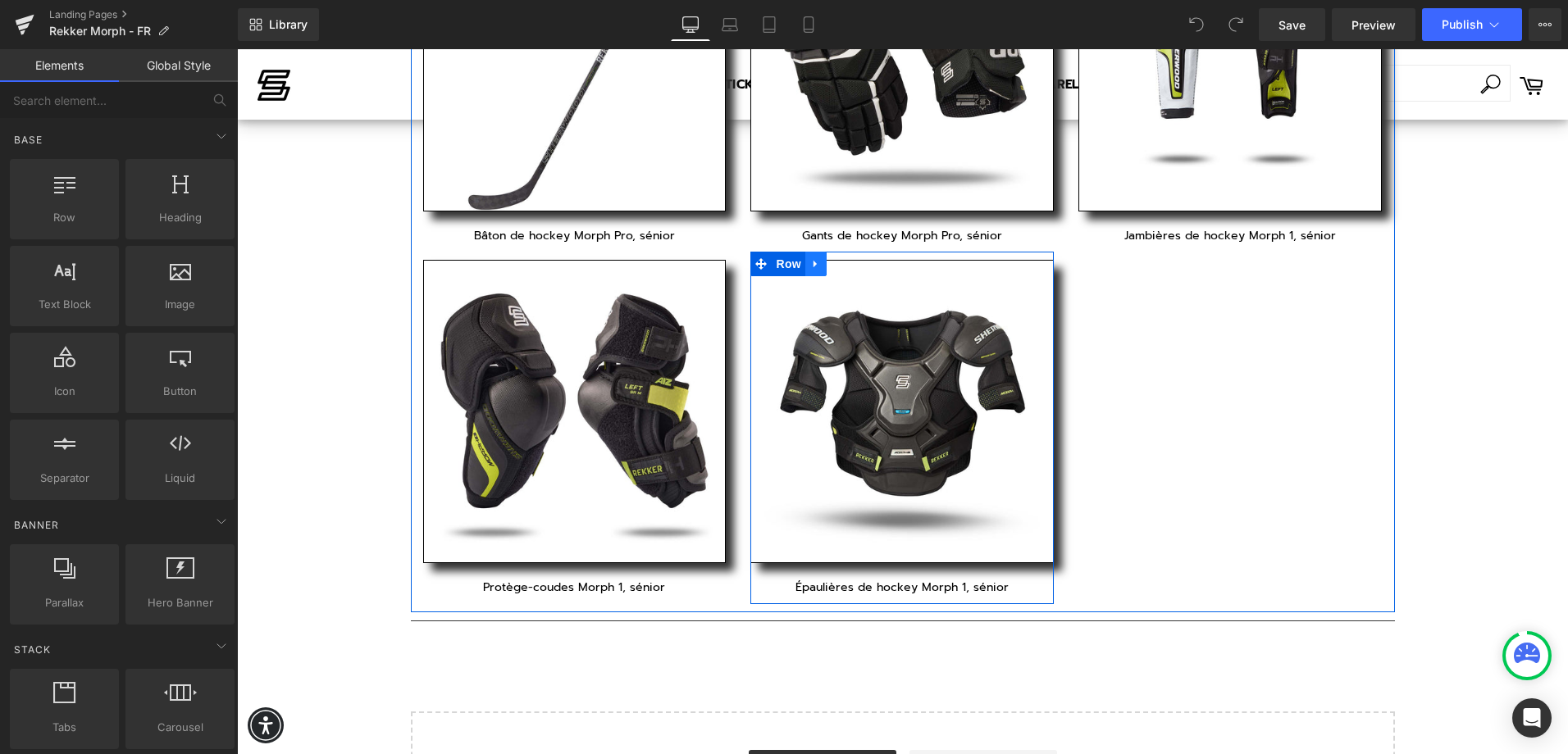 click 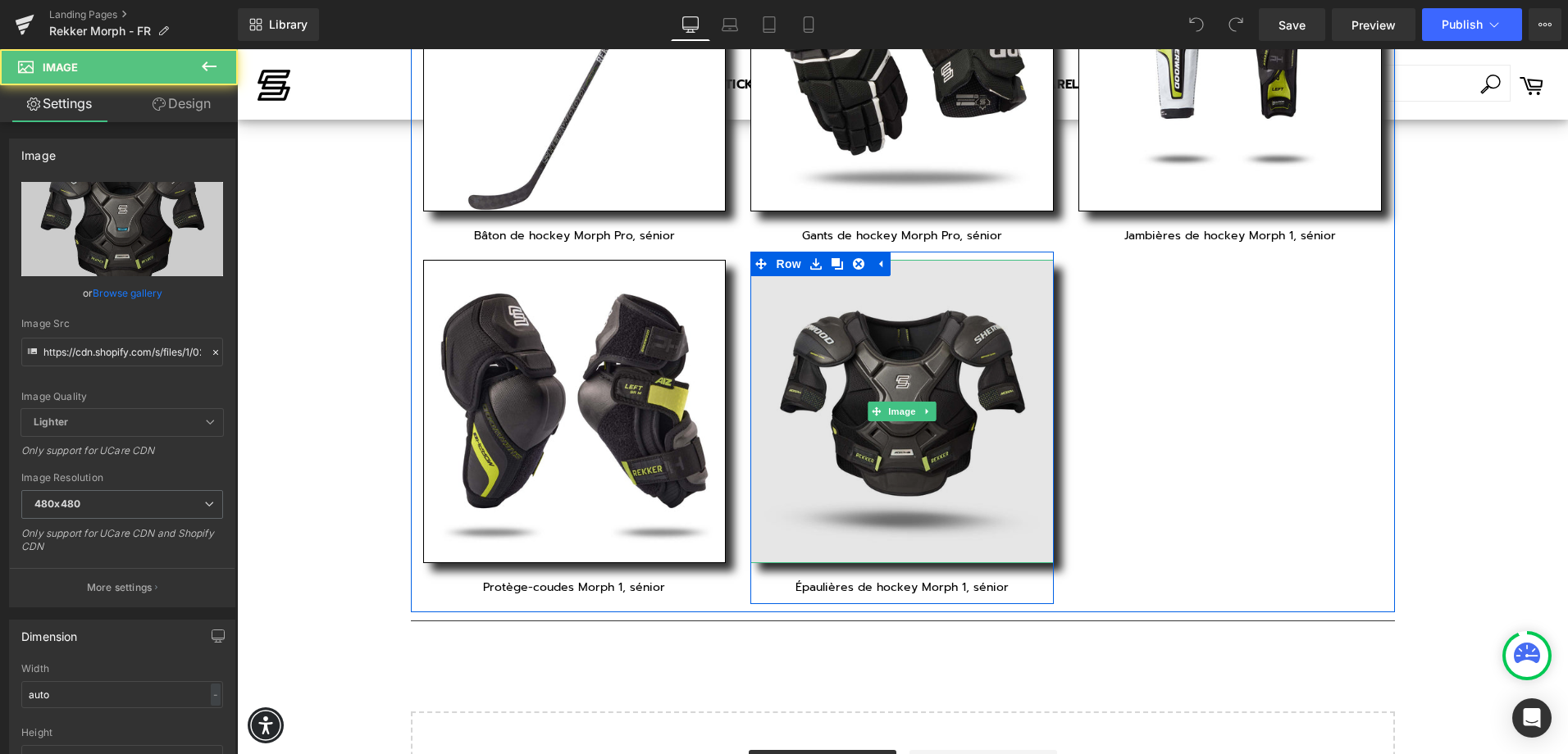 click at bounding box center (902, 411) 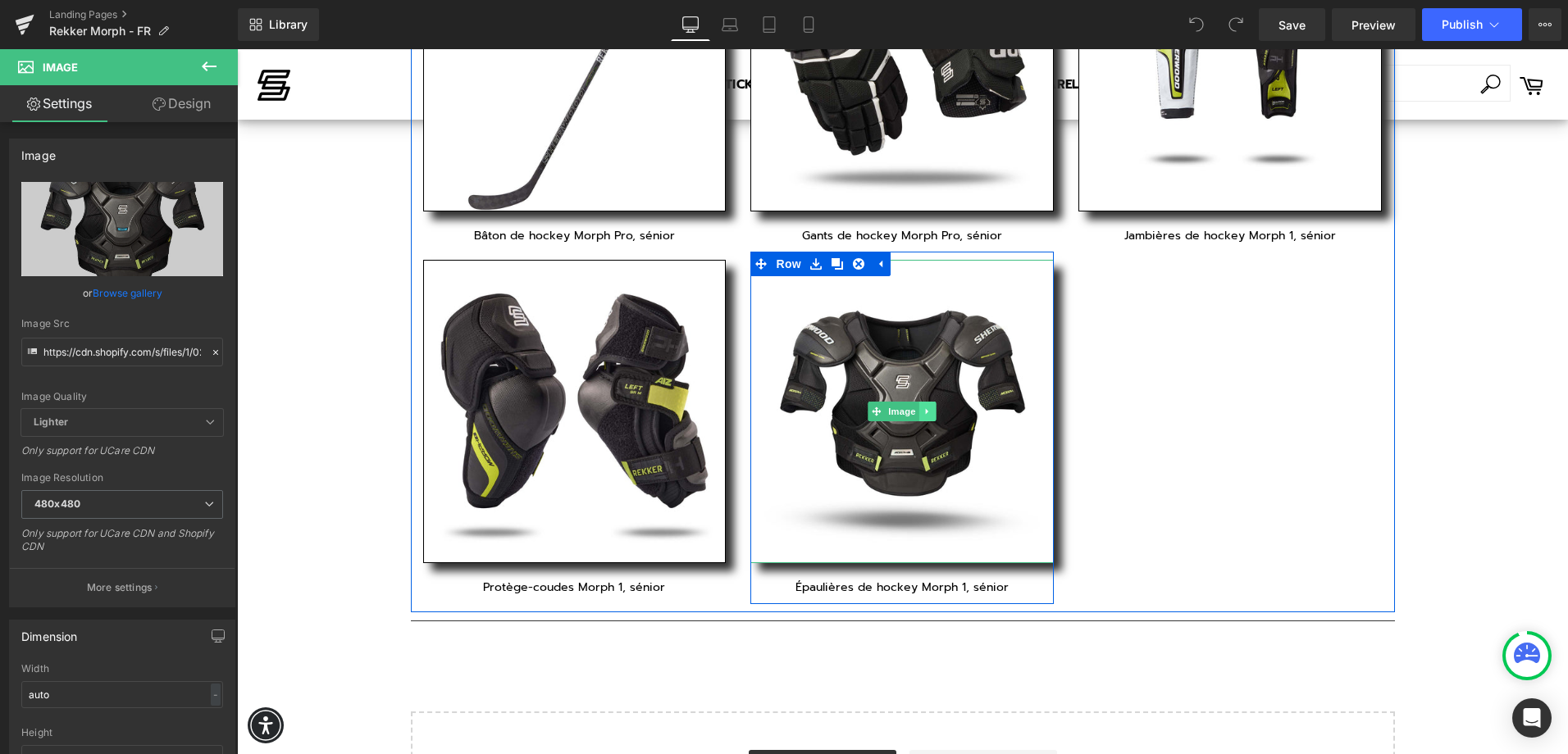 click 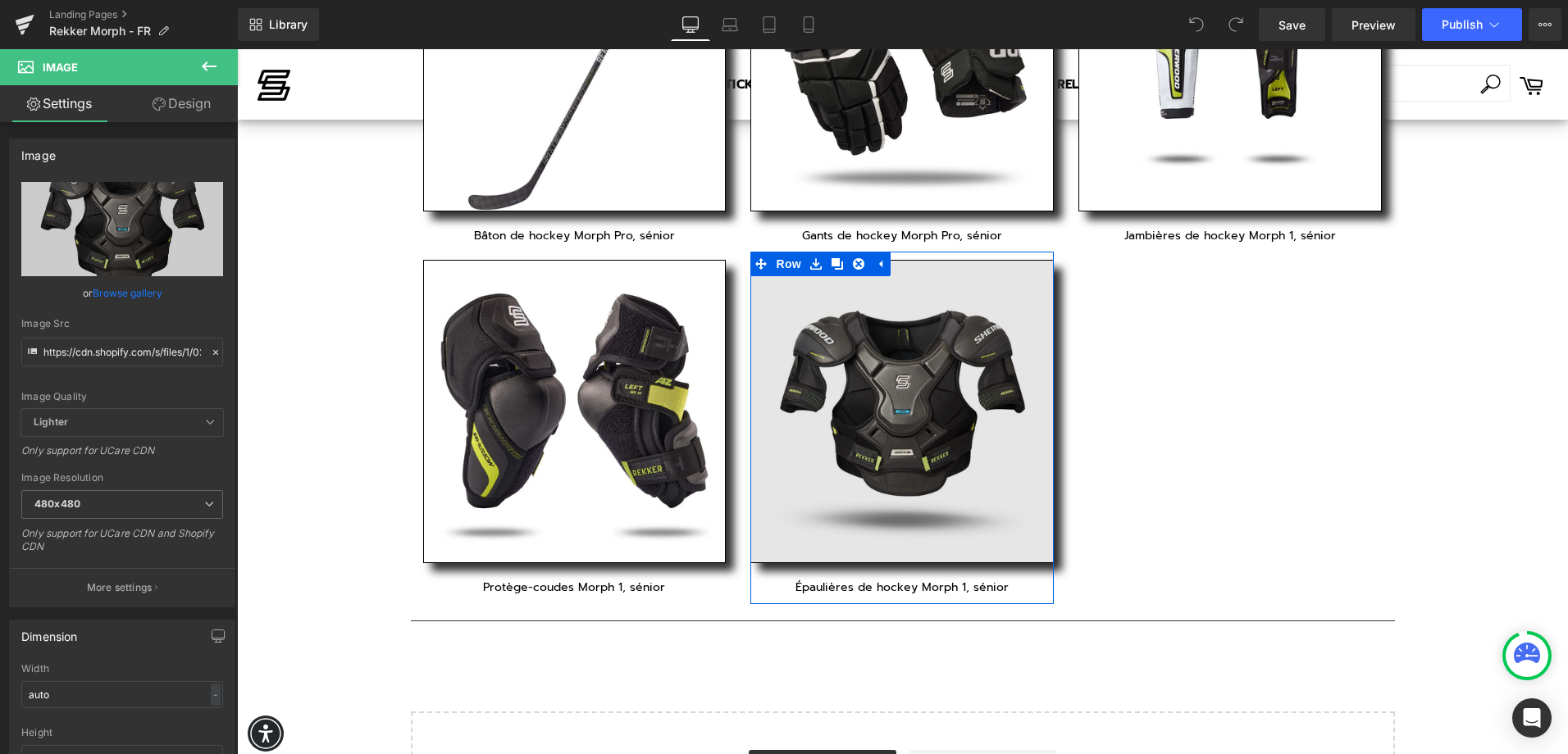 drag, startPoint x: 998, startPoint y: 473, endPoint x: 761, endPoint y: 424, distance: 242.0124 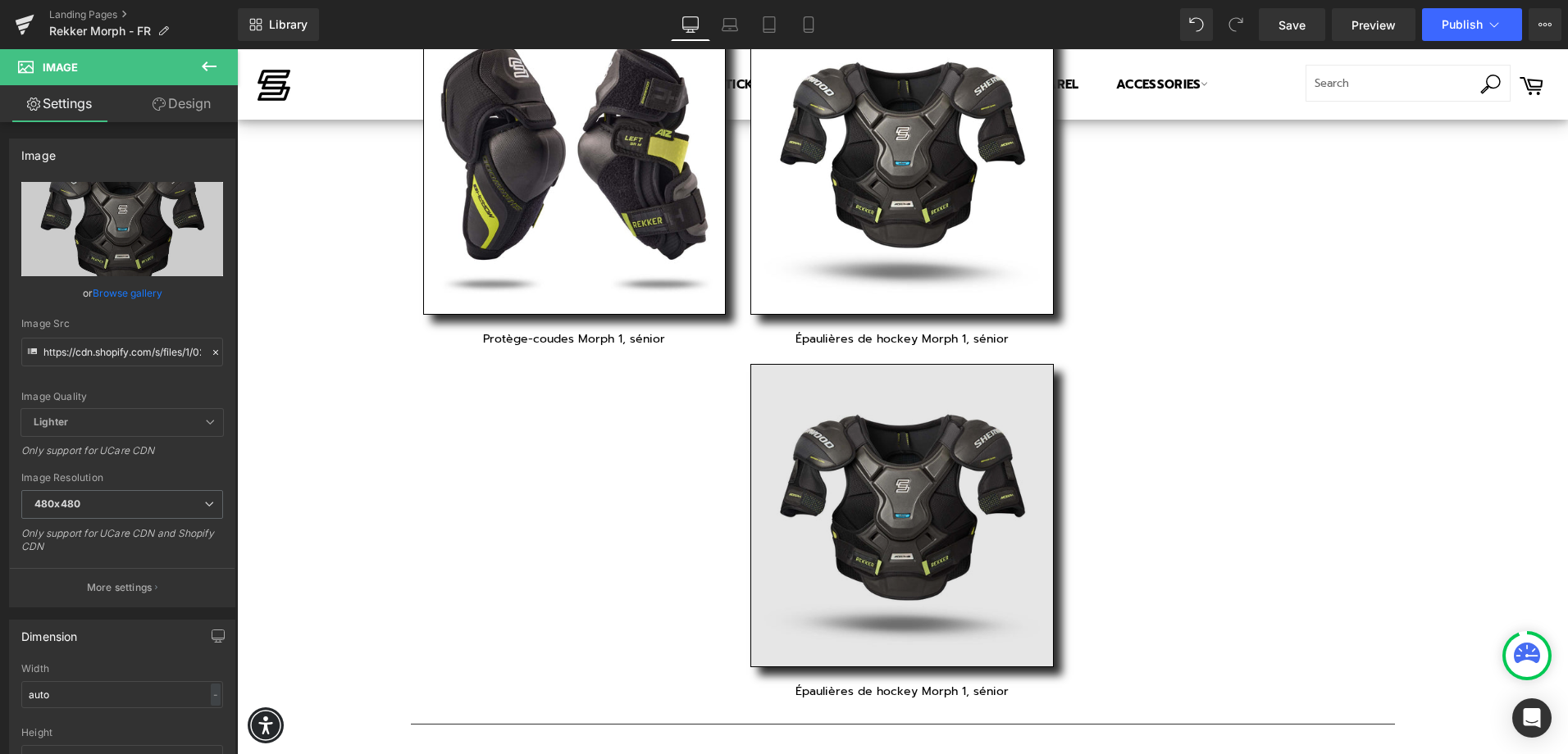 scroll, scrollTop: 1473, scrollLeft: 0, axis: vertical 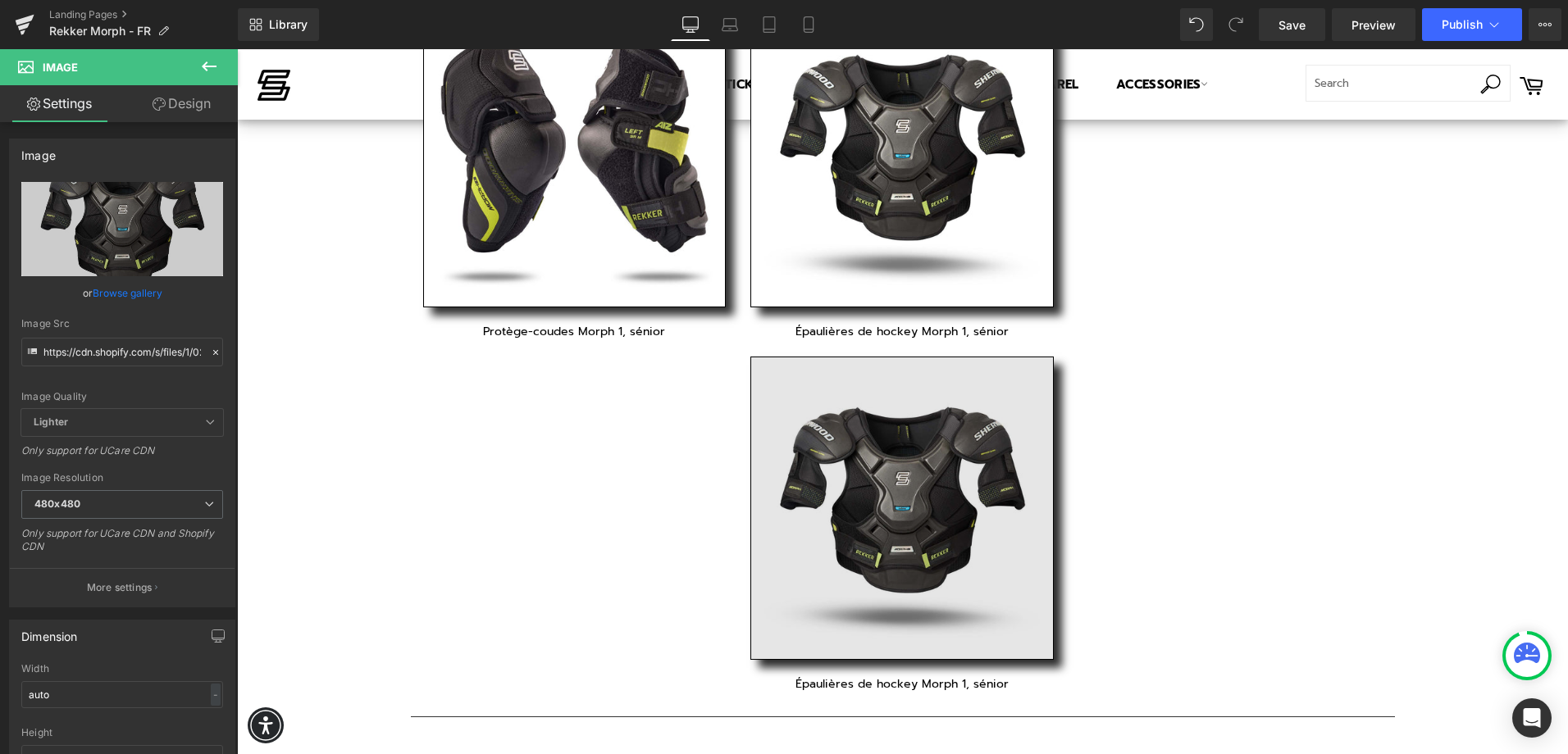 click at bounding box center (902, 508) 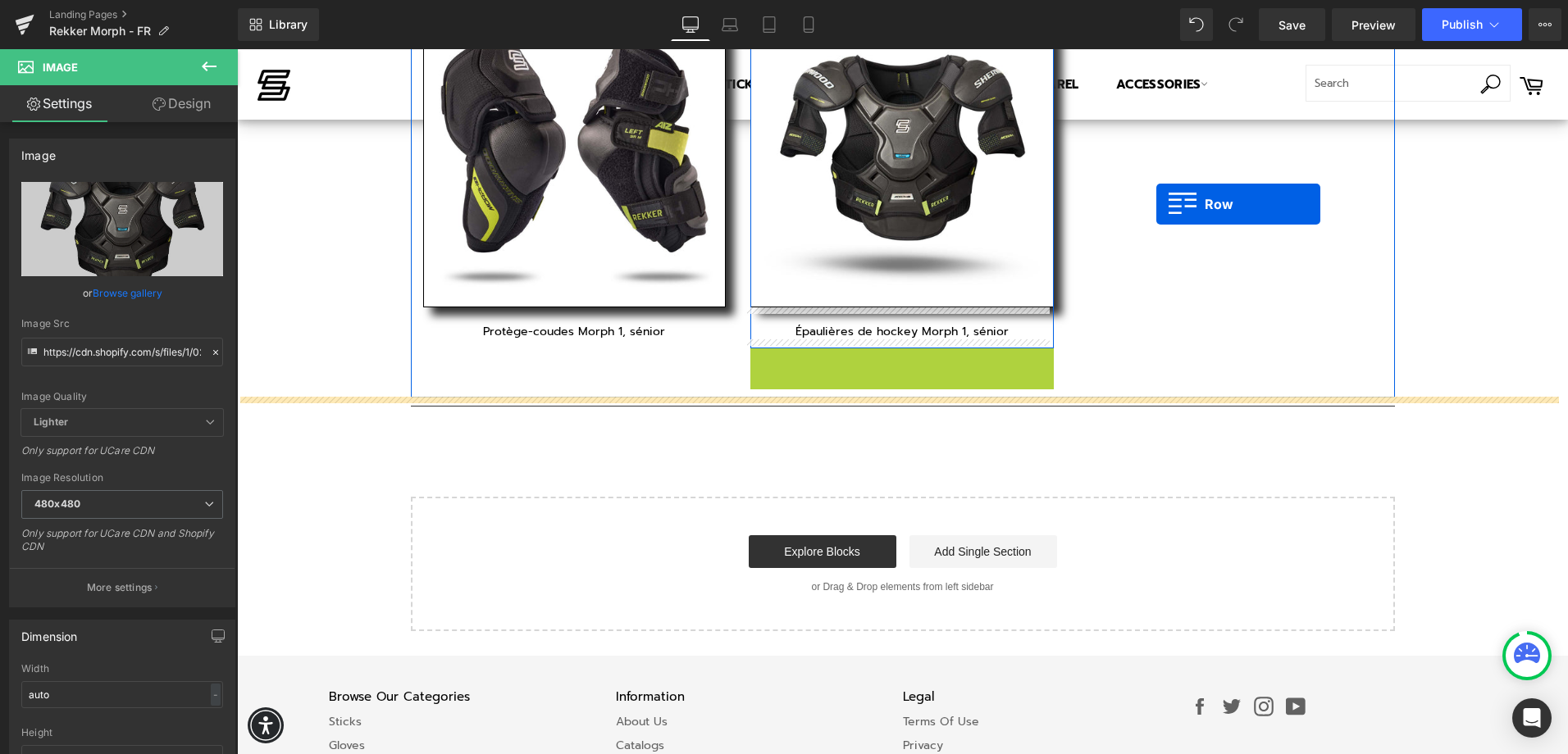 drag, startPoint x: 771, startPoint y: 369, endPoint x: 1156, endPoint y: 204, distance: 418.8675 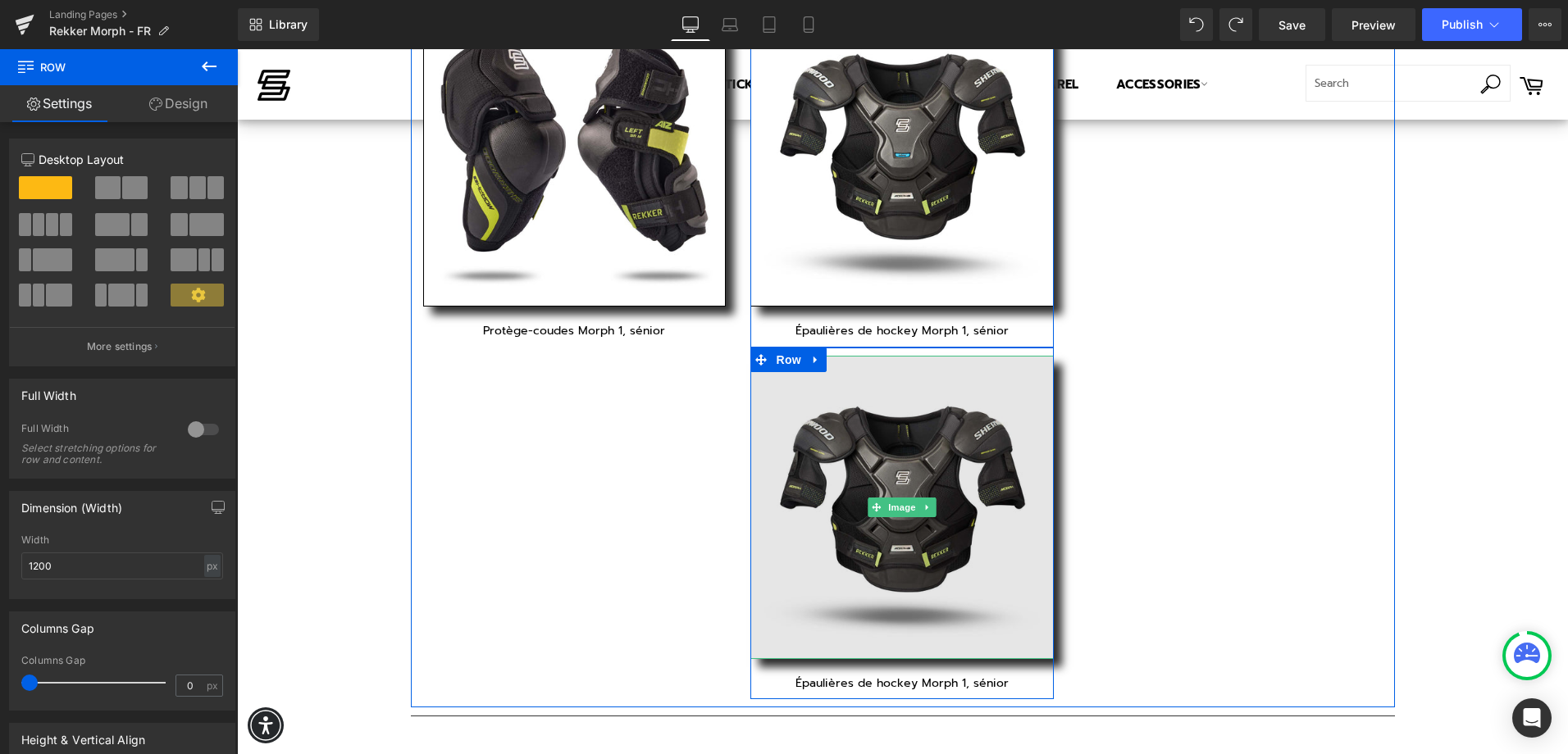 scroll, scrollTop: 1391, scrollLeft: 0, axis: vertical 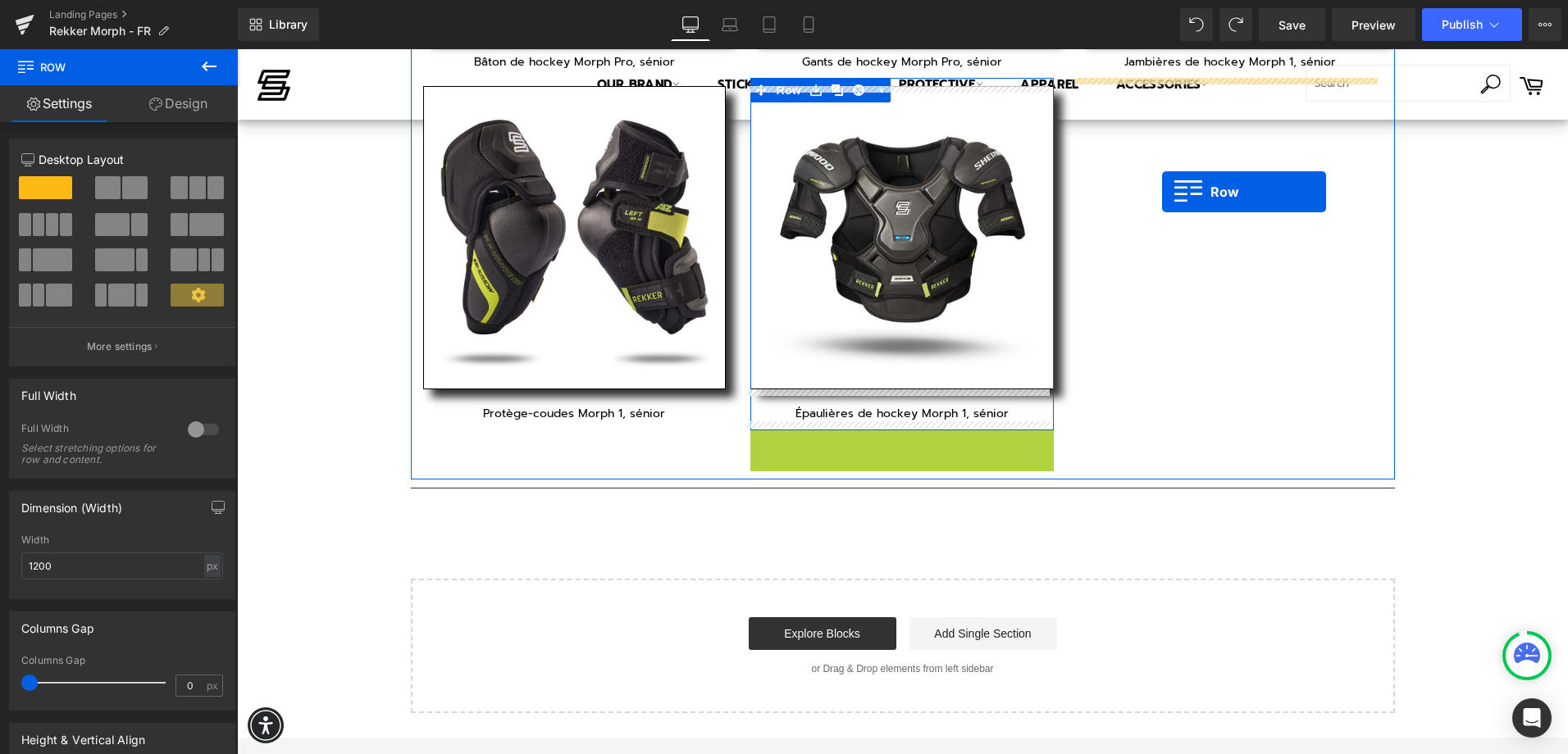 drag, startPoint x: 772, startPoint y: 441, endPoint x: 1162, endPoint y: 192, distance: 462.71049 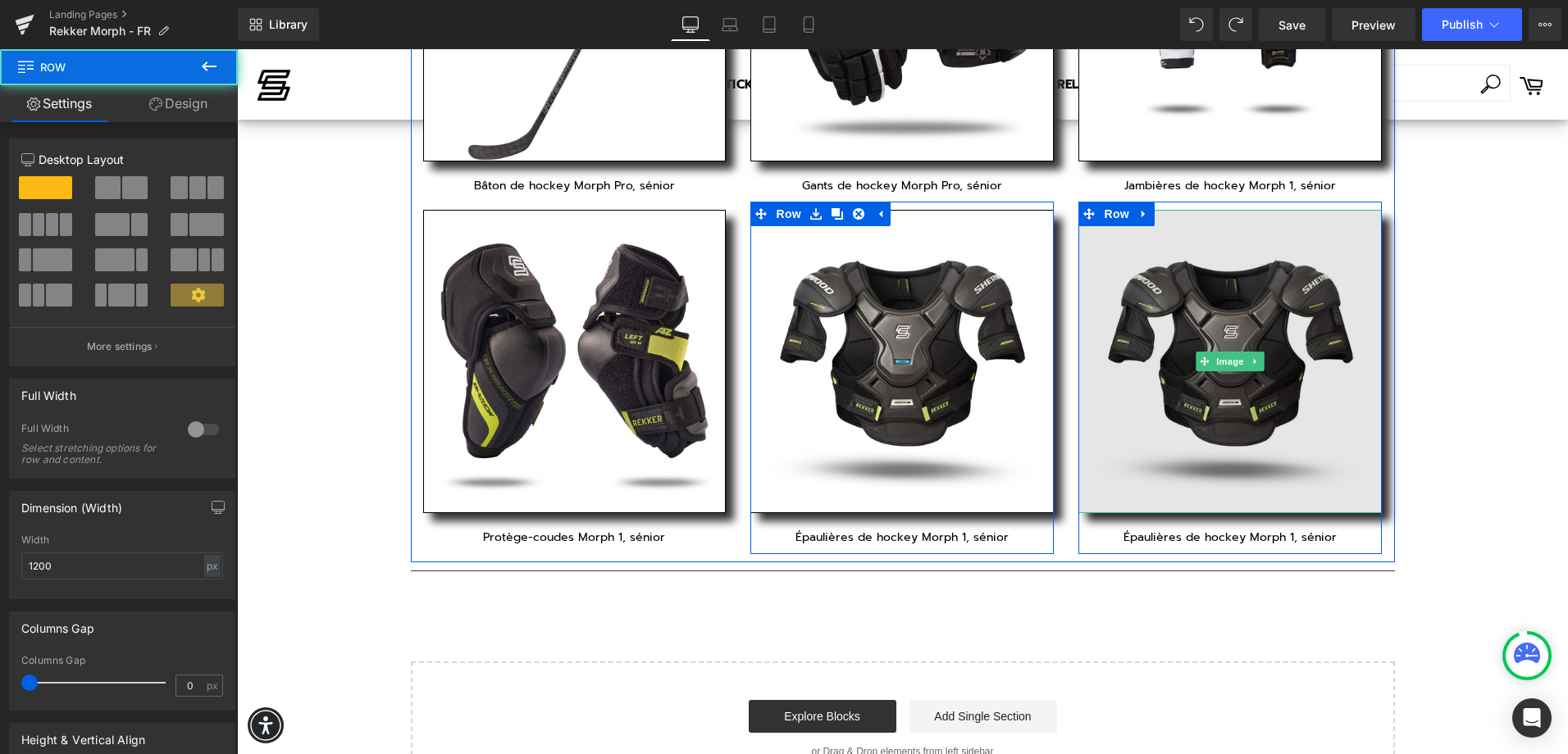 scroll, scrollTop: 1227, scrollLeft: 0, axis: vertical 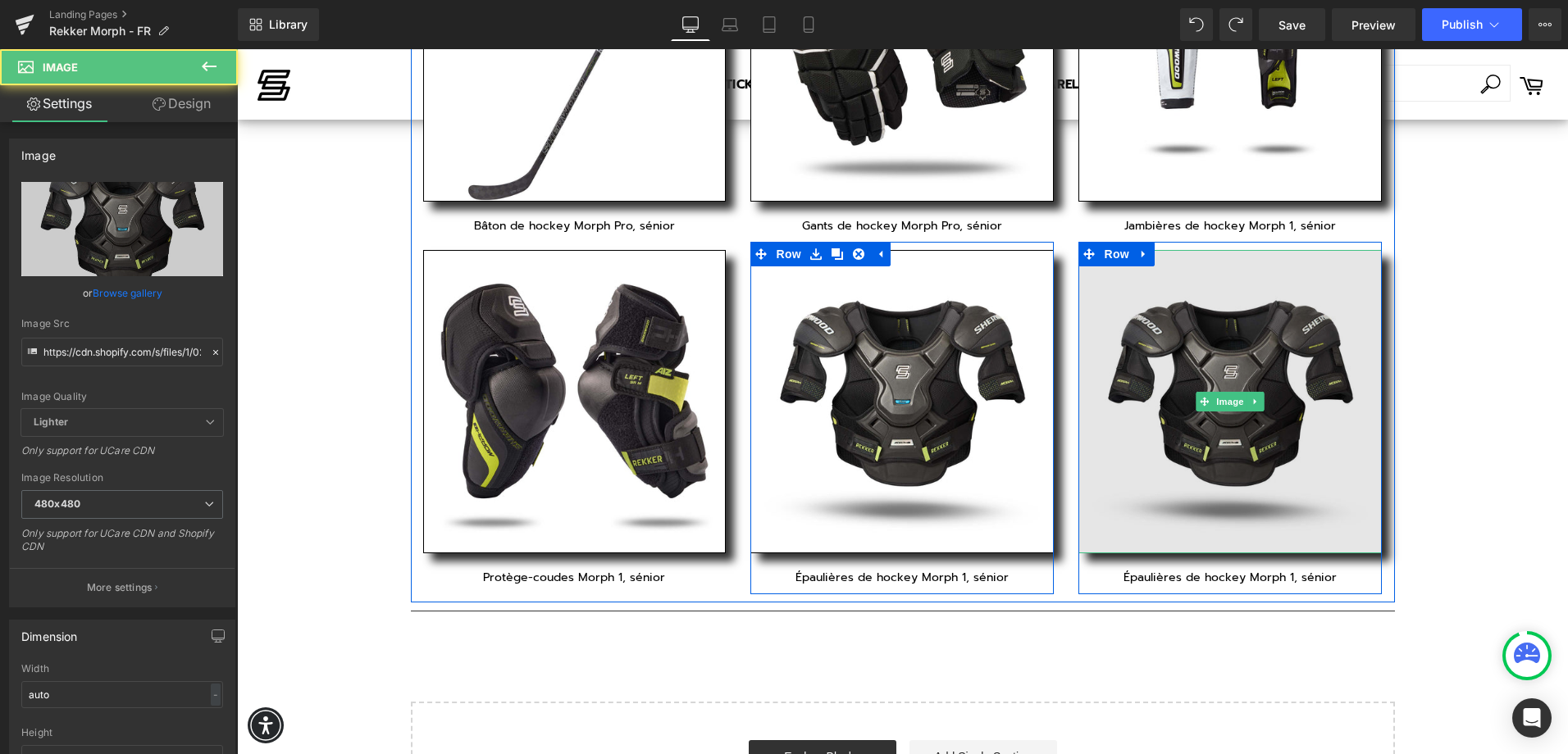 click at bounding box center (1230, 402) 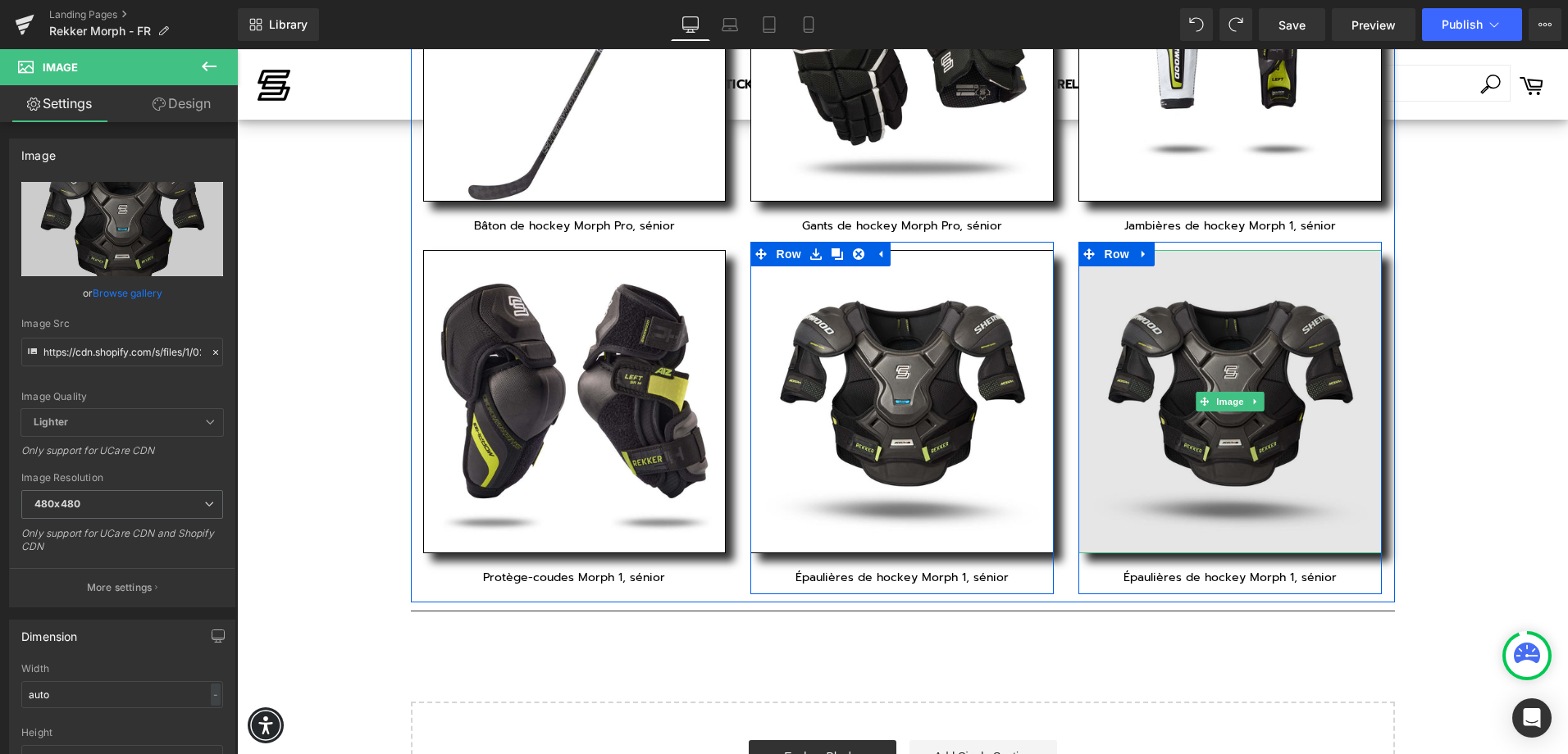click at bounding box center [1230, 402] 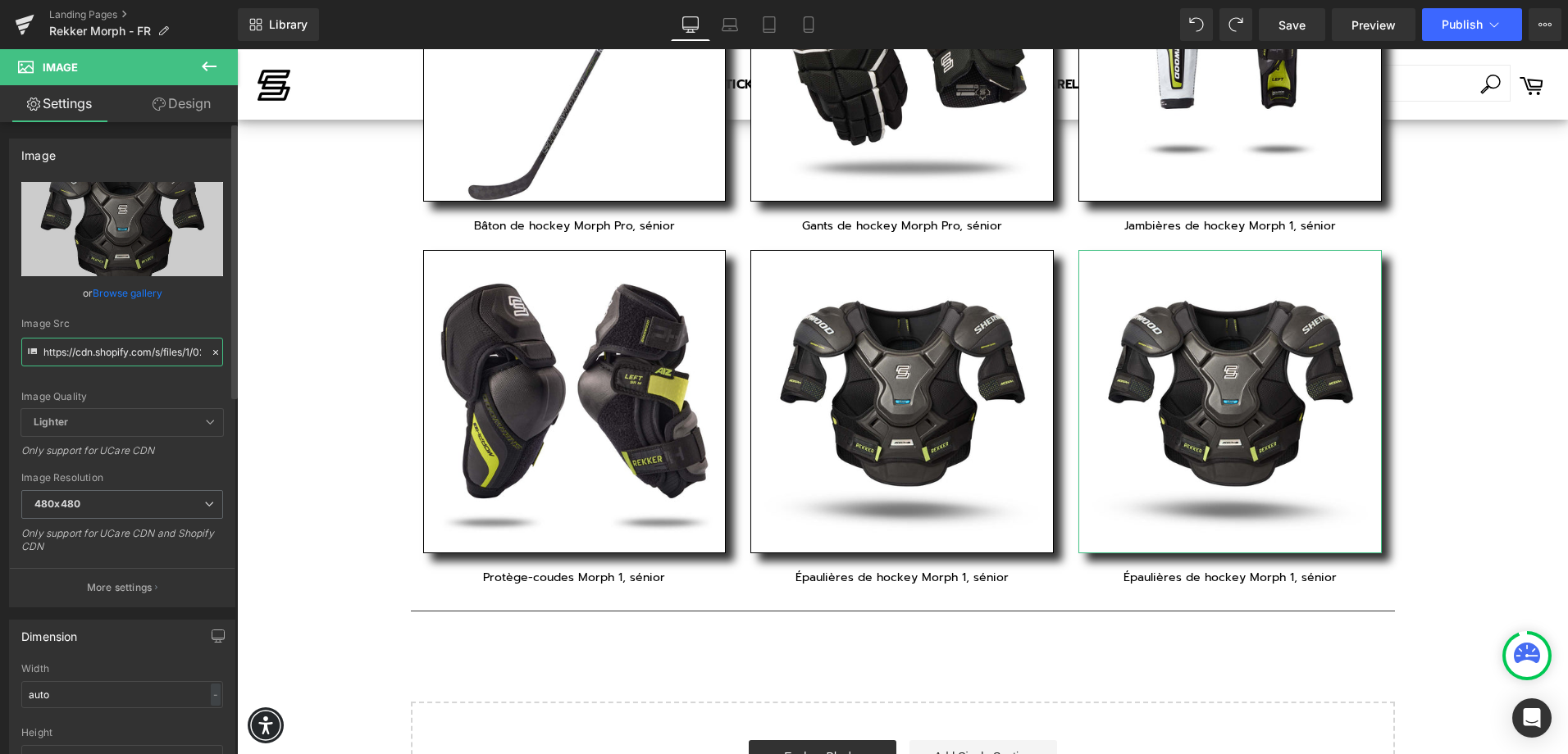 click on "https://cdn.shopify.com/s/files/1/0261/5004/3741/files/Morph_1_Senior_Shoulder_Pads_480x480.jpg?v=1754415645" at bounding box center (122, 352) 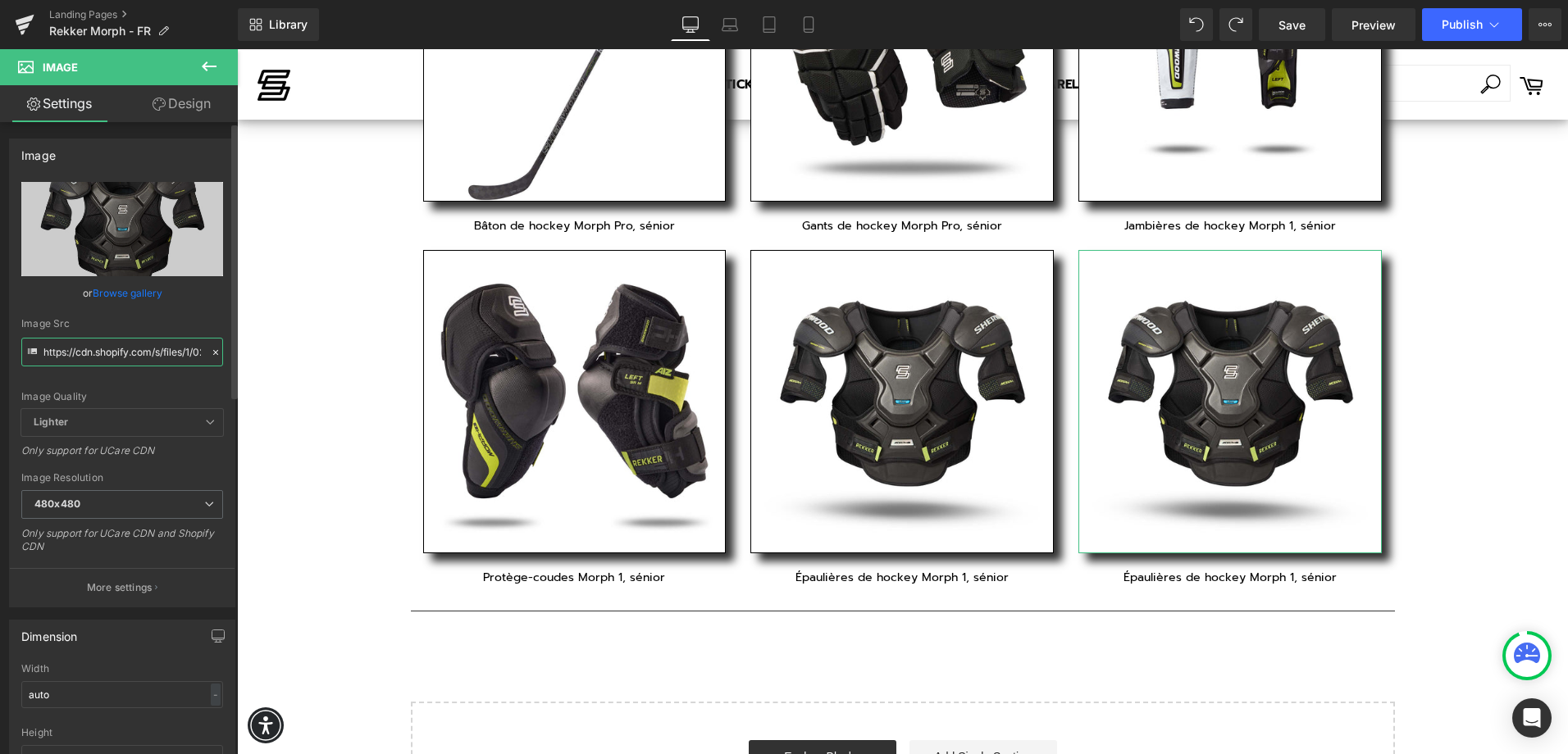 click on "https://cdn.shopify.com/s/files/1/0261/5004/3741/files/Morph_1_Senior_Shoulder_Pads_480x480.jpg?v=1754415645" at bounding box center [122, 352] 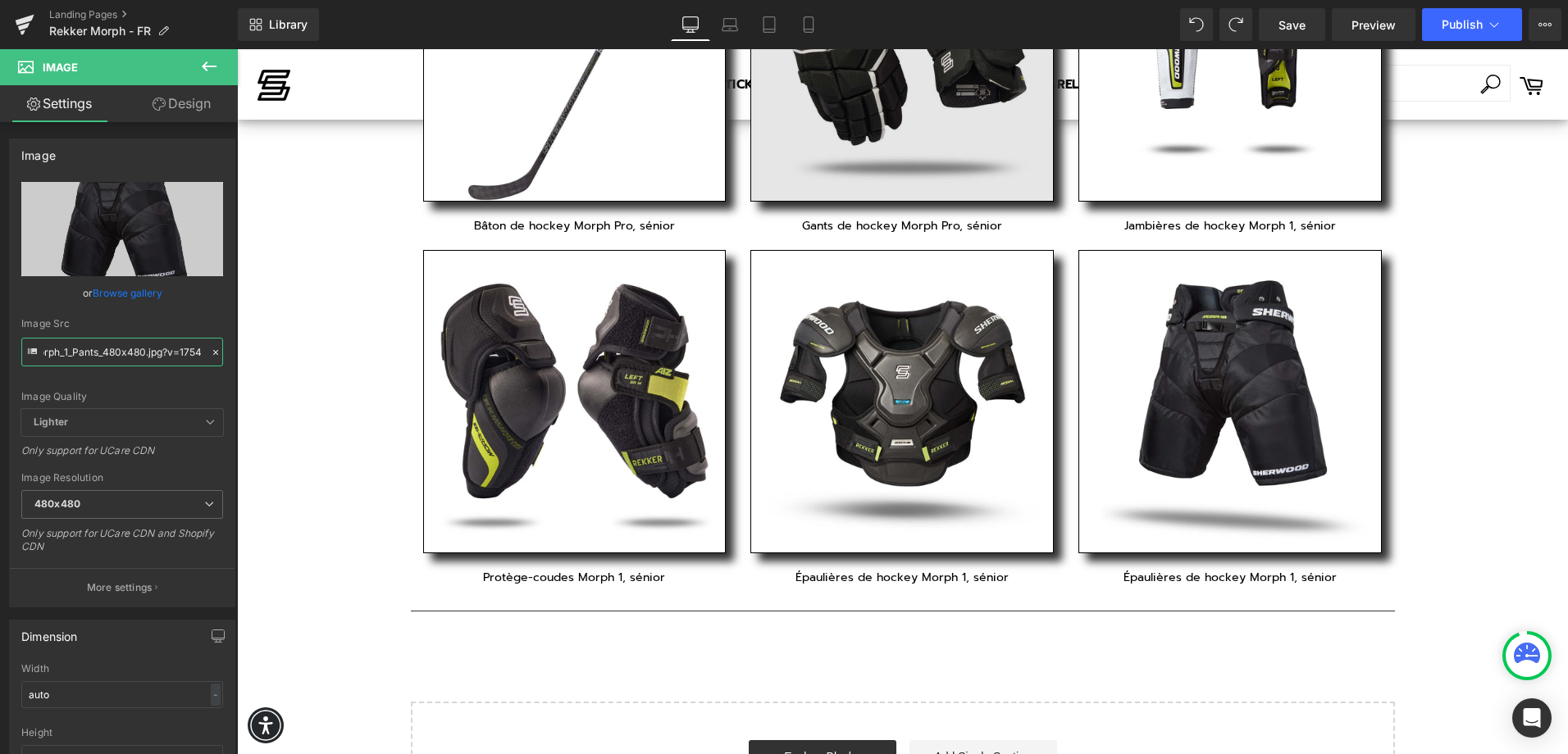 type on "https://cdn.shopify.com/s/files/1/0261/5004/3741/files/REKKER_Morph_1_Pants_480x480.jpg?v=1754657461" 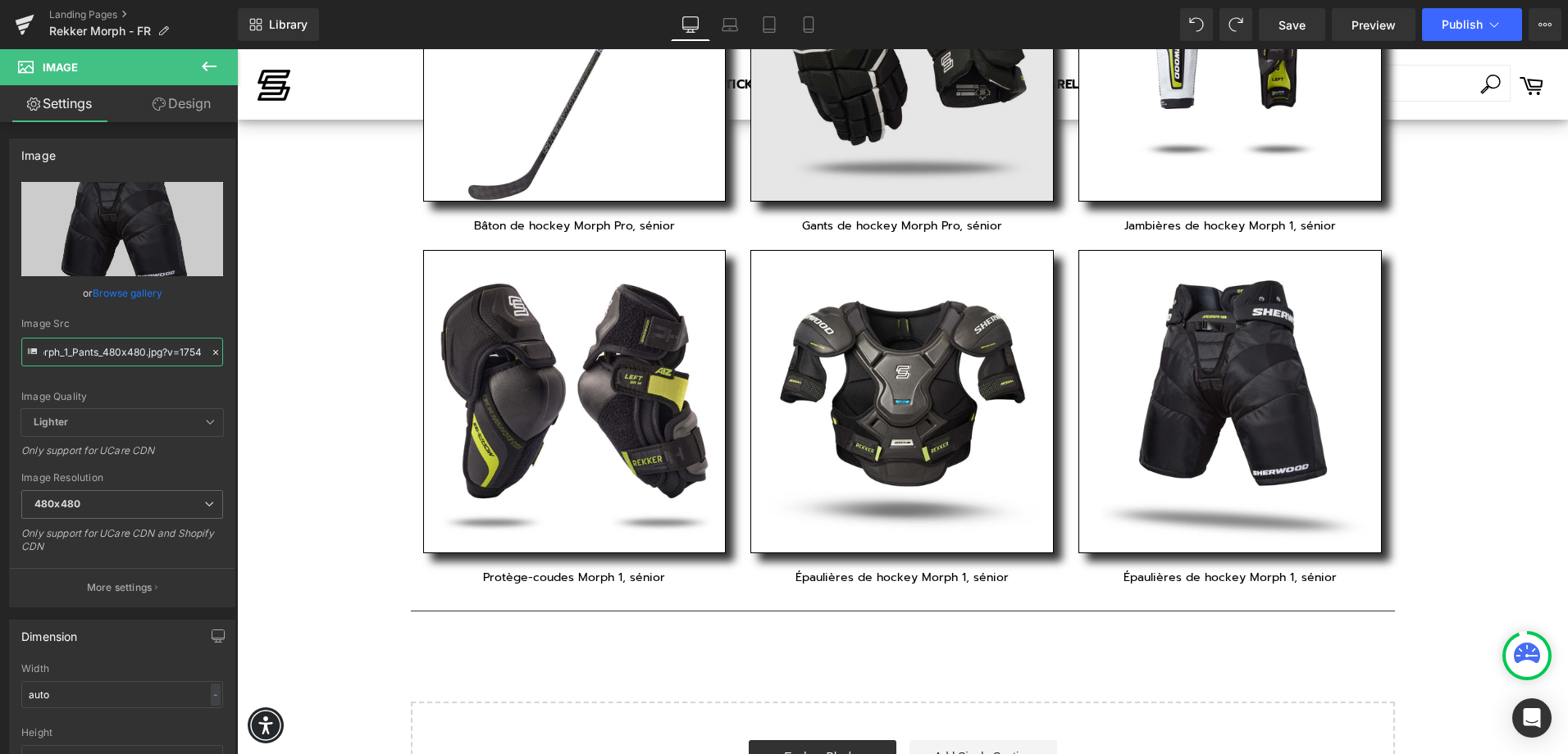 scroll, scrollTop: 0, scrollLeft: 0, axis: both 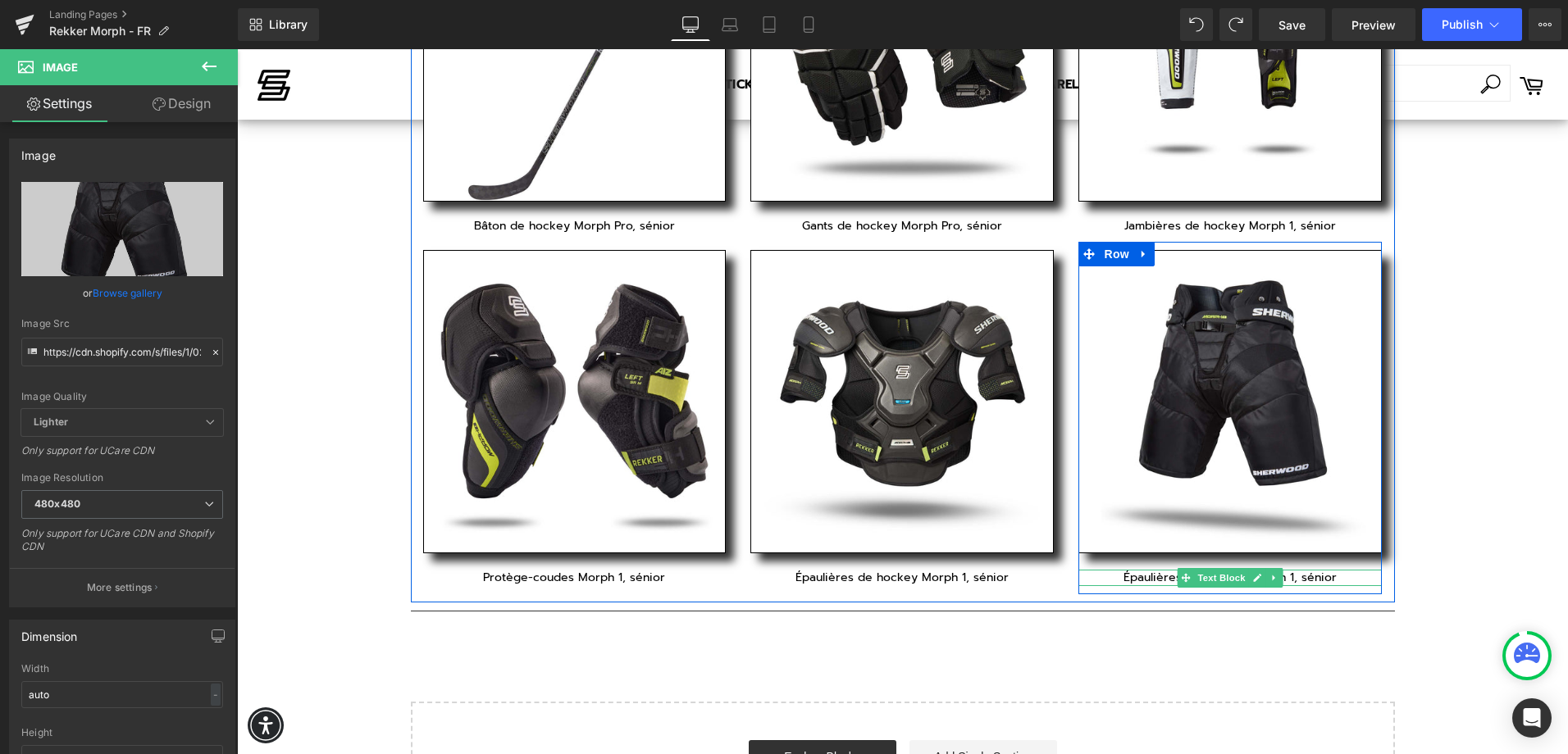 click on "Épaulières de hockey Morph 1, sénior" at bounding box center [1230, 577] 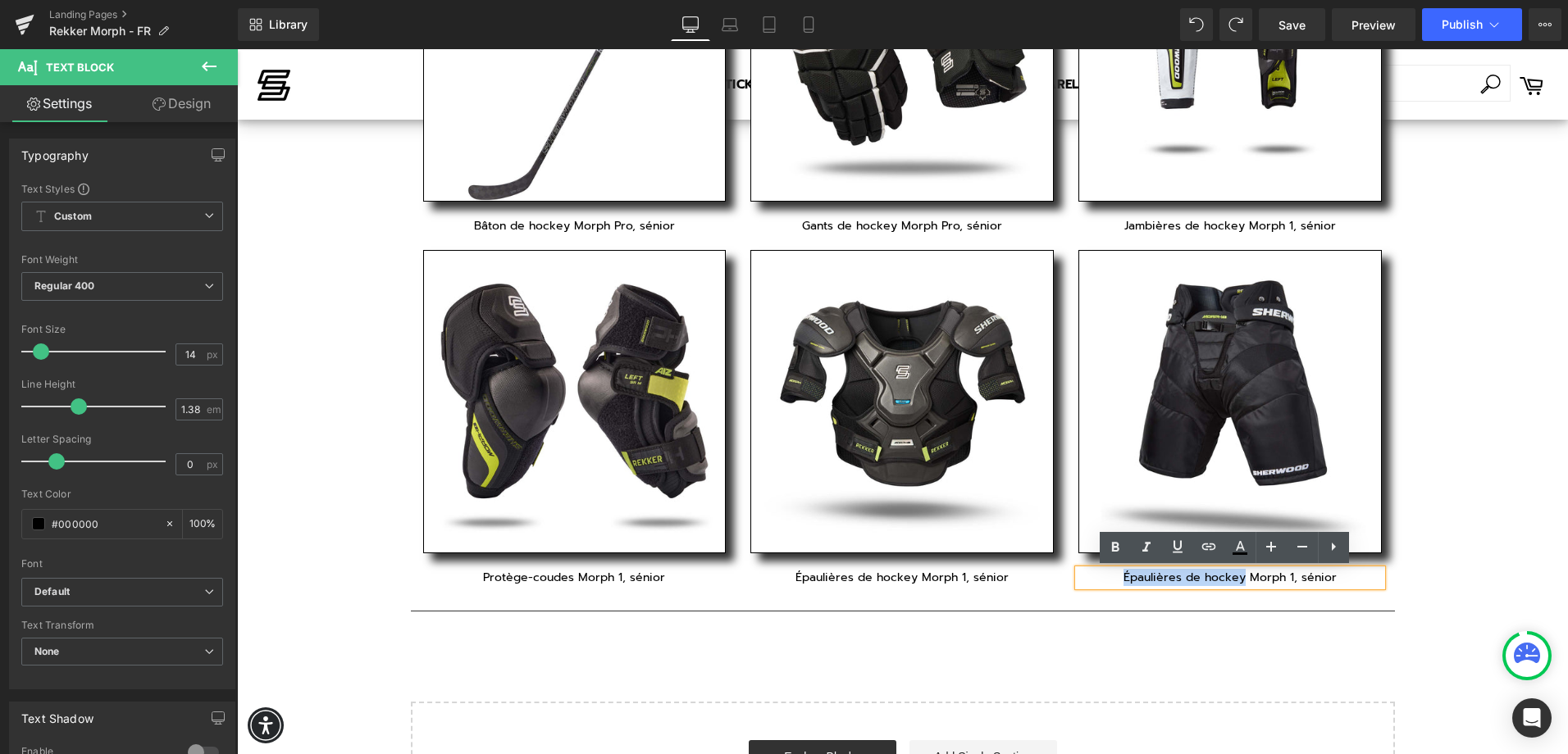 drag, startPoint x: 1119, startPoint y: 578, endPoint x: 1238, endPoint y: 578, distance: 119 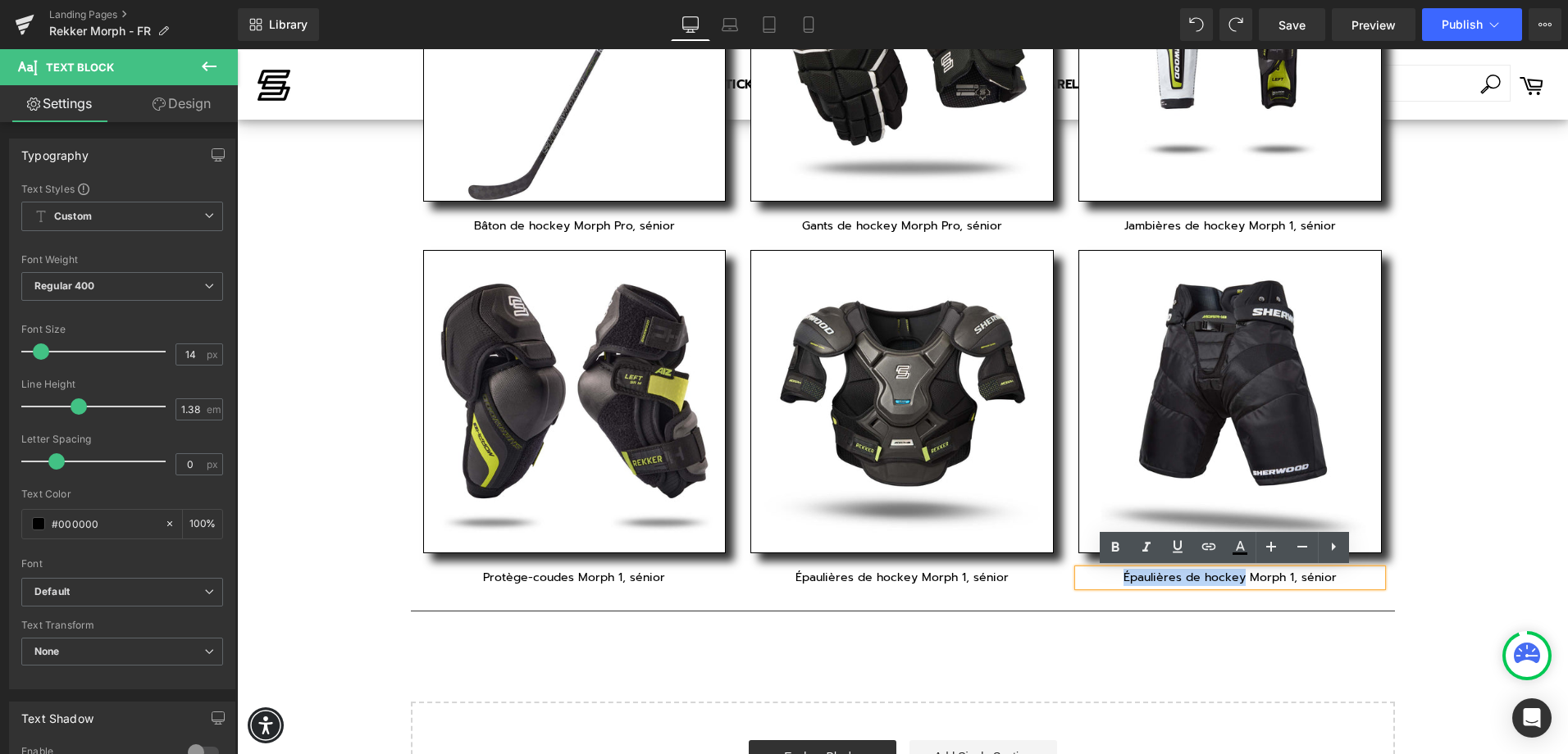 click on "Épaulières de hockey Morph 1, sénior" at bounding box center (1230, 577) 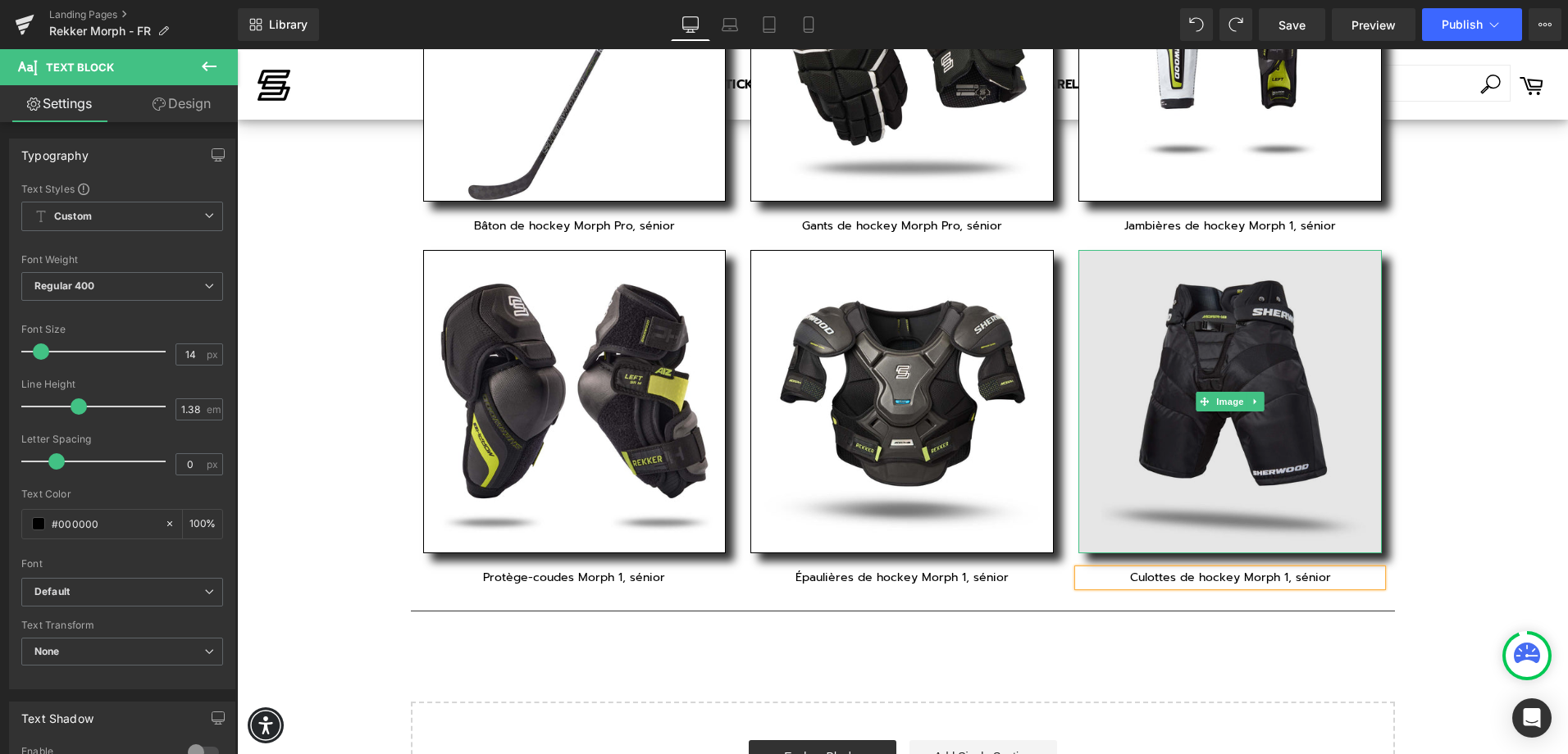 click at bounding box center [1230, 402] 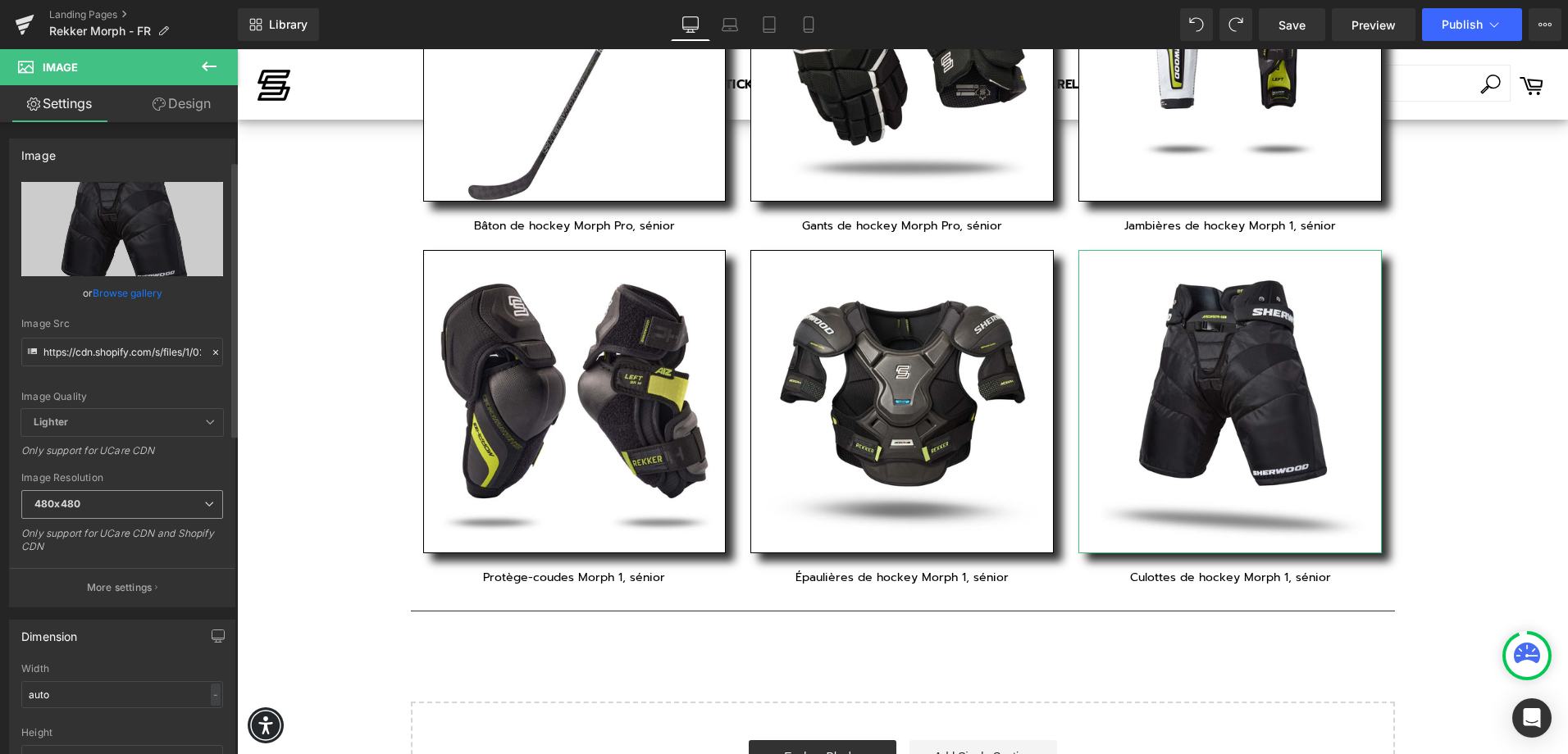 scroll, scrollTop: 410, scrollLeft: 0, axis: vertical 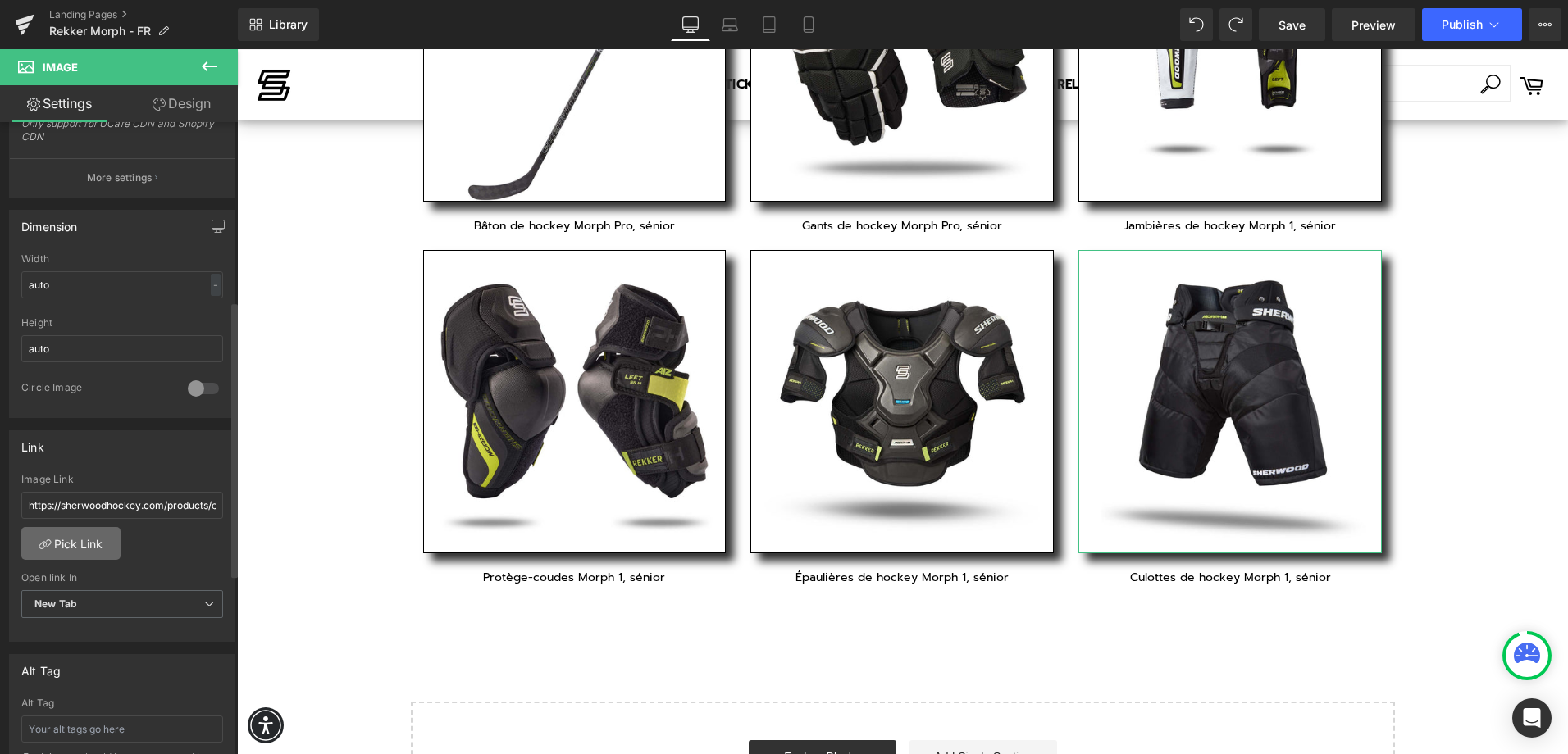 click on "Pick Link" at bounding box center (71, 543) 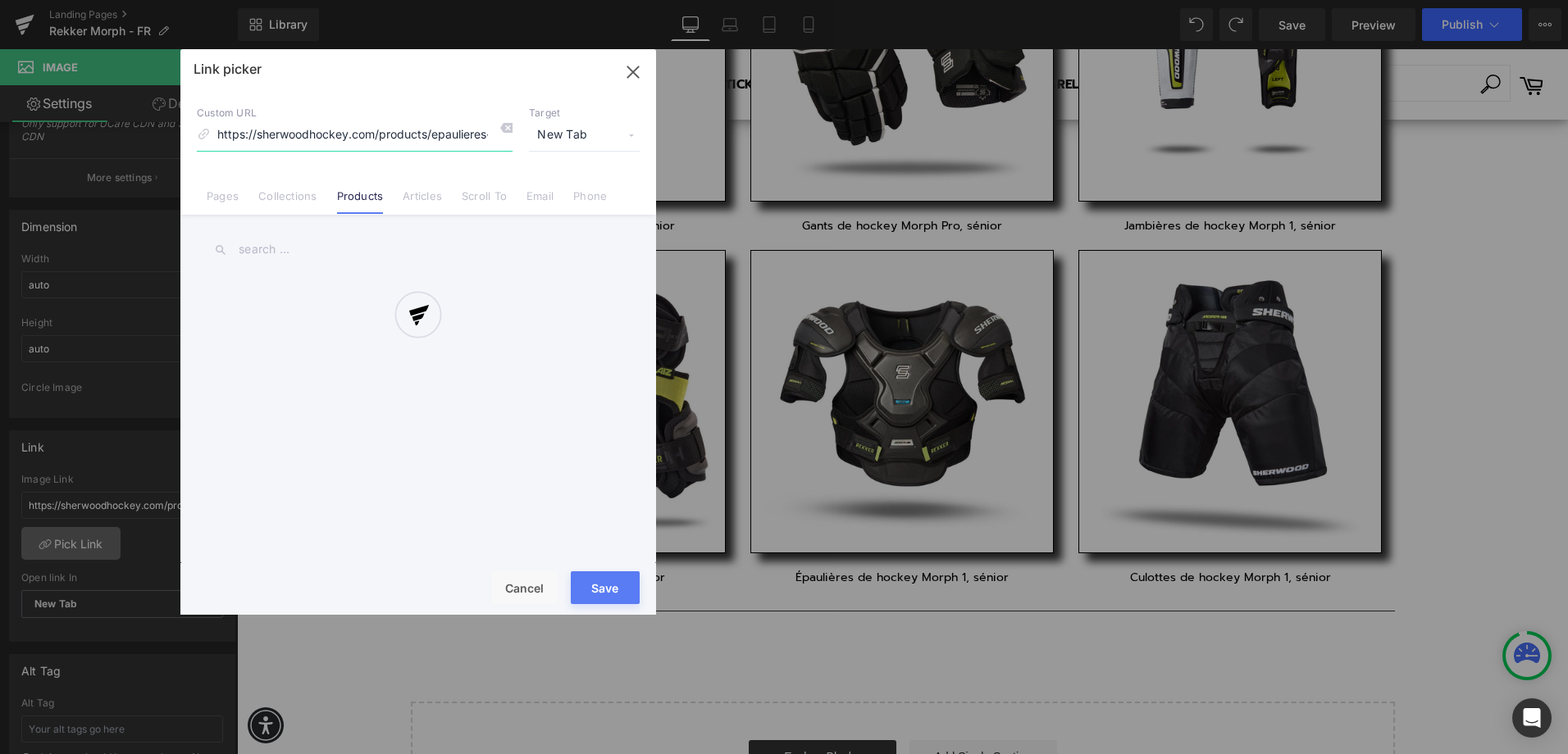 scroll, scrollTop: 0, scrollLeft: 172, axis: horizontal 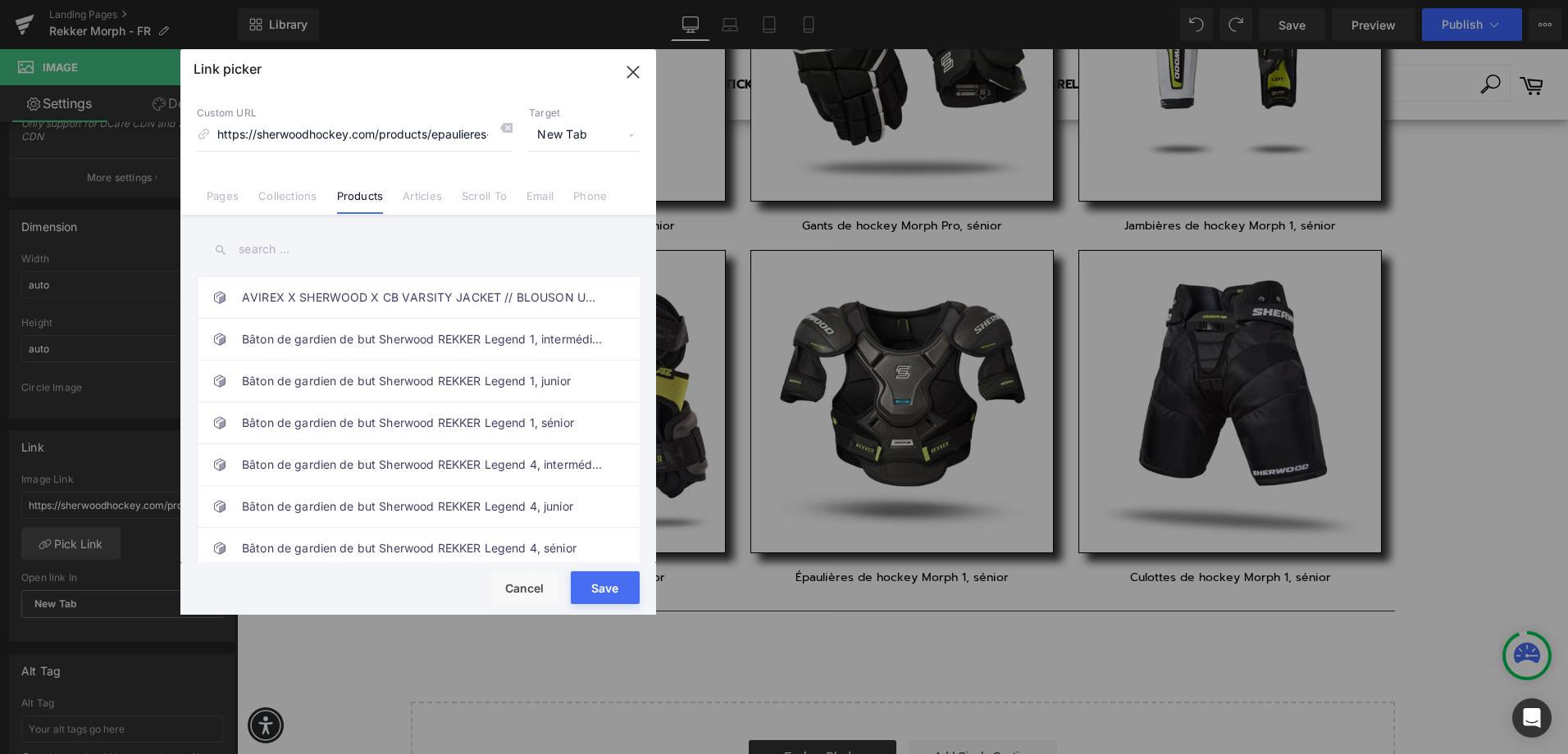 click at bounding box center (418, 249) 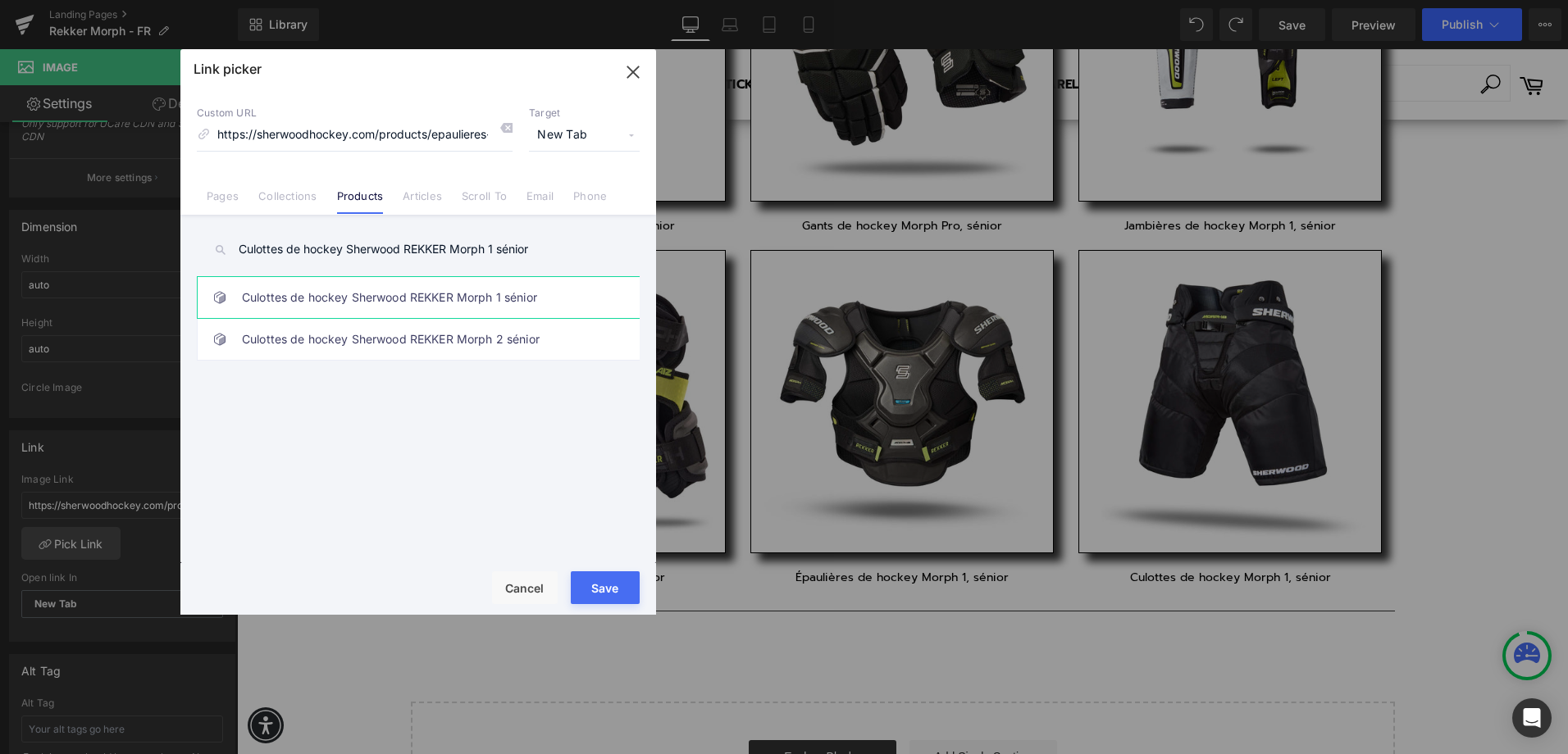 type on "Culottes de hockey [BRAND] REKKER Morph 1 sénior" 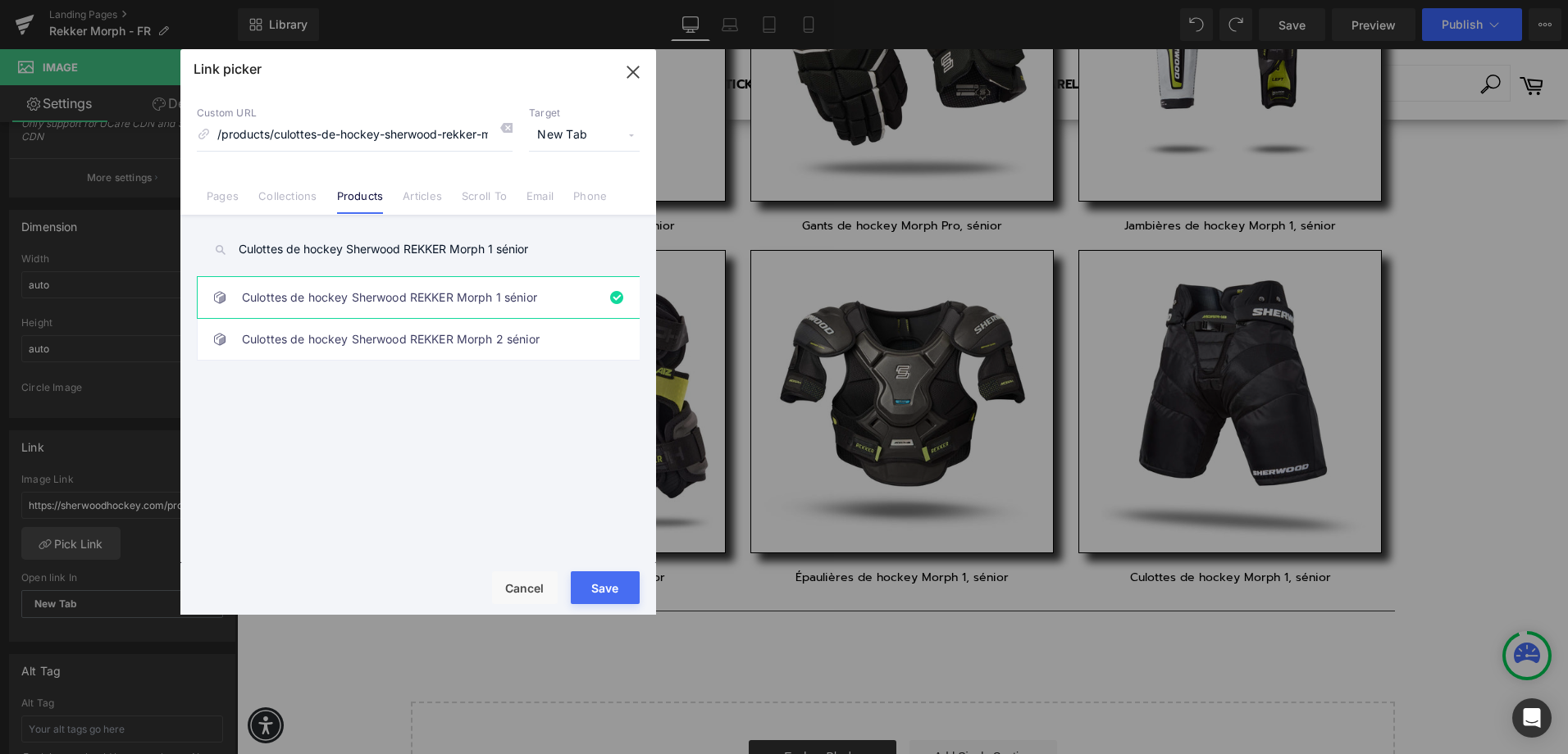 click on "Save" at bounding box center [605, 588] 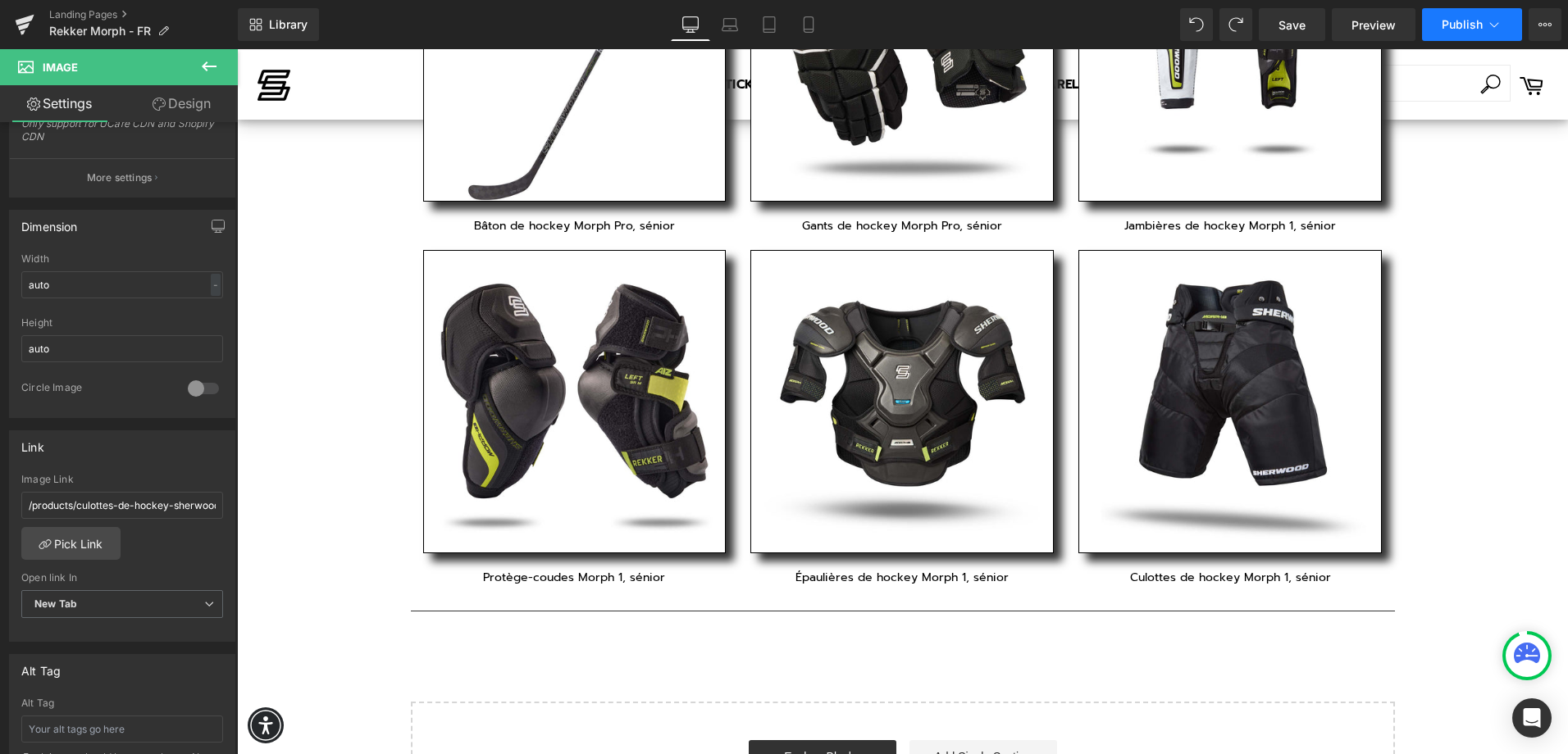 click on "Publish" at bounding box center [1472, 25] 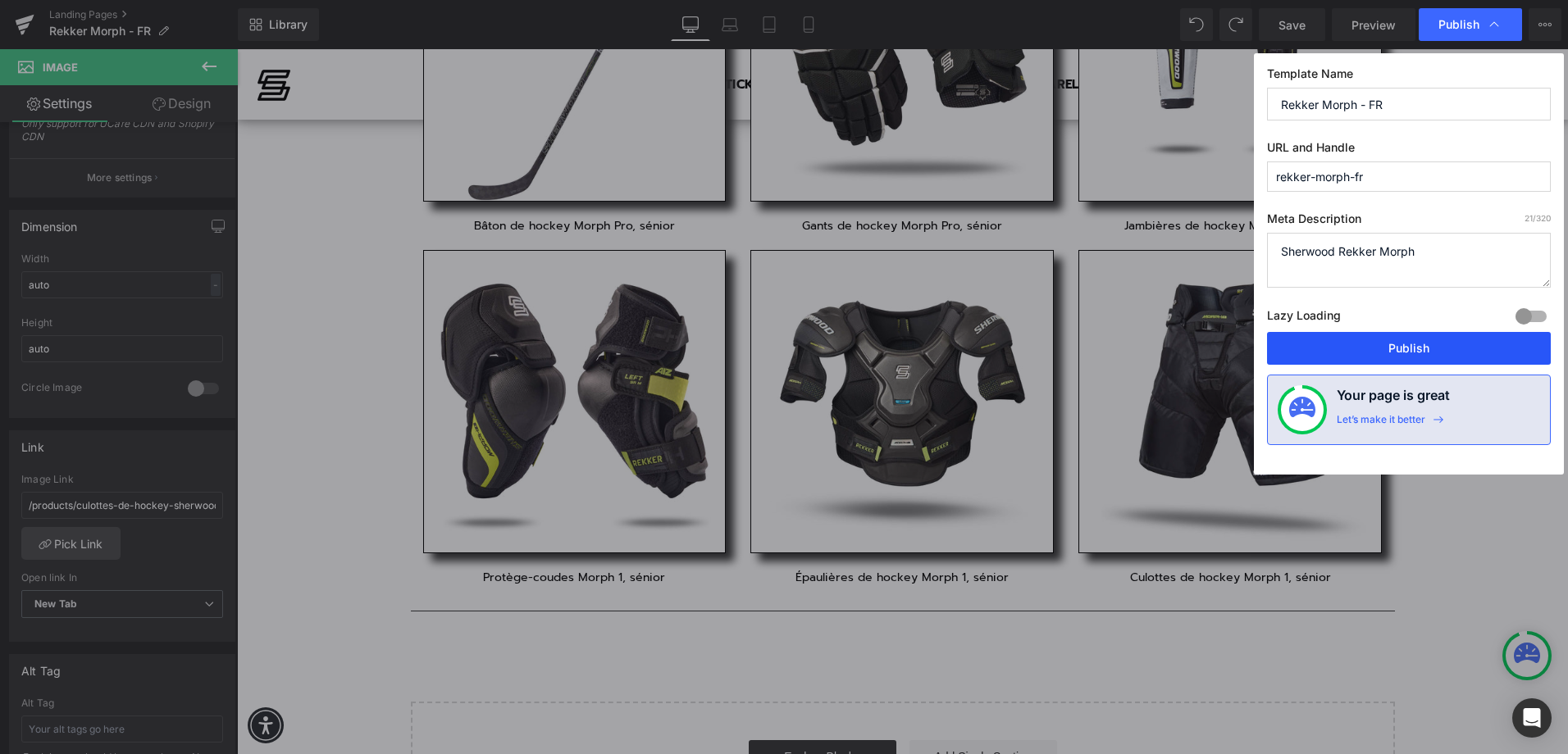 click on "Publish" at bounding box center [1409, 348] 